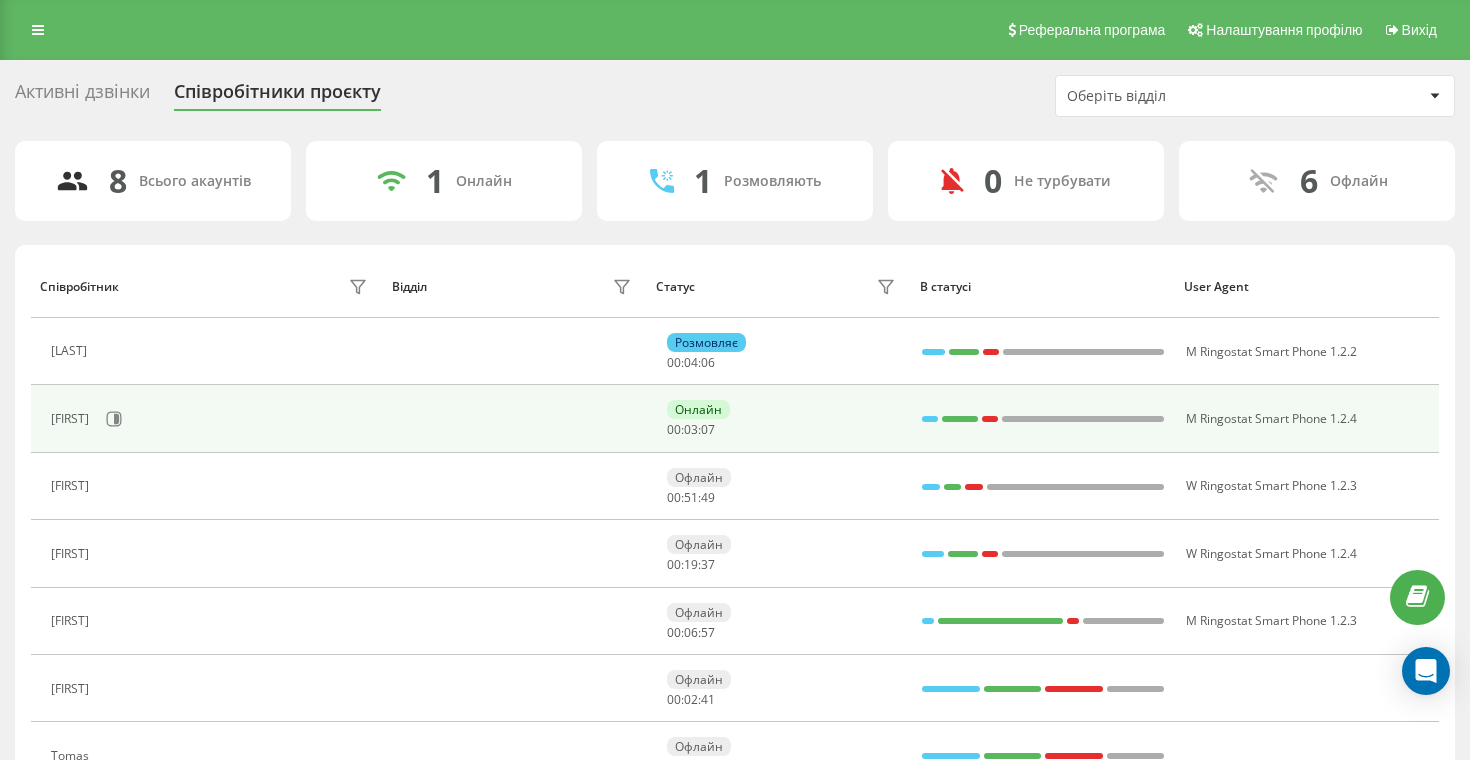 scroll, scrollTop: 0, scrollLeft: 0, axis: both 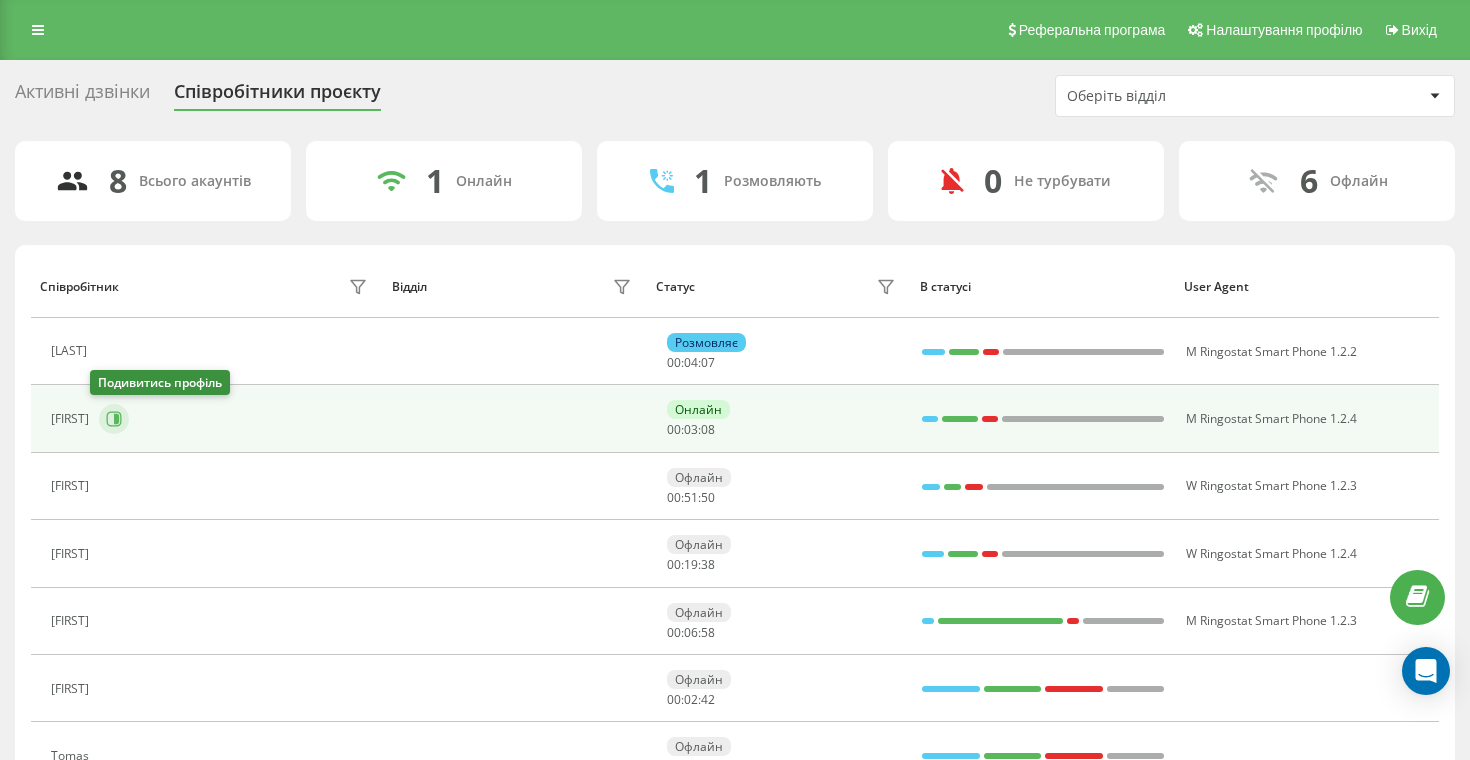 click 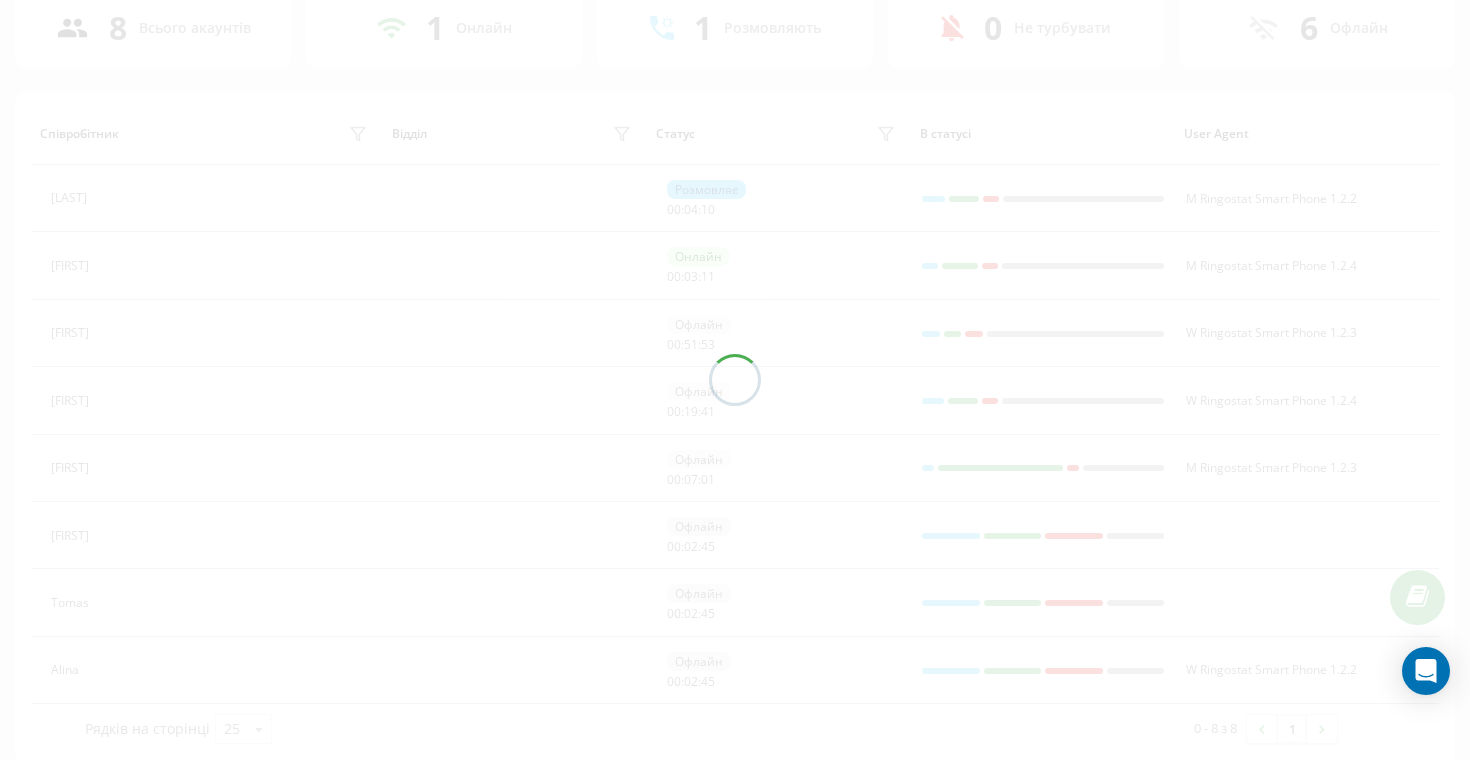 scroll, scrollTop: 172, scrollLeft: 0, axis: vertical 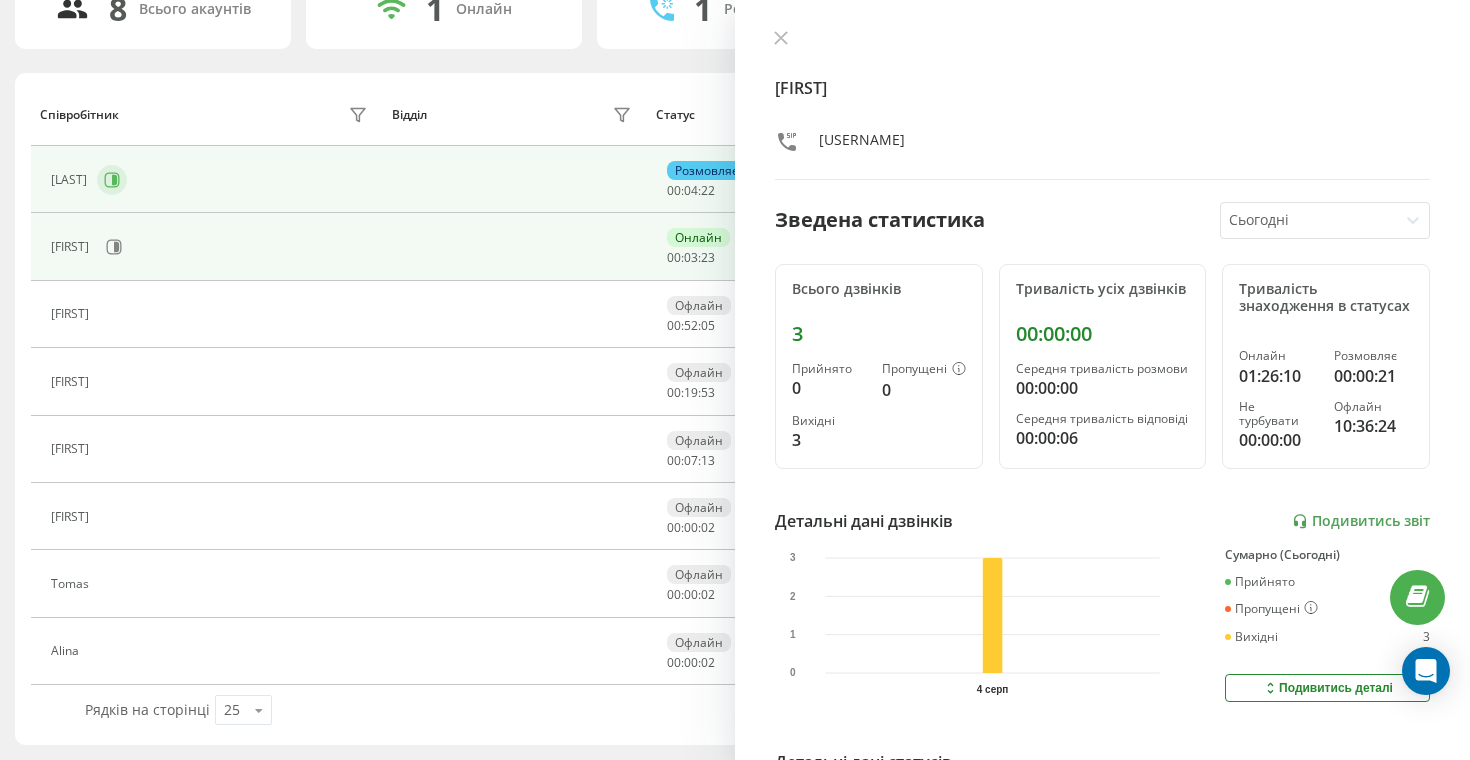 click 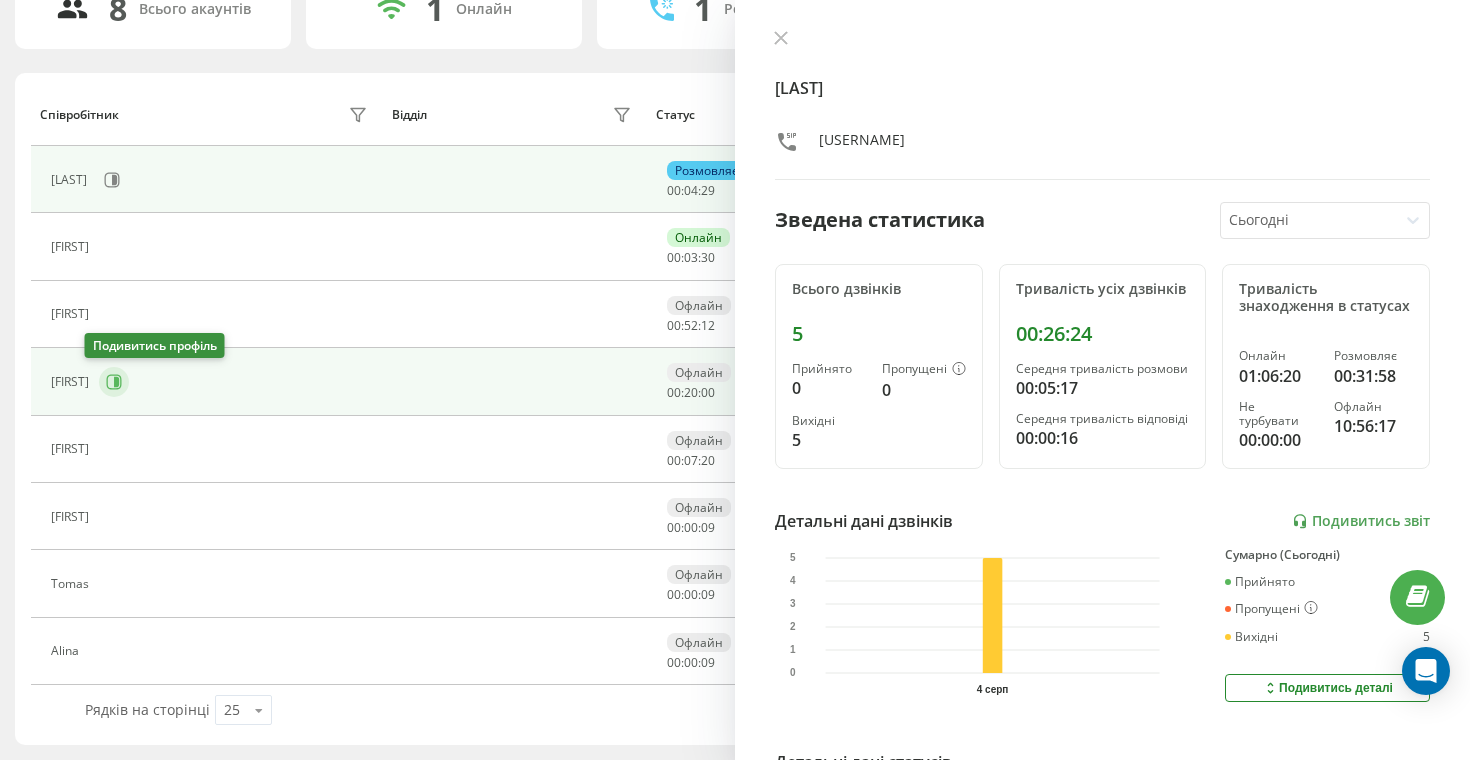 click 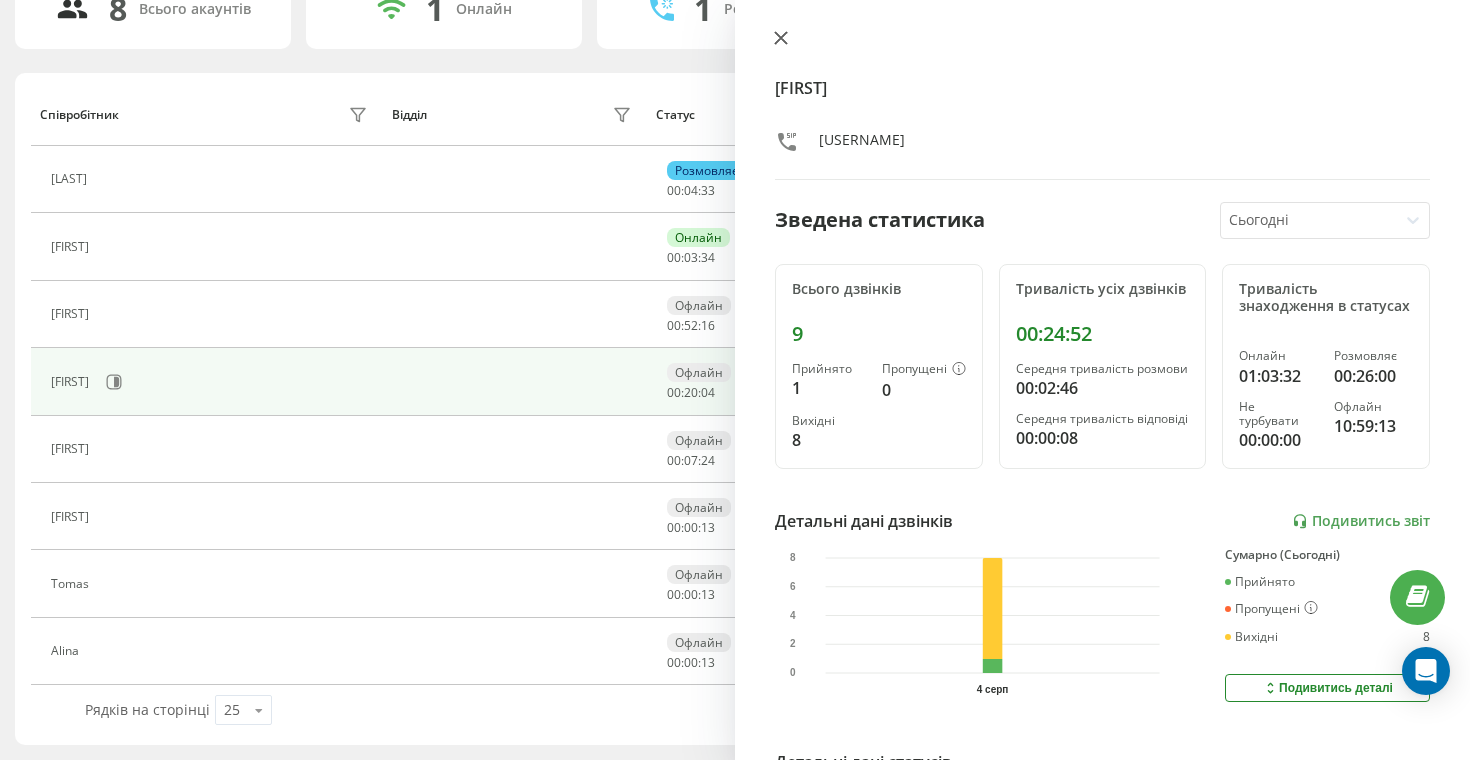 click at bounding box center (781, 39) 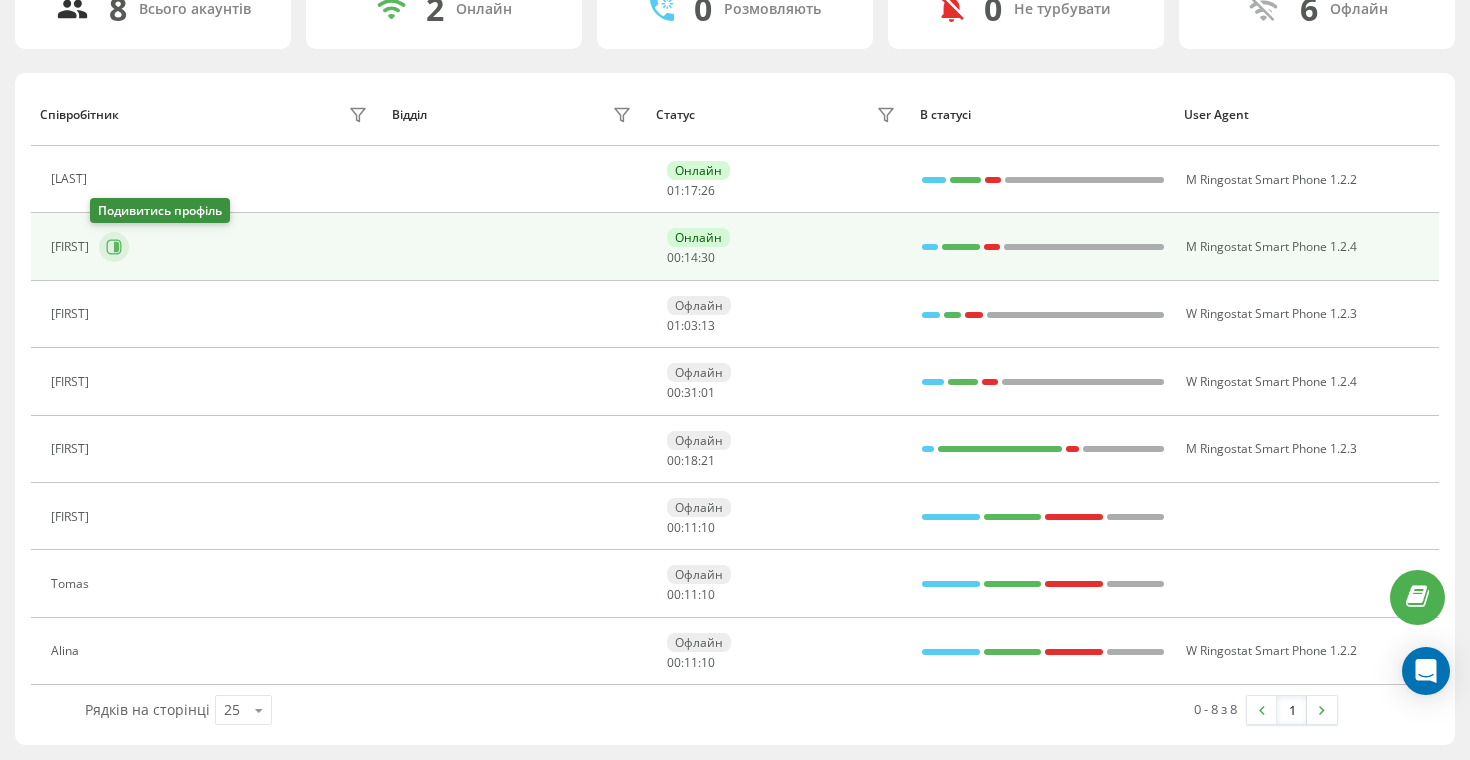 click at bounding box center [114, 247] 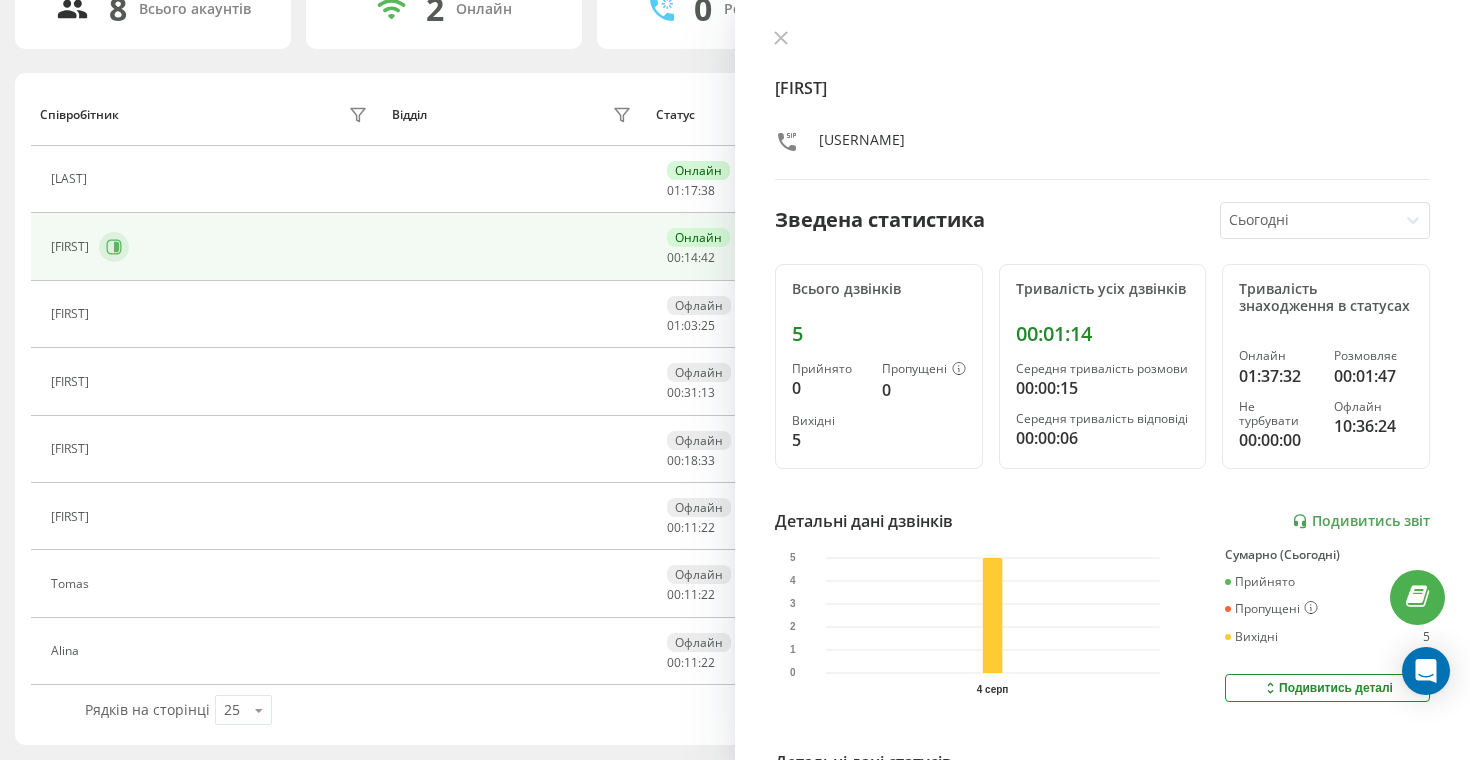 click at bounding box center (114, 247) 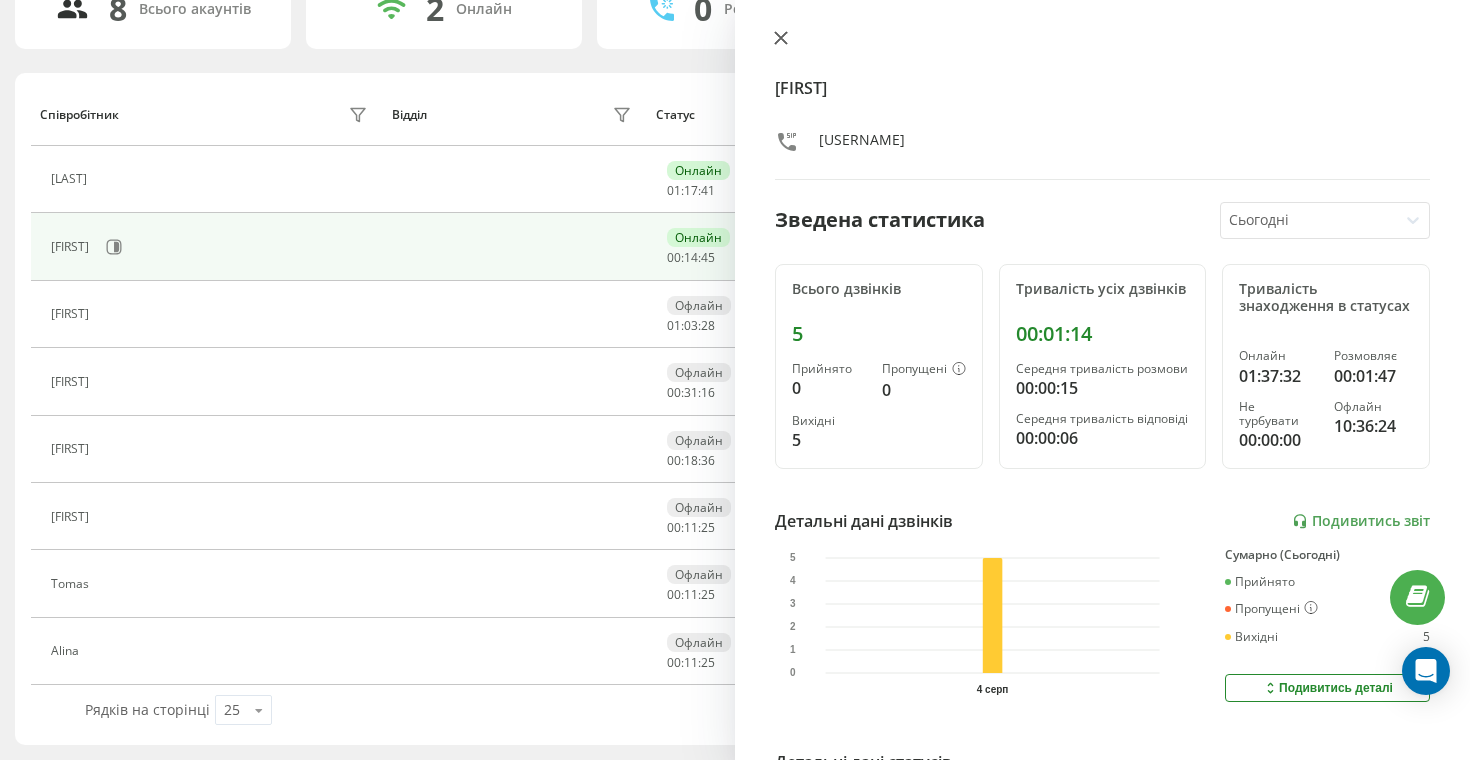 click 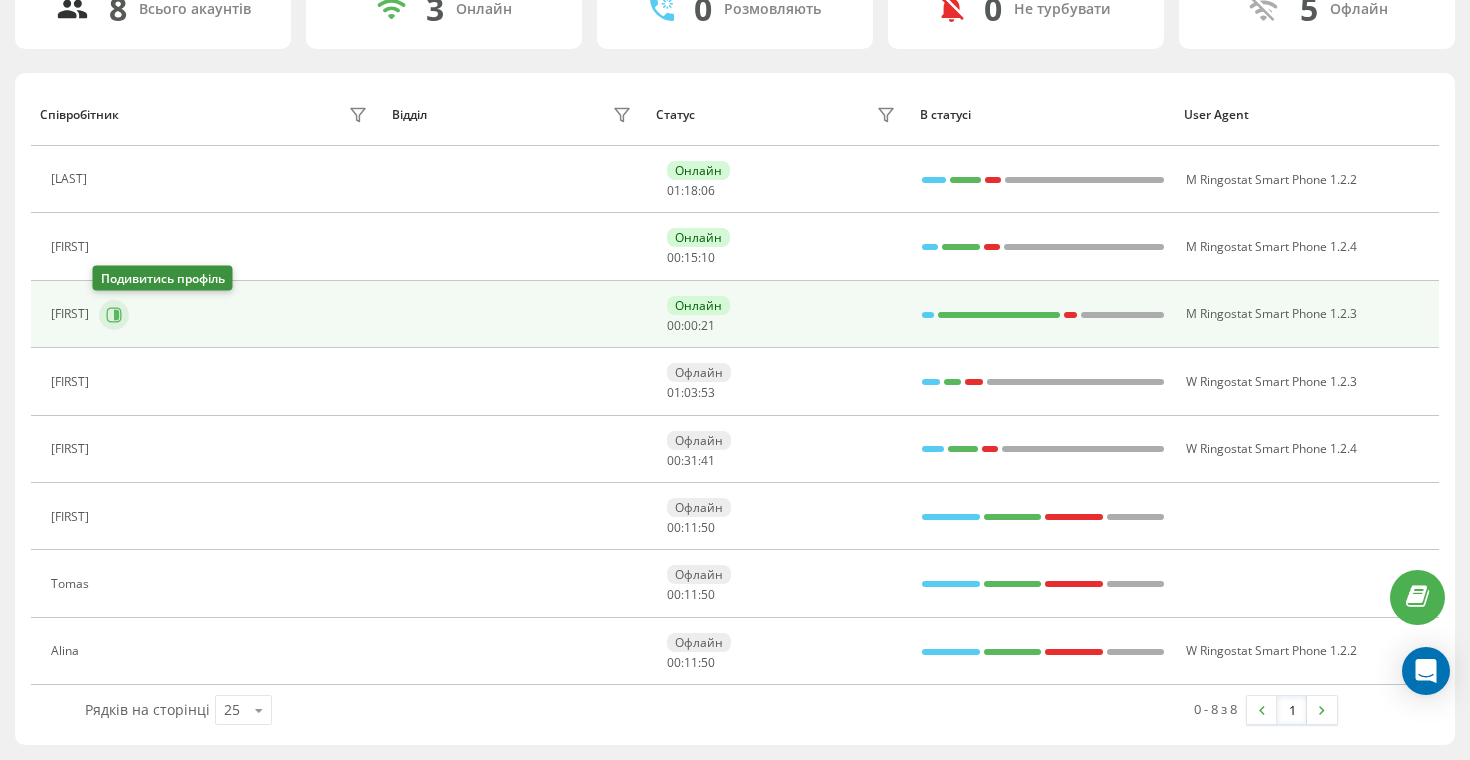 click 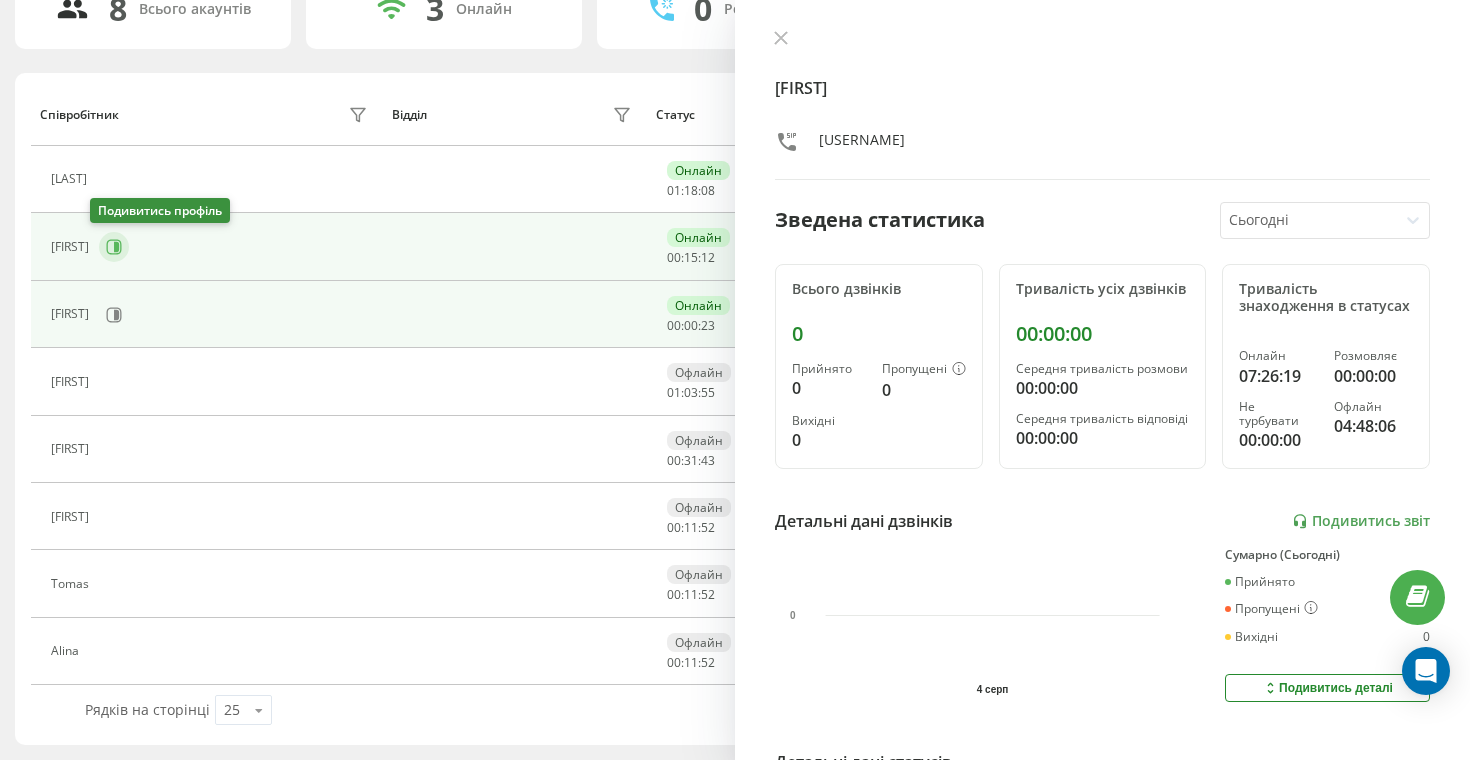 click 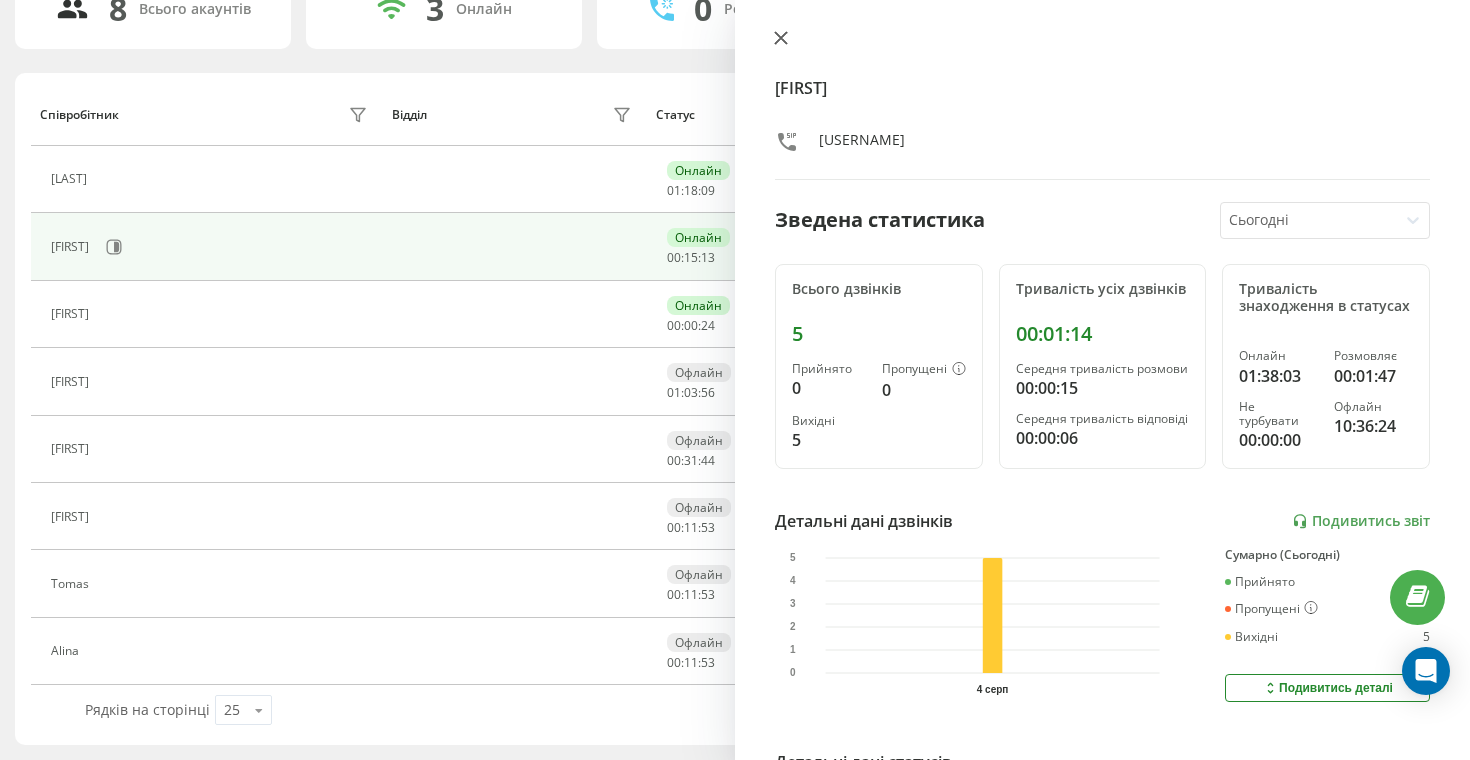 click 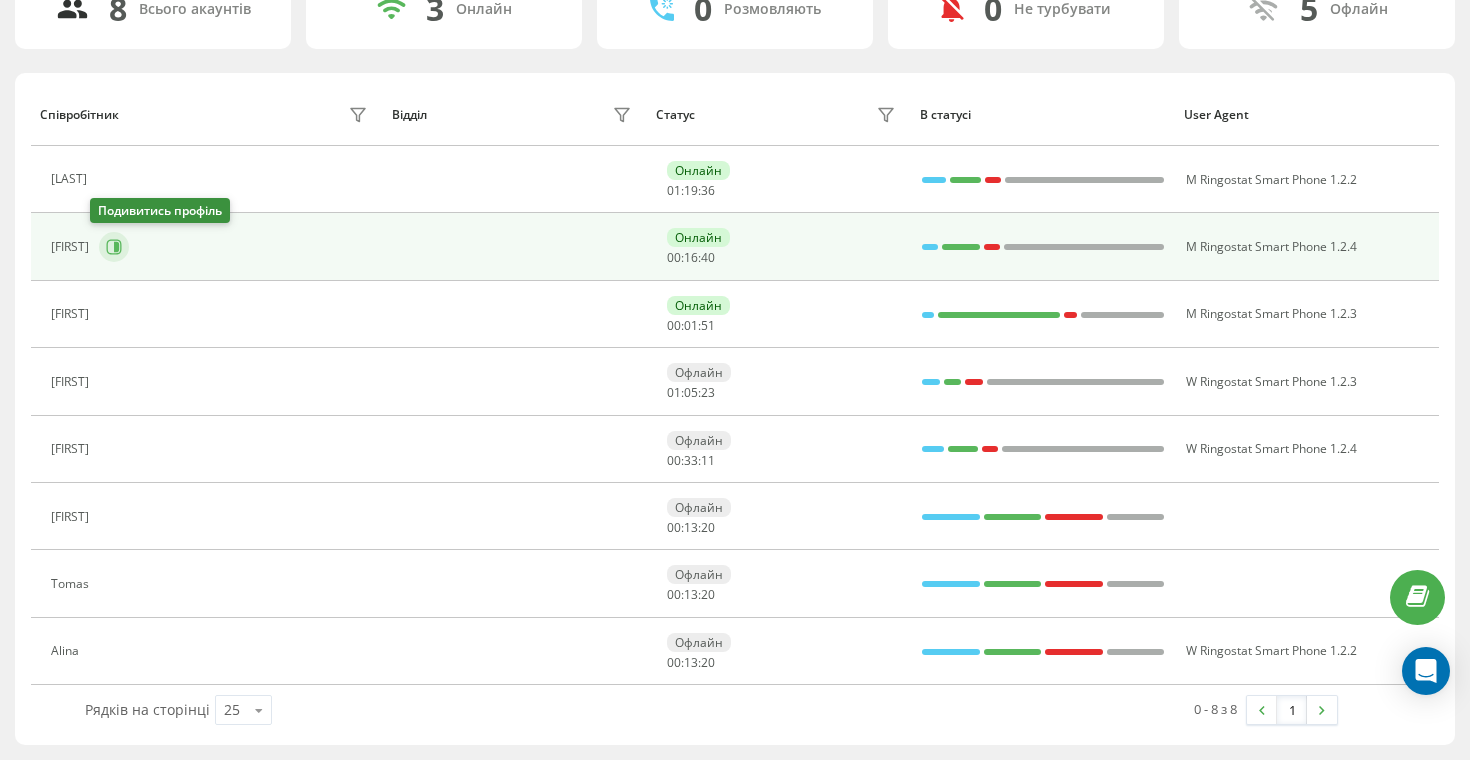 click 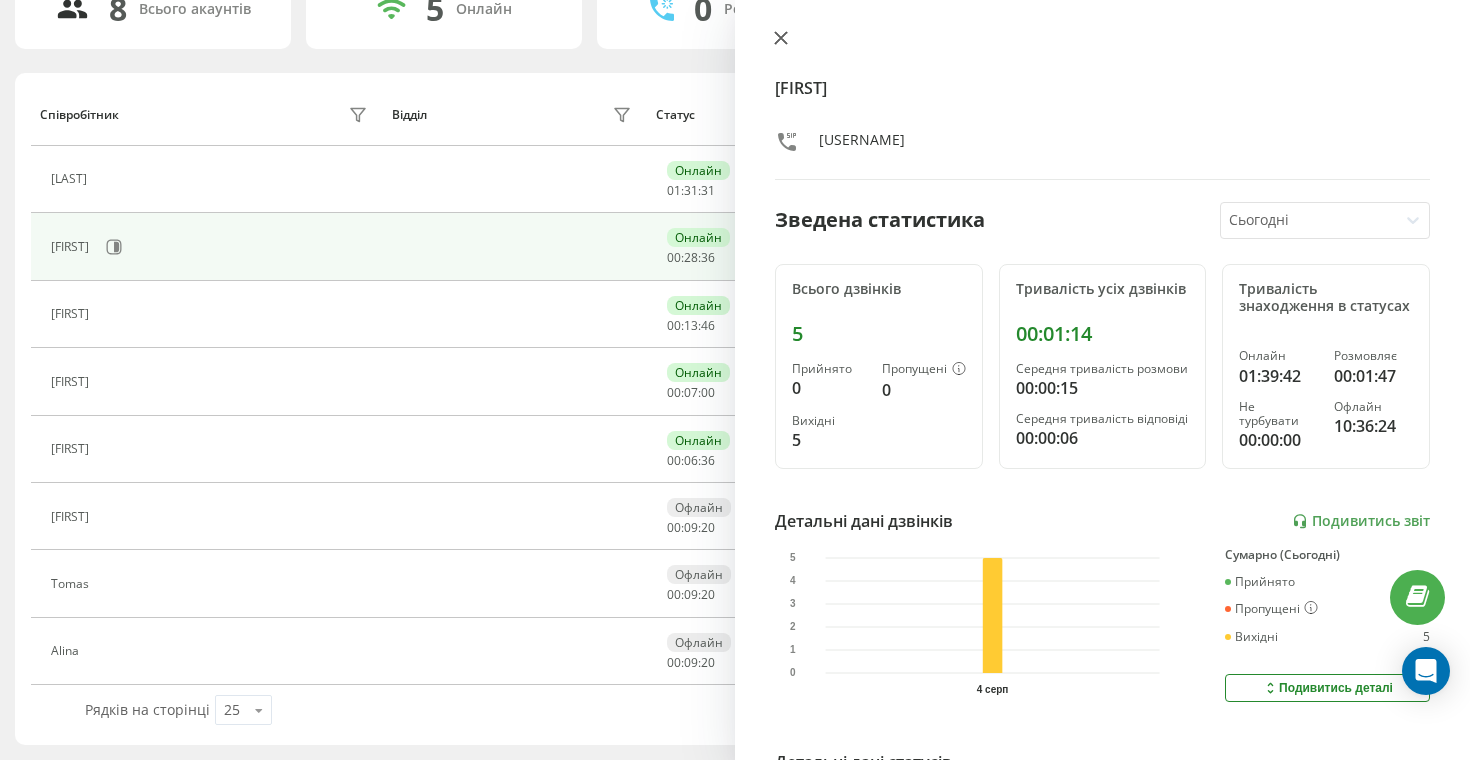 click 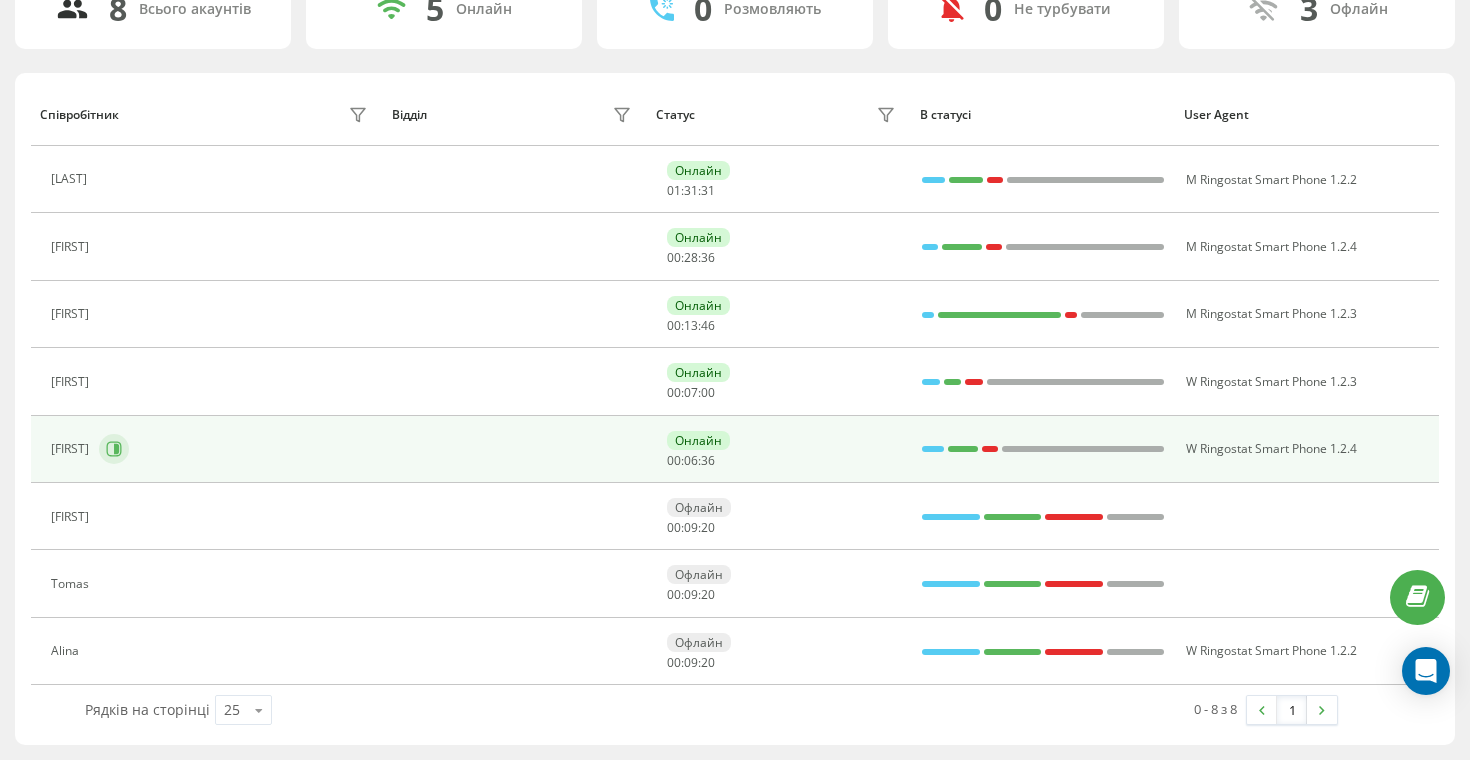 click at bounding box center [114, 449] 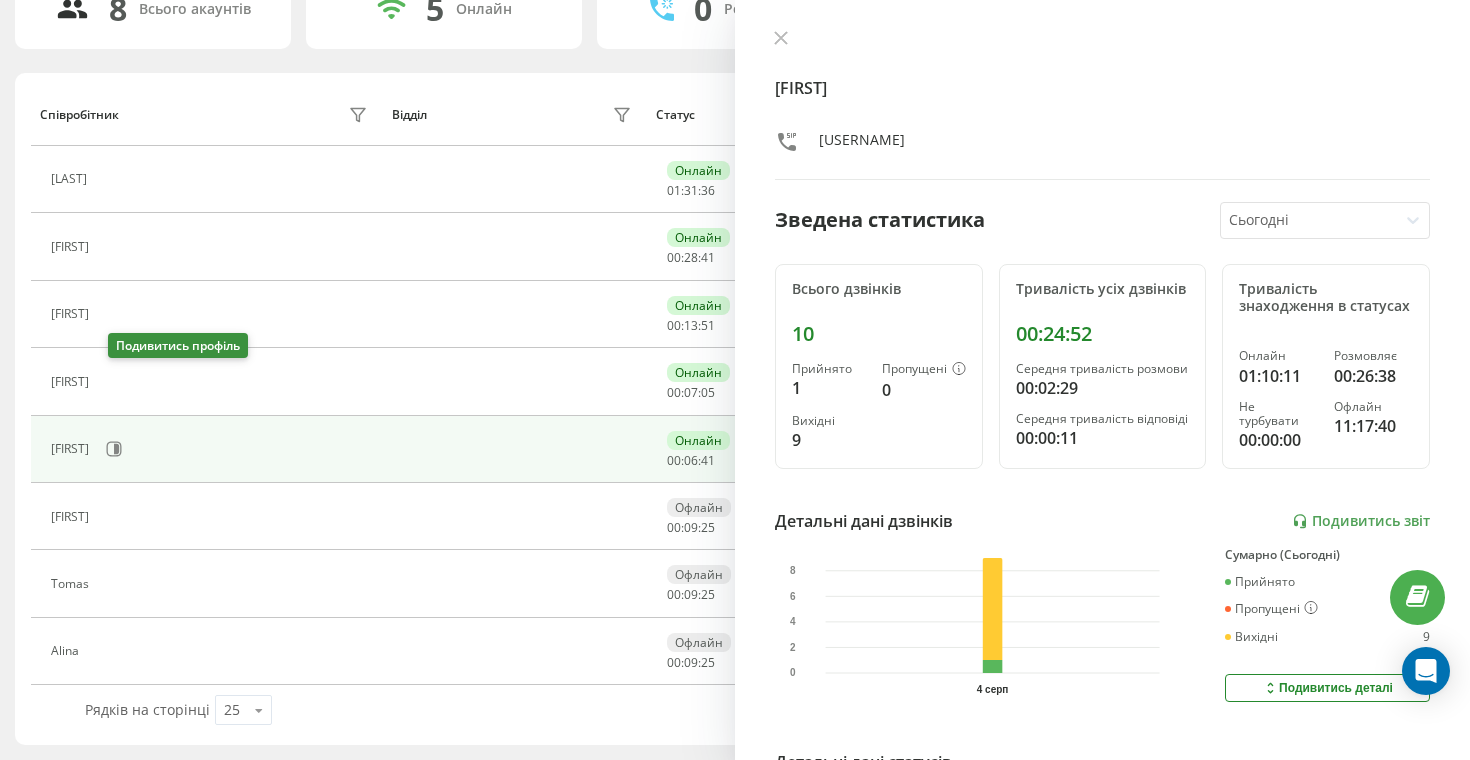 click 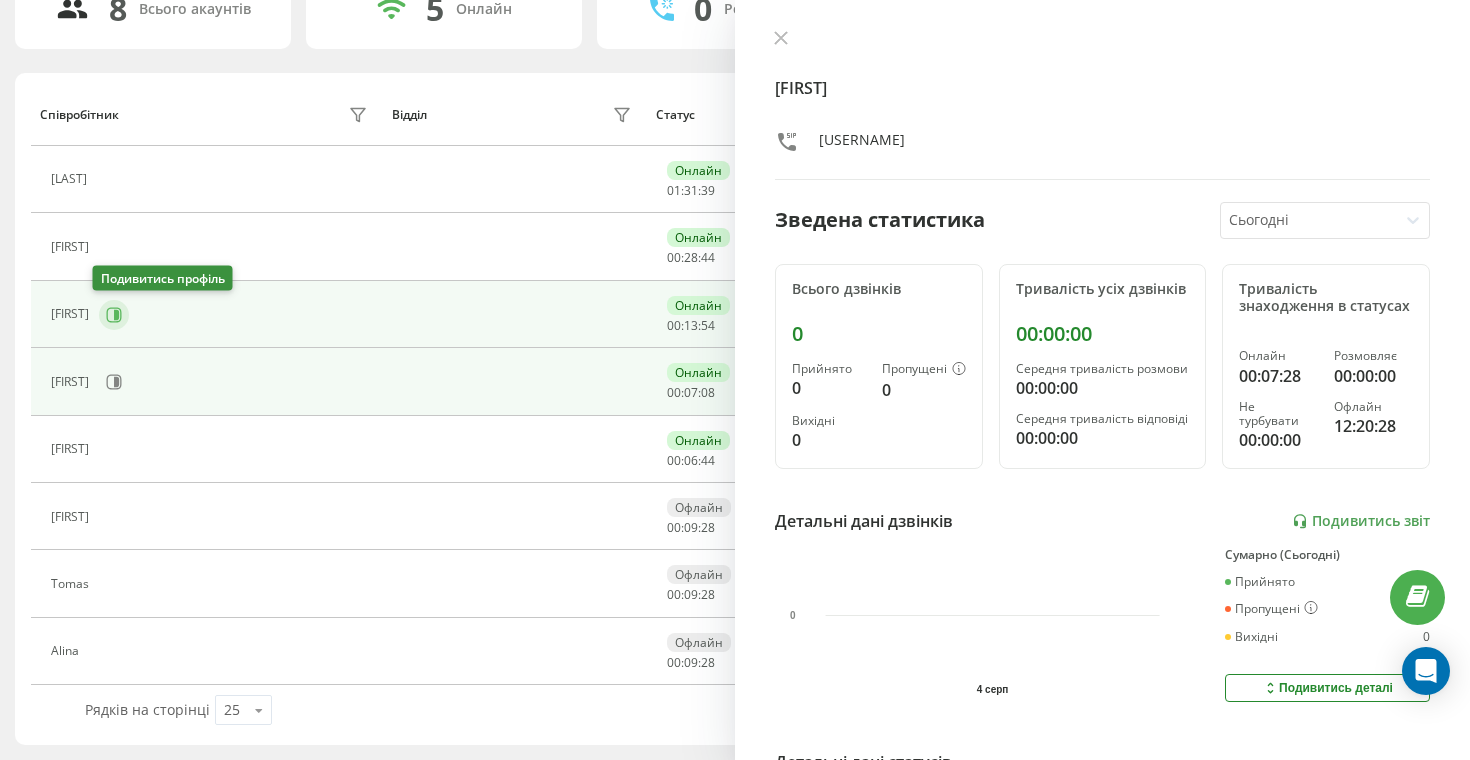 click 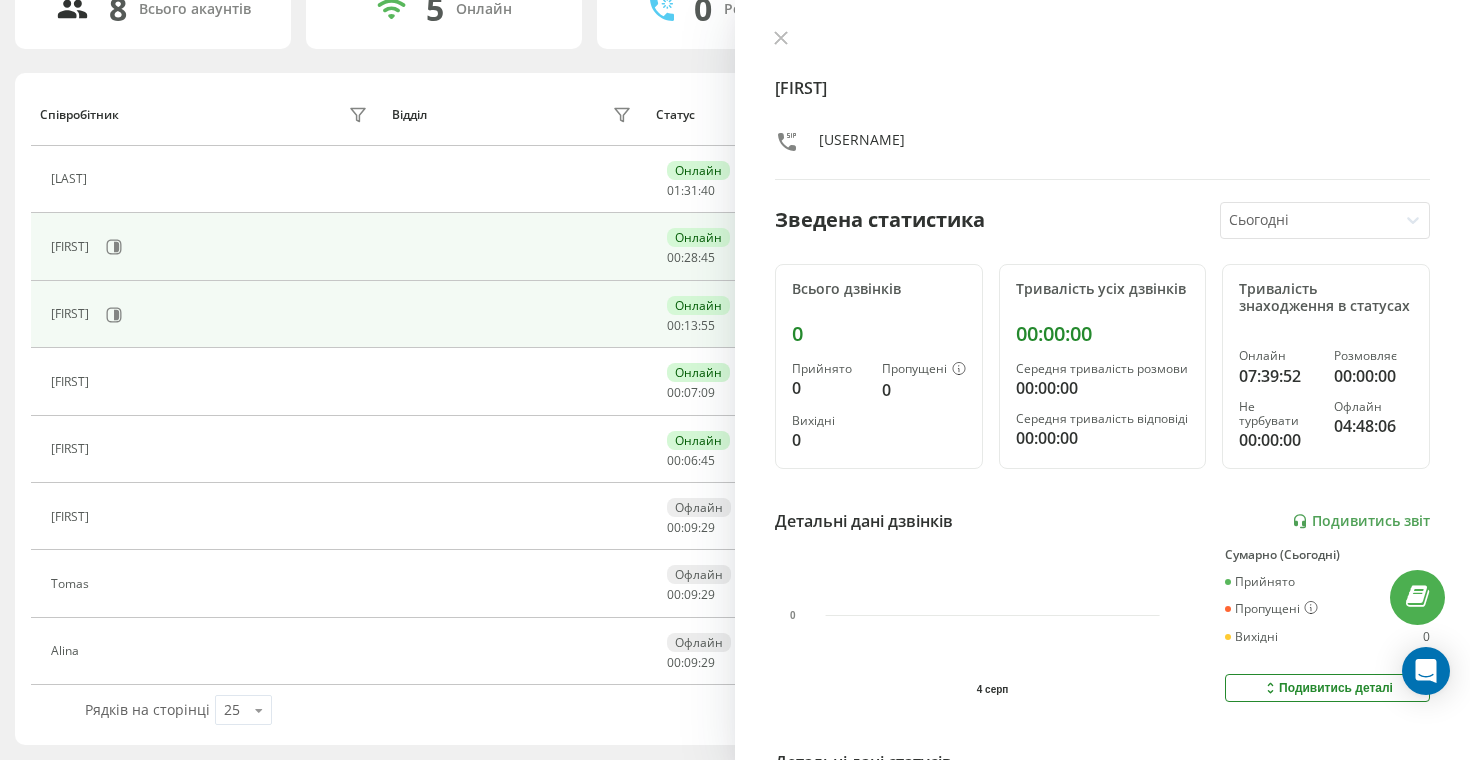 click on "[FIRST]" at bounding box center [207, 246] 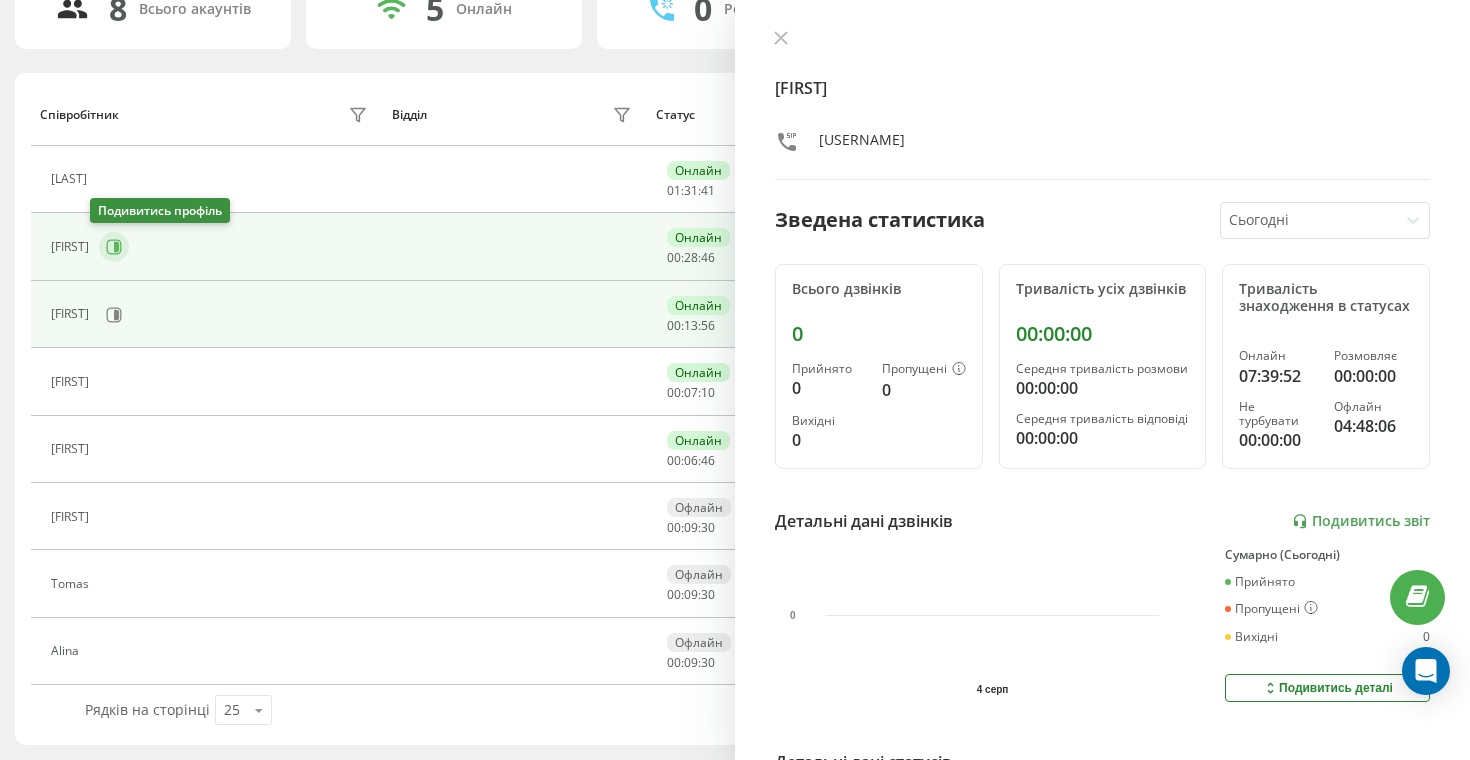 click 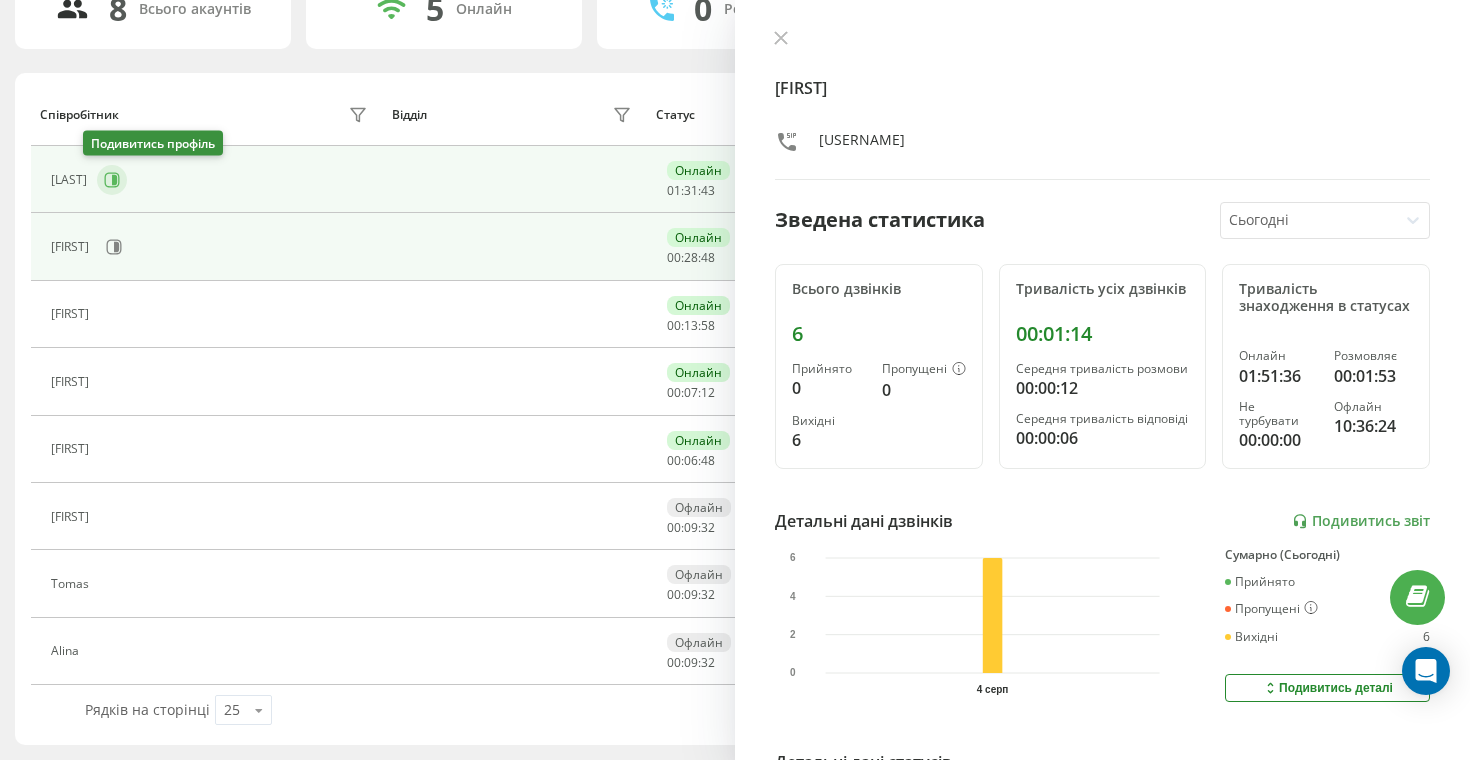 click 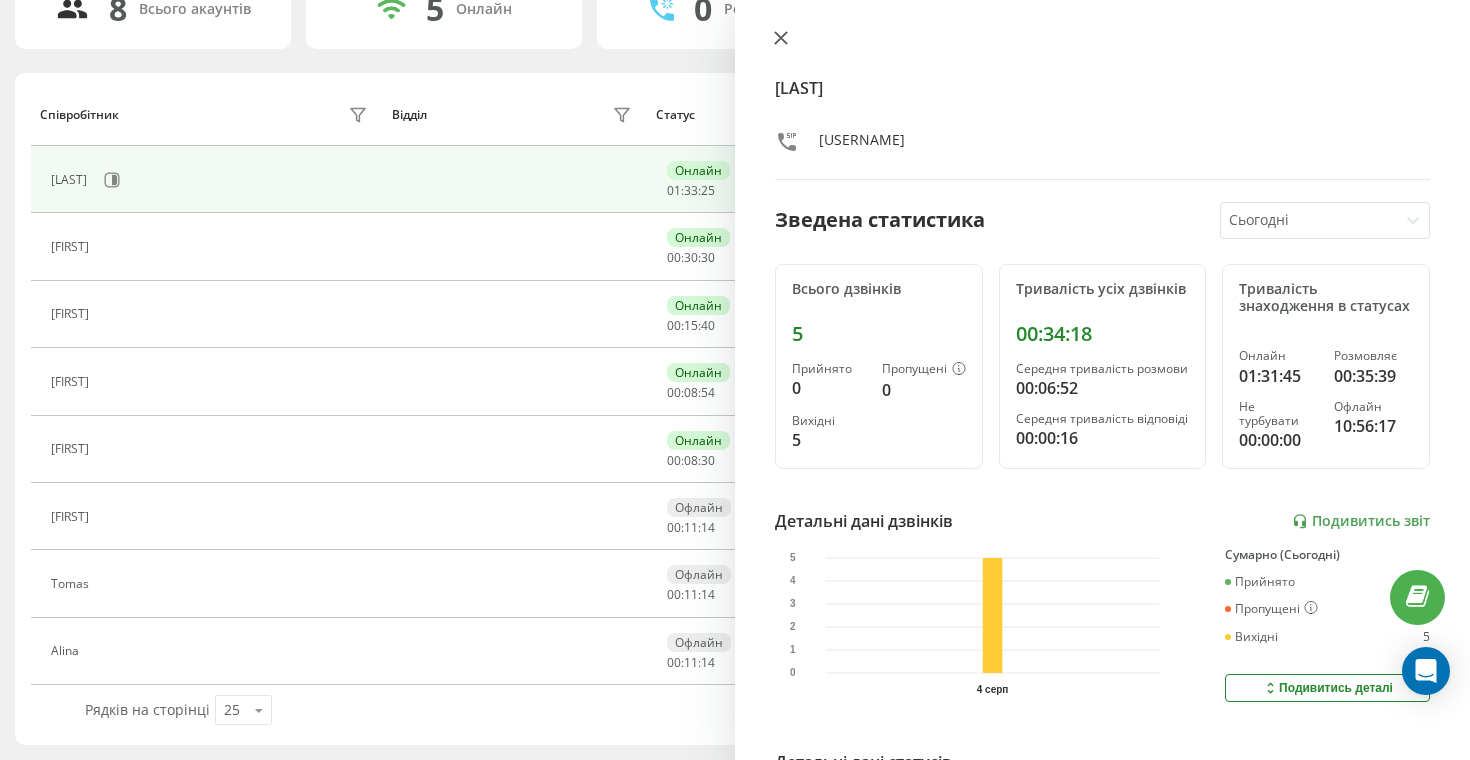 click at bounding box center (781, 39) 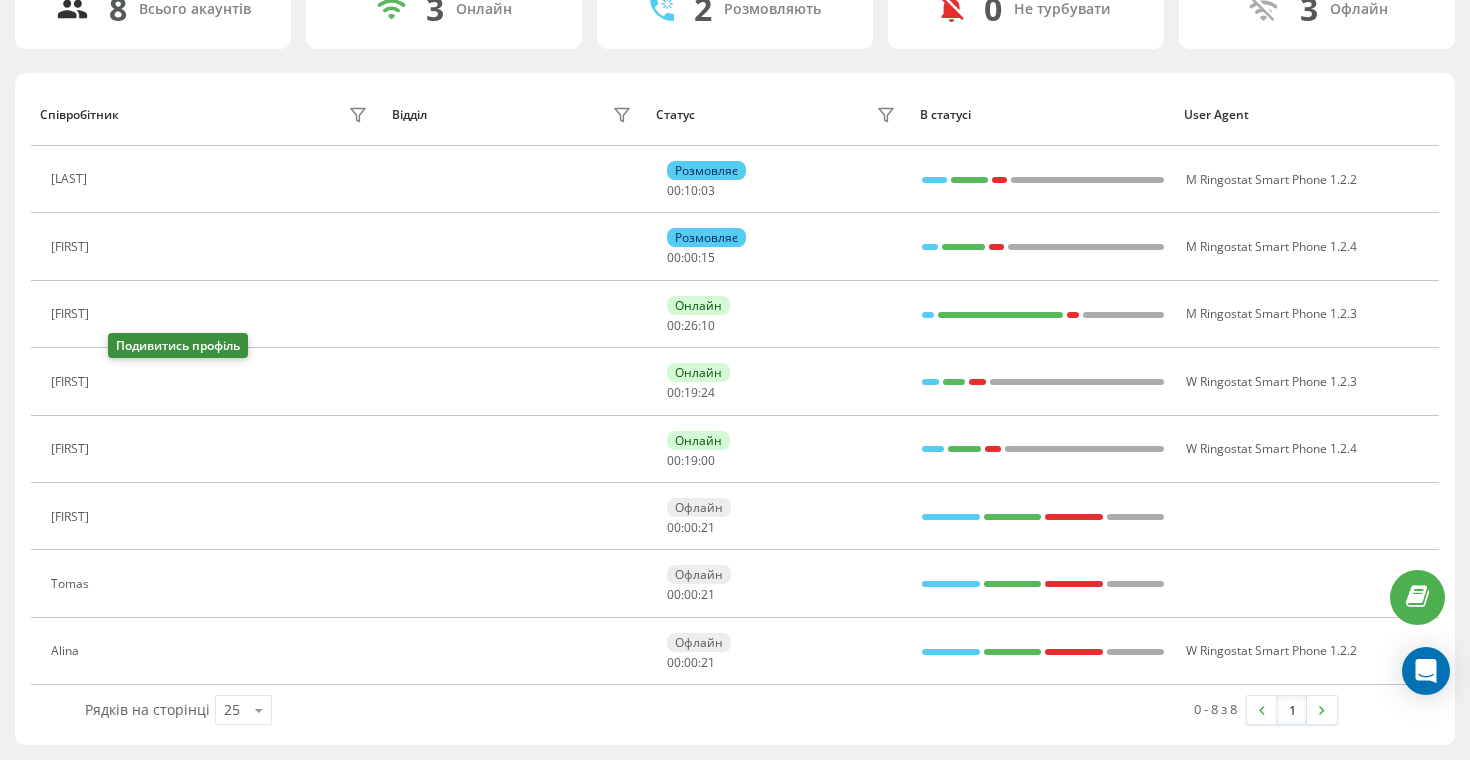 click 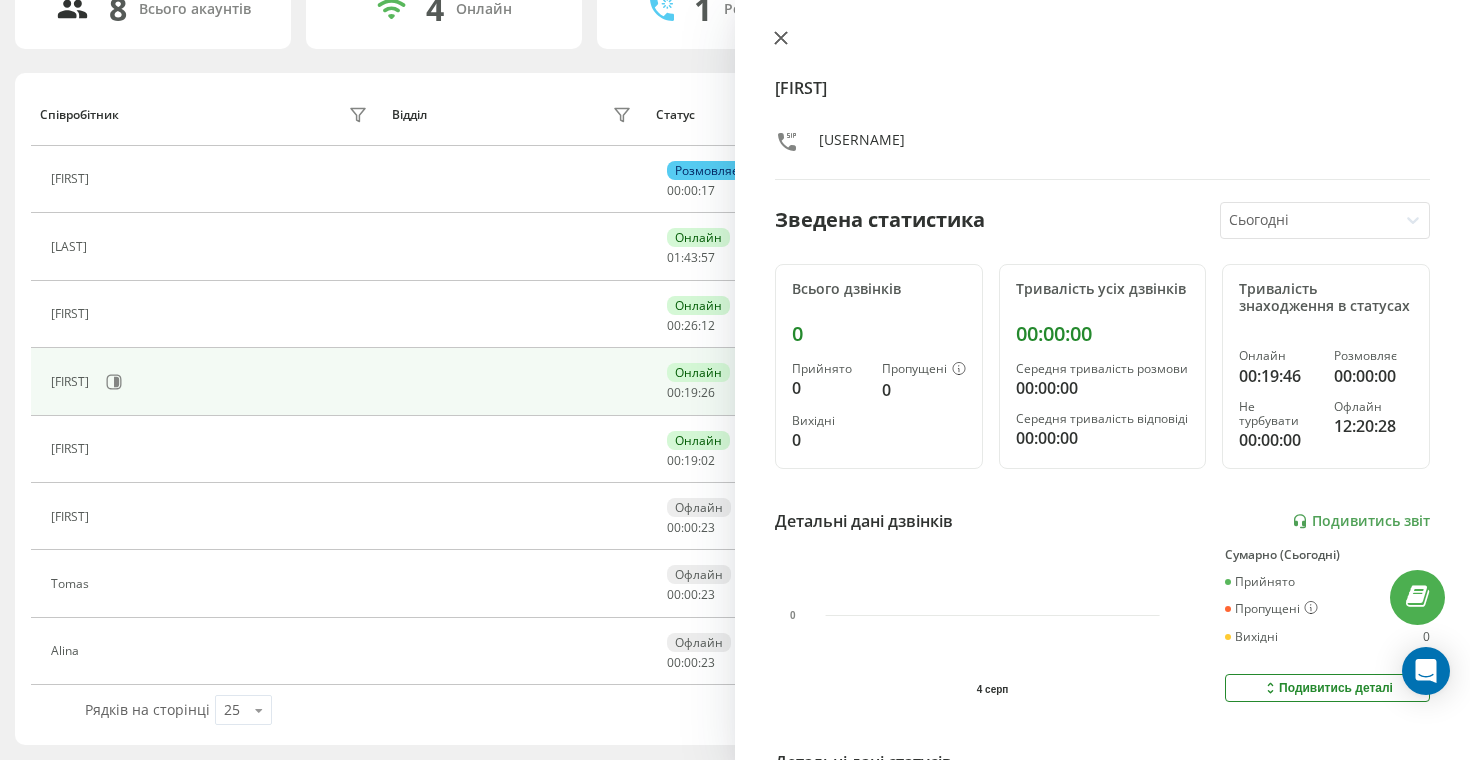 click 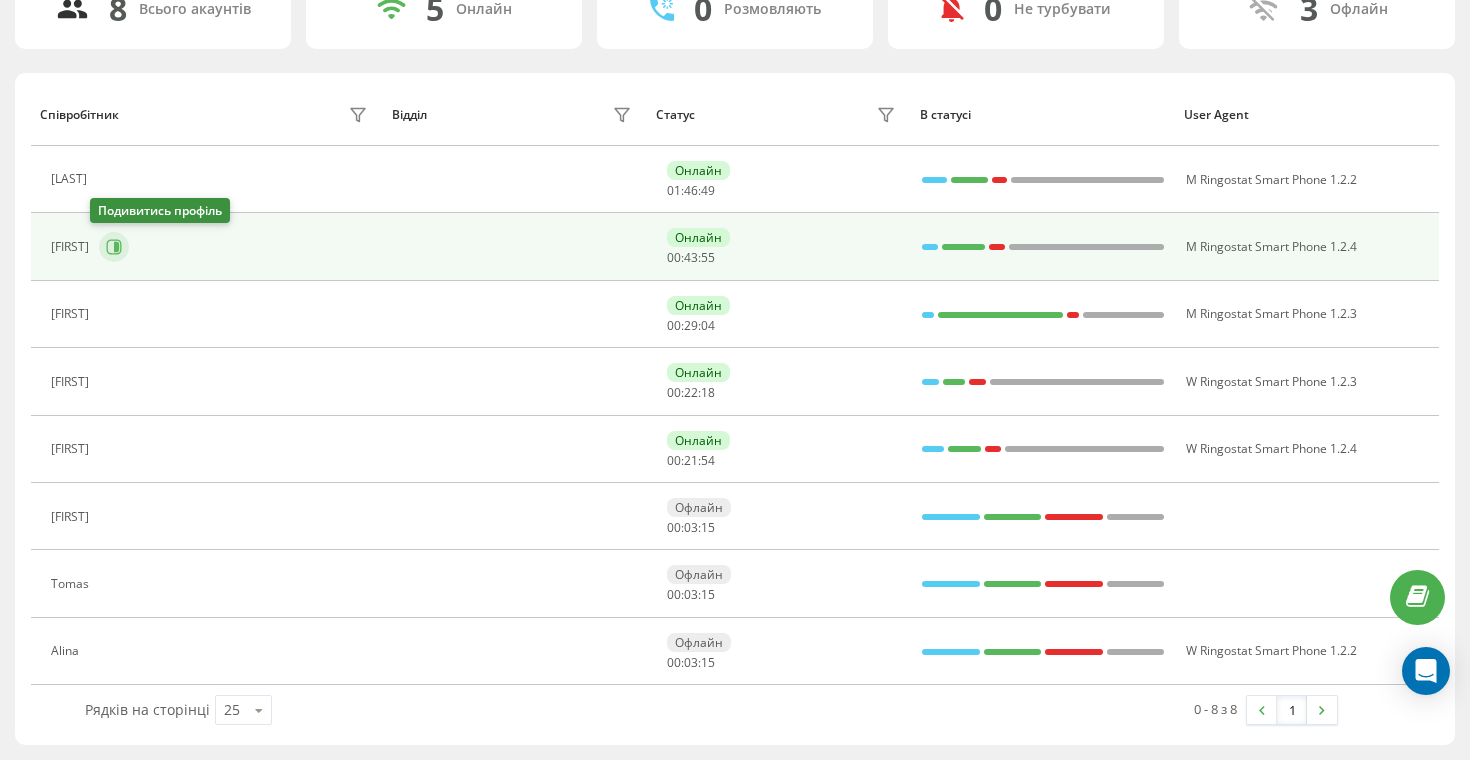 click 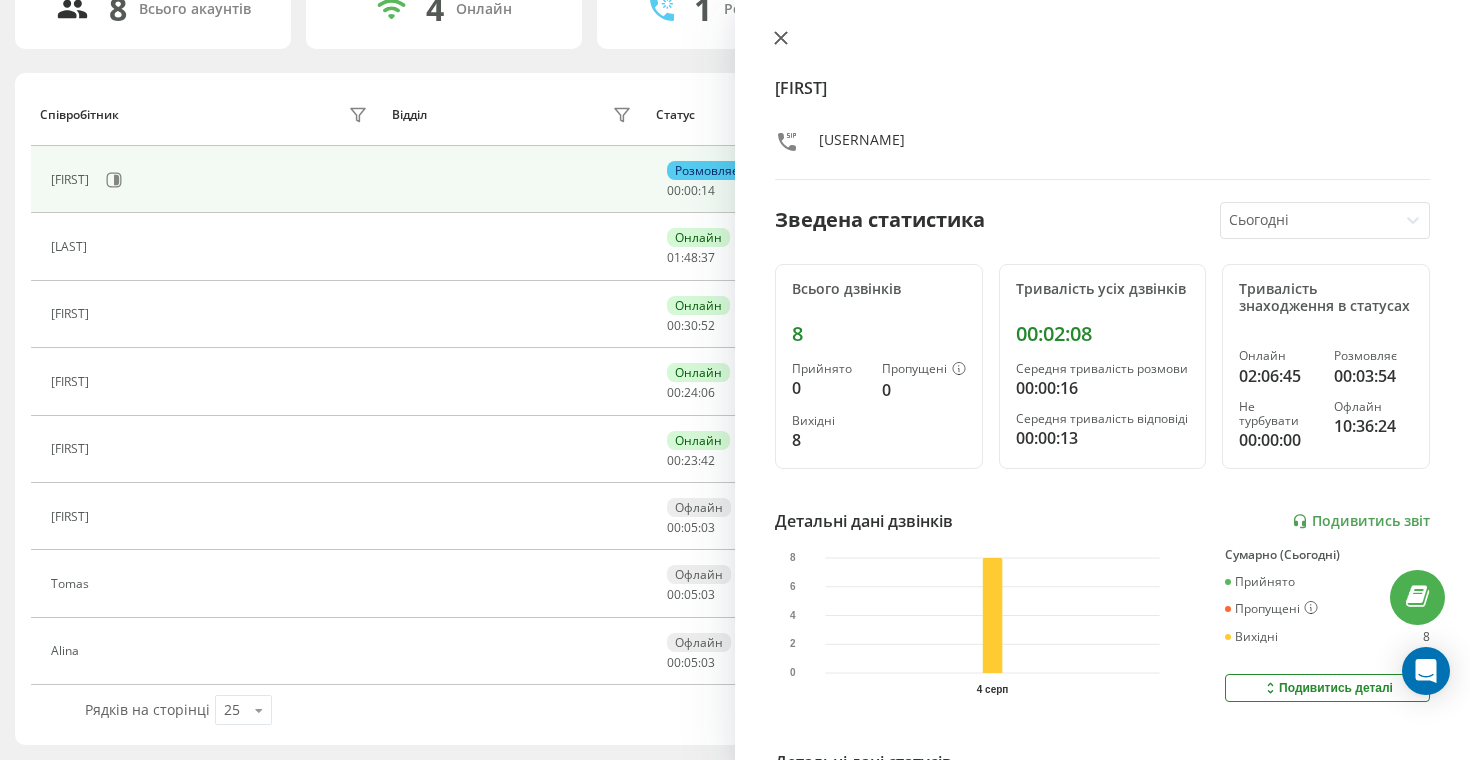 click 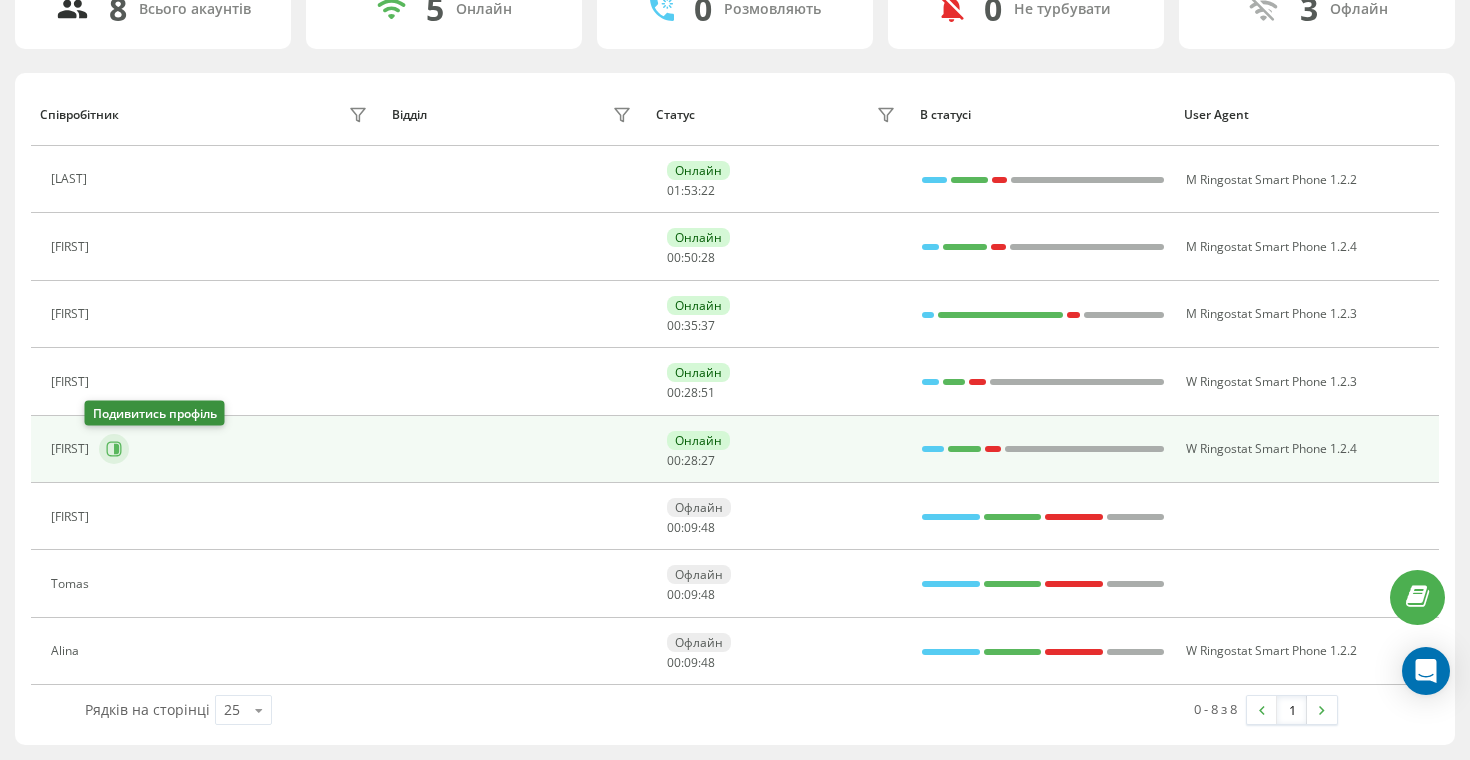 click 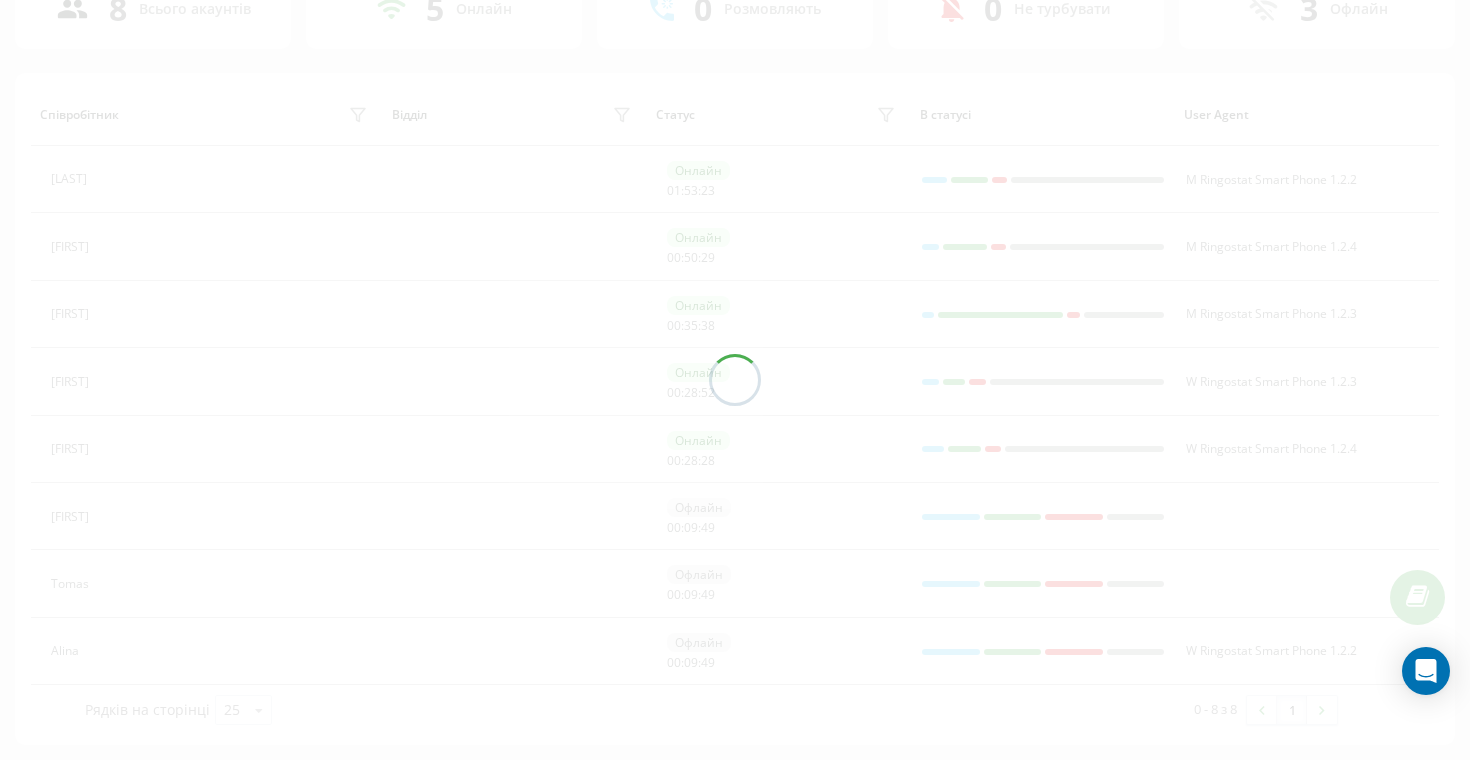 click at bounding box center [735, 380] 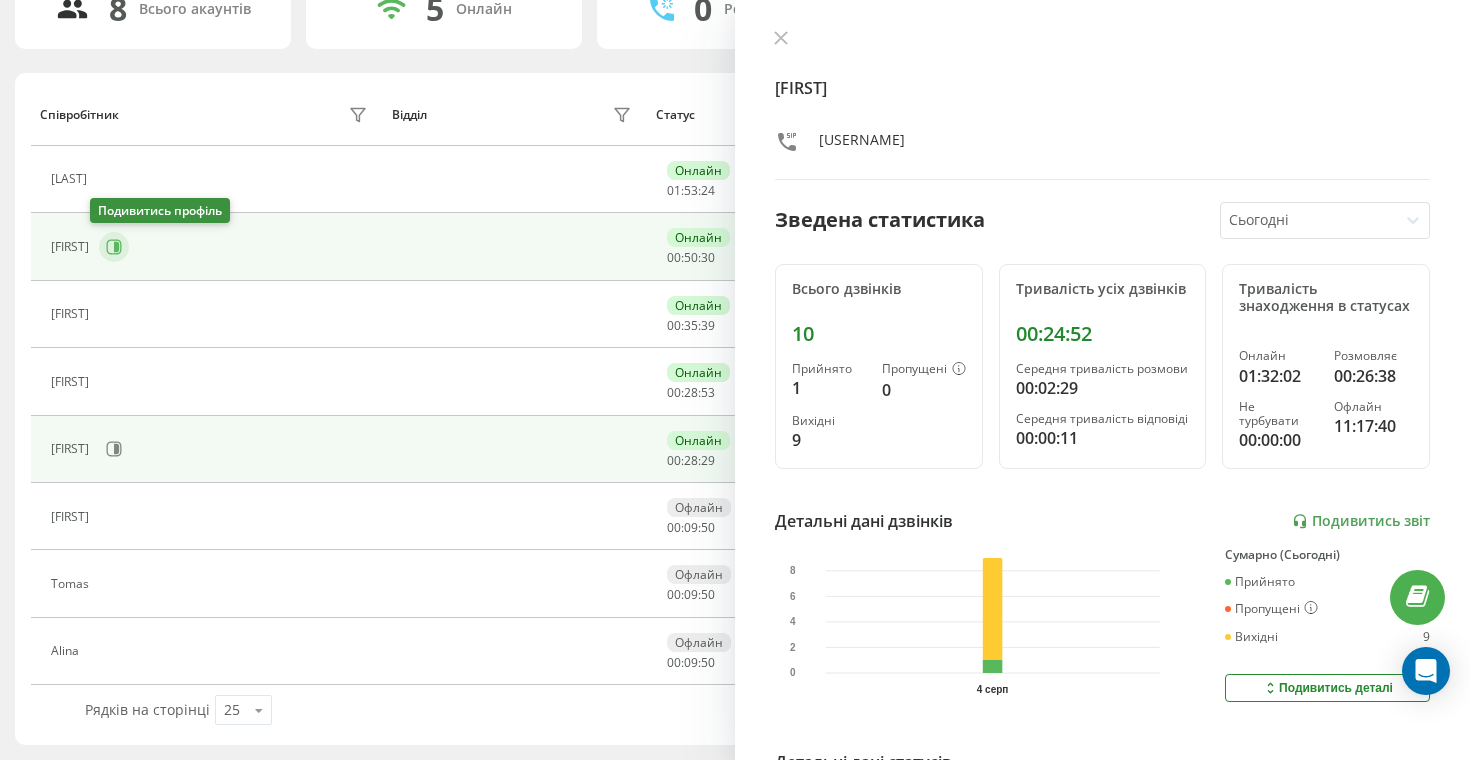 click 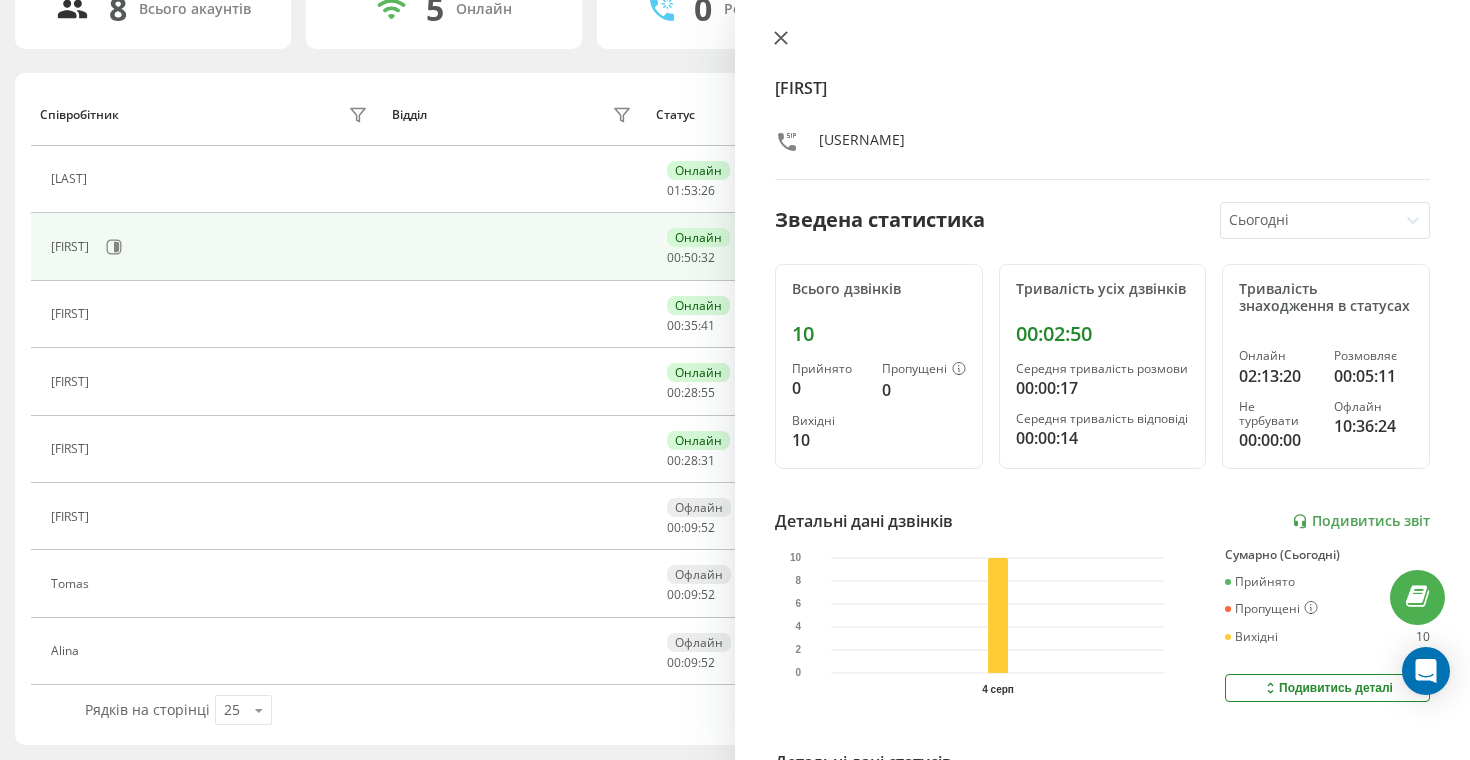 click 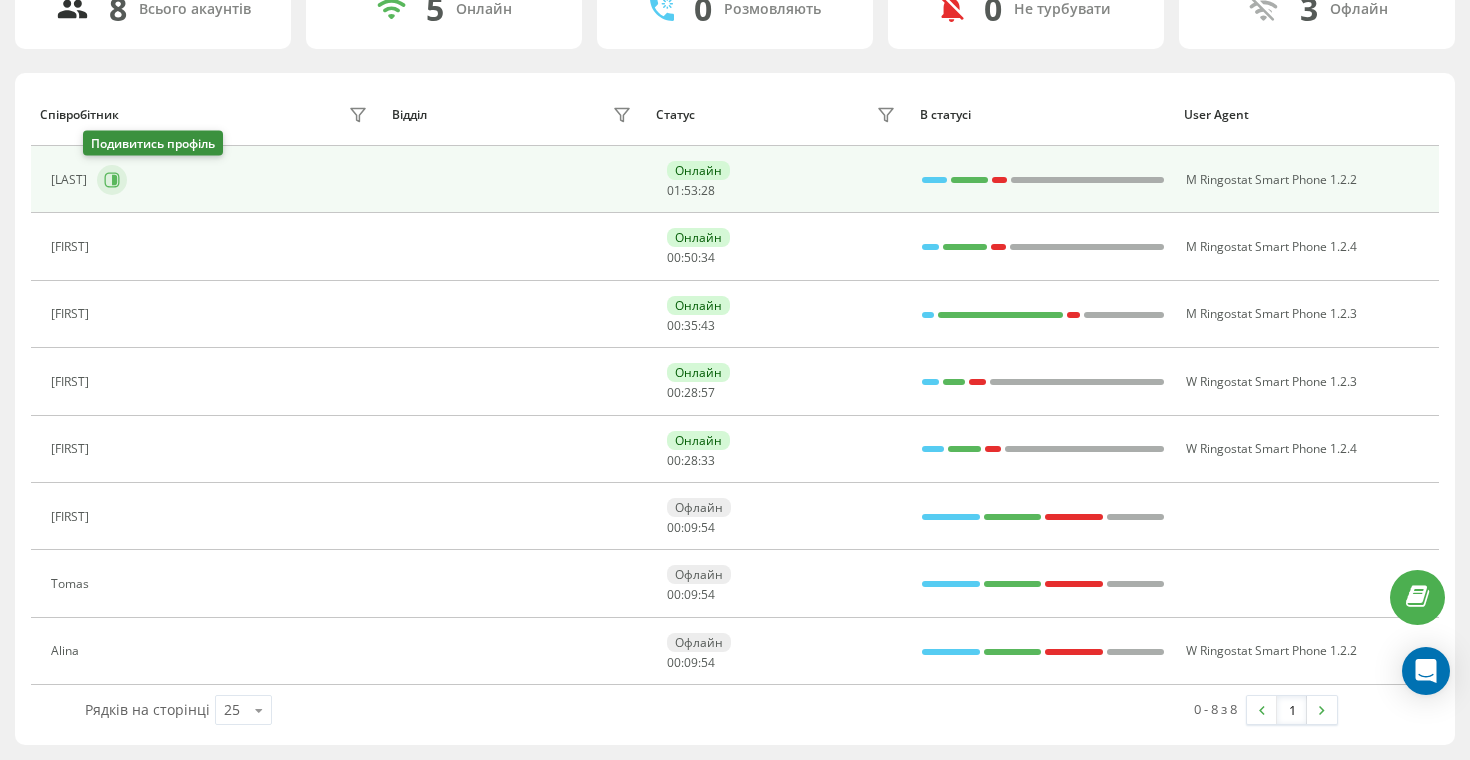 click at bounding box center [112, 180] 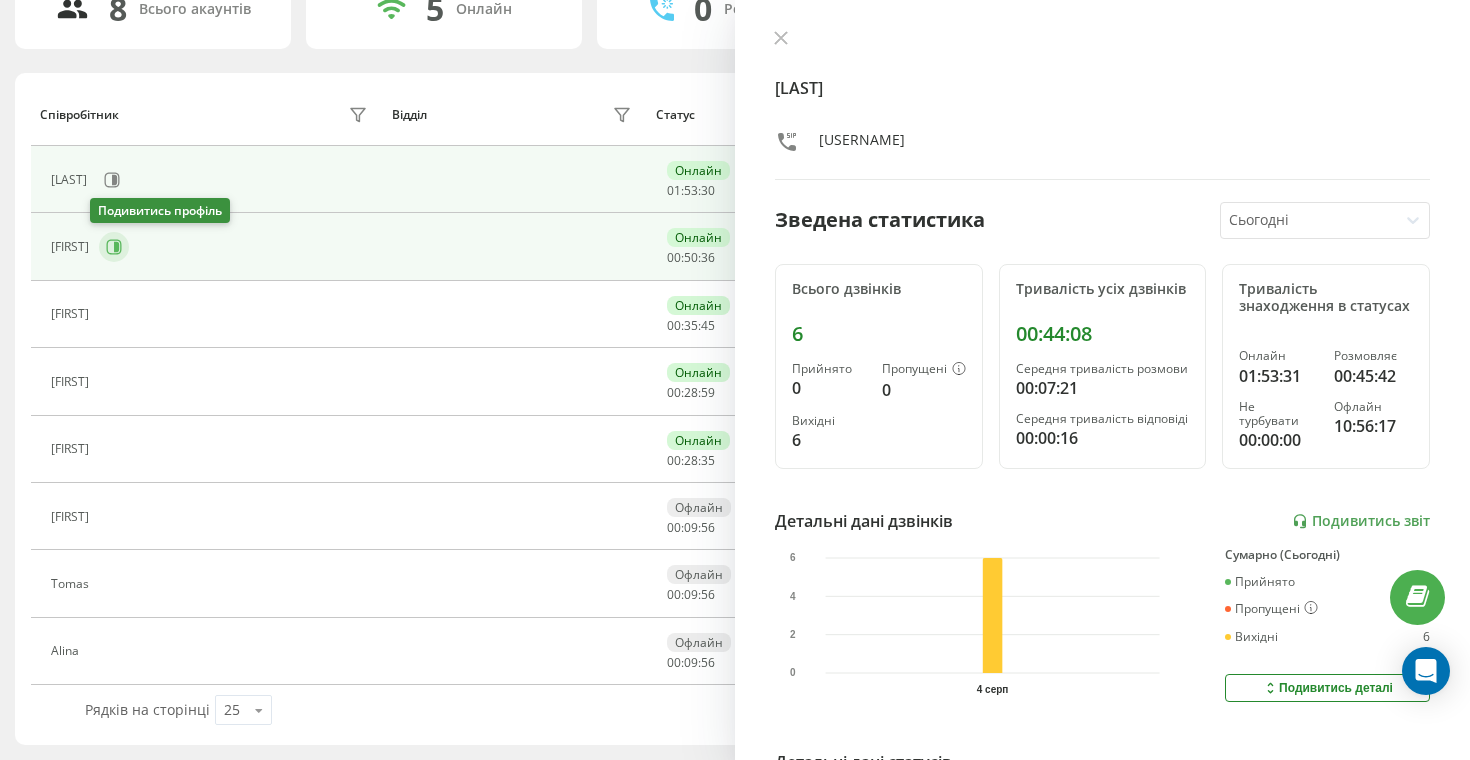 click 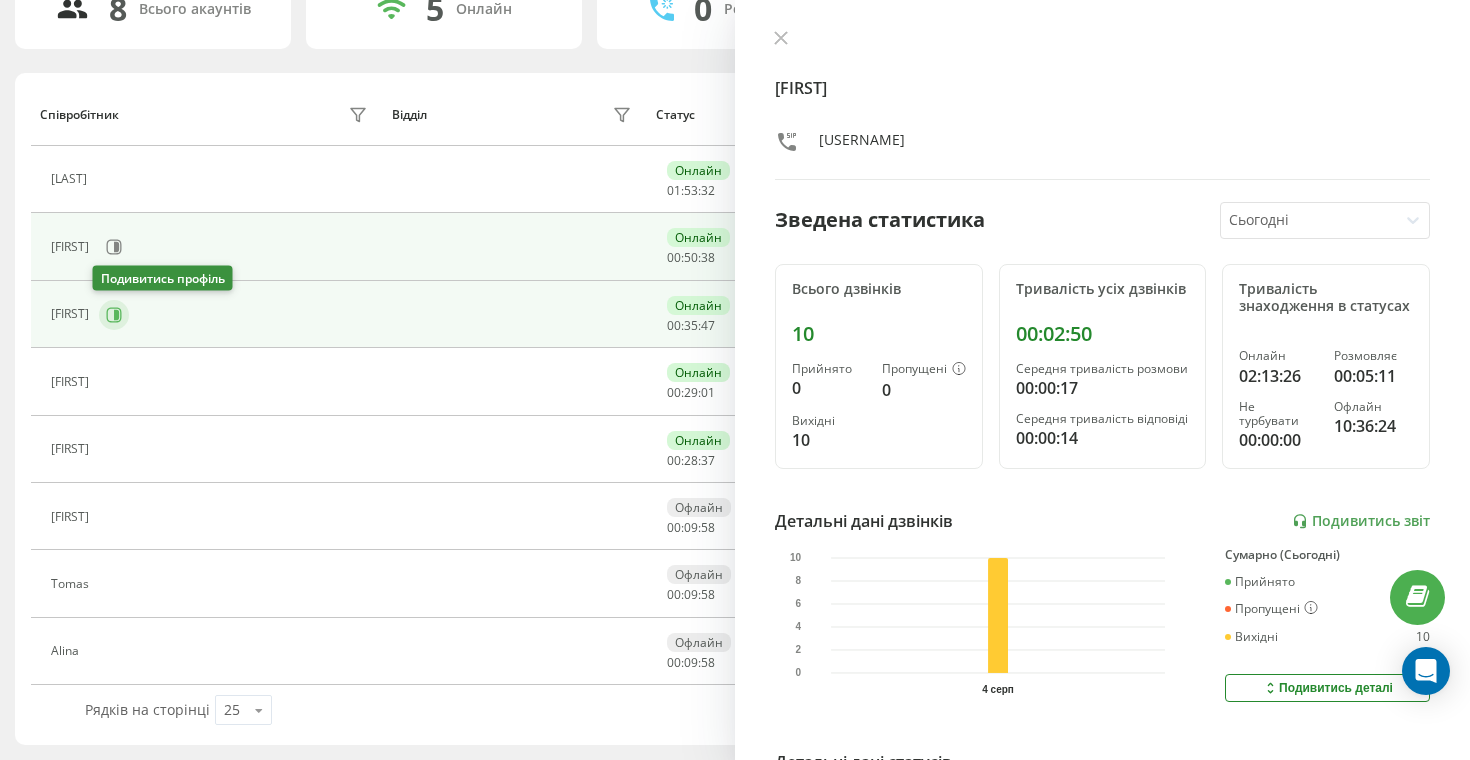 click 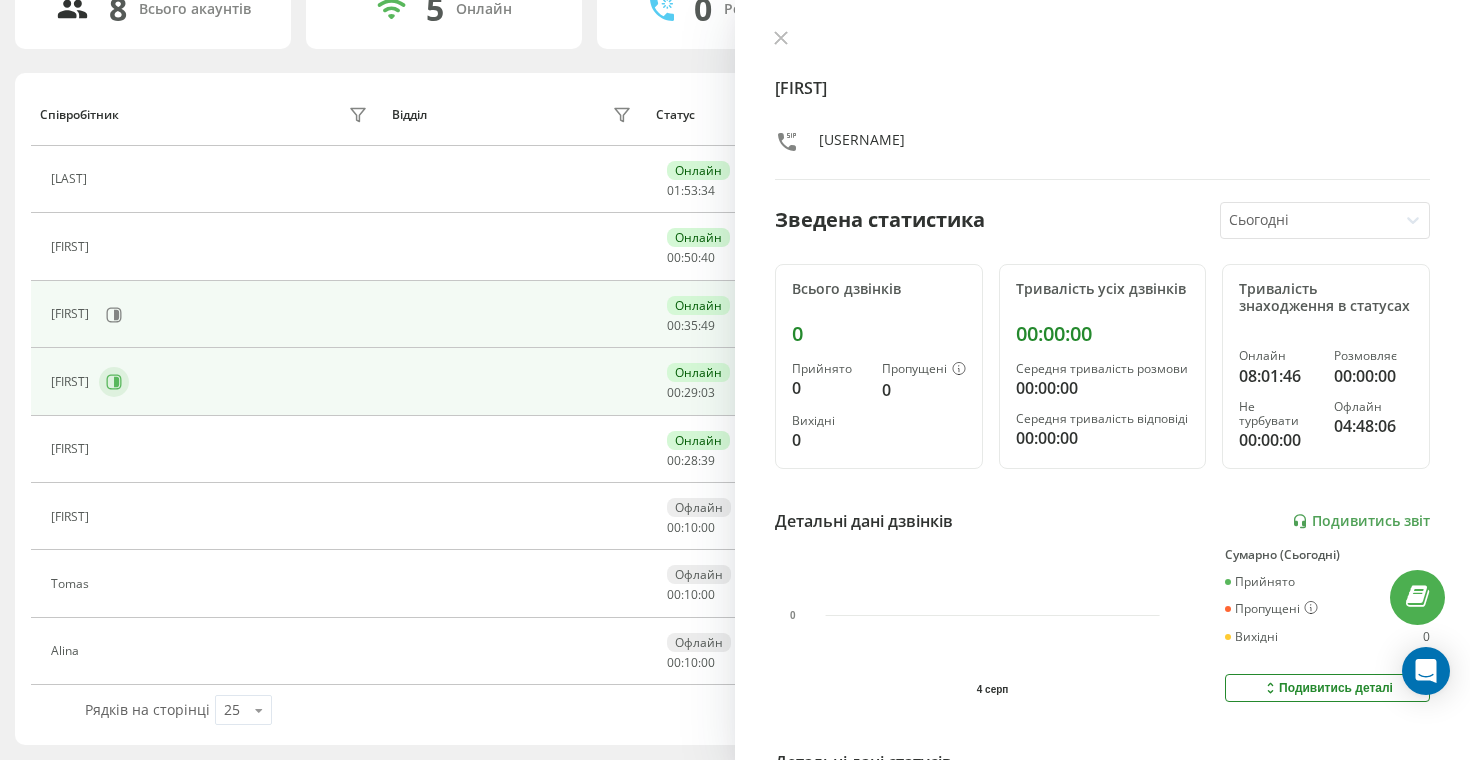 click at bounding box center [114, 382] 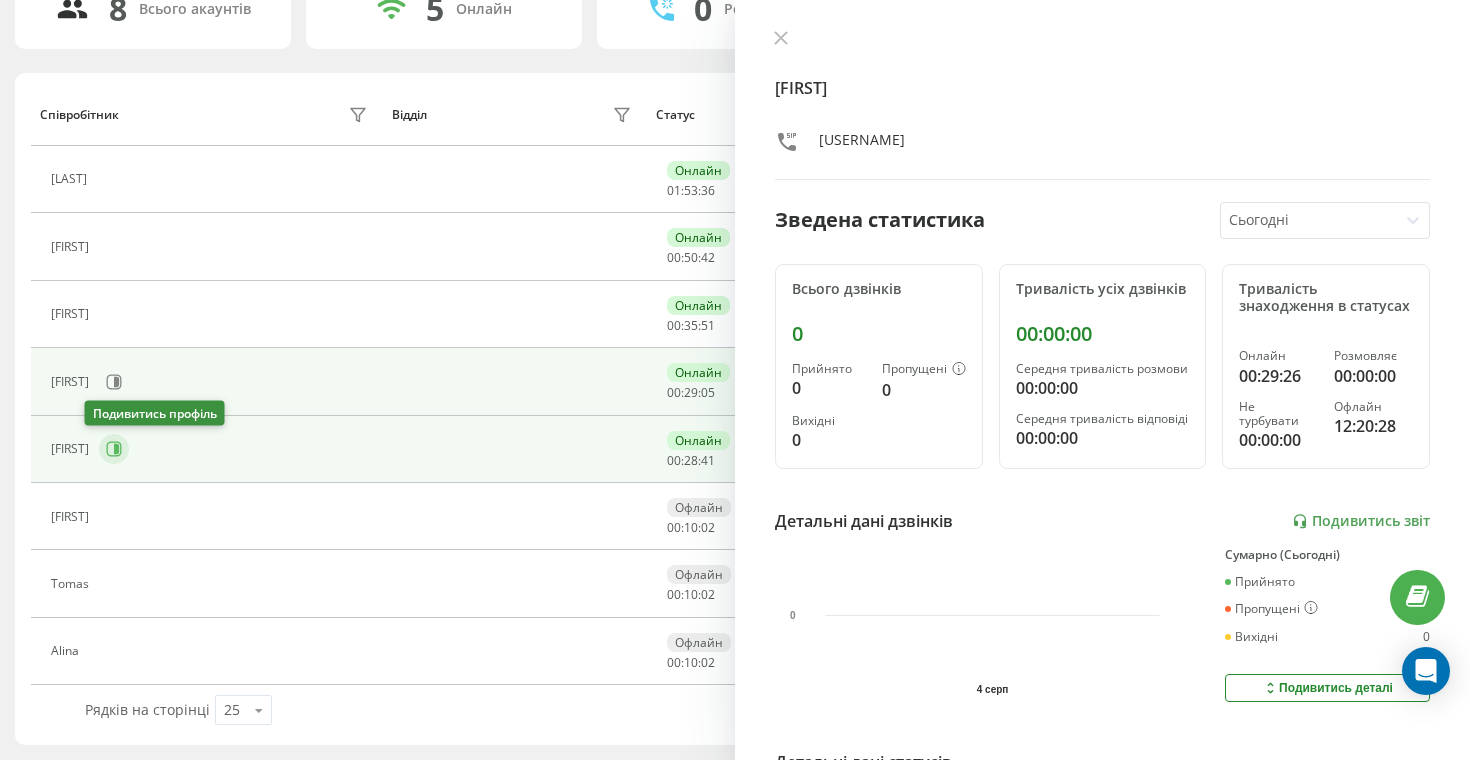 click at bounding box center (114, 449) 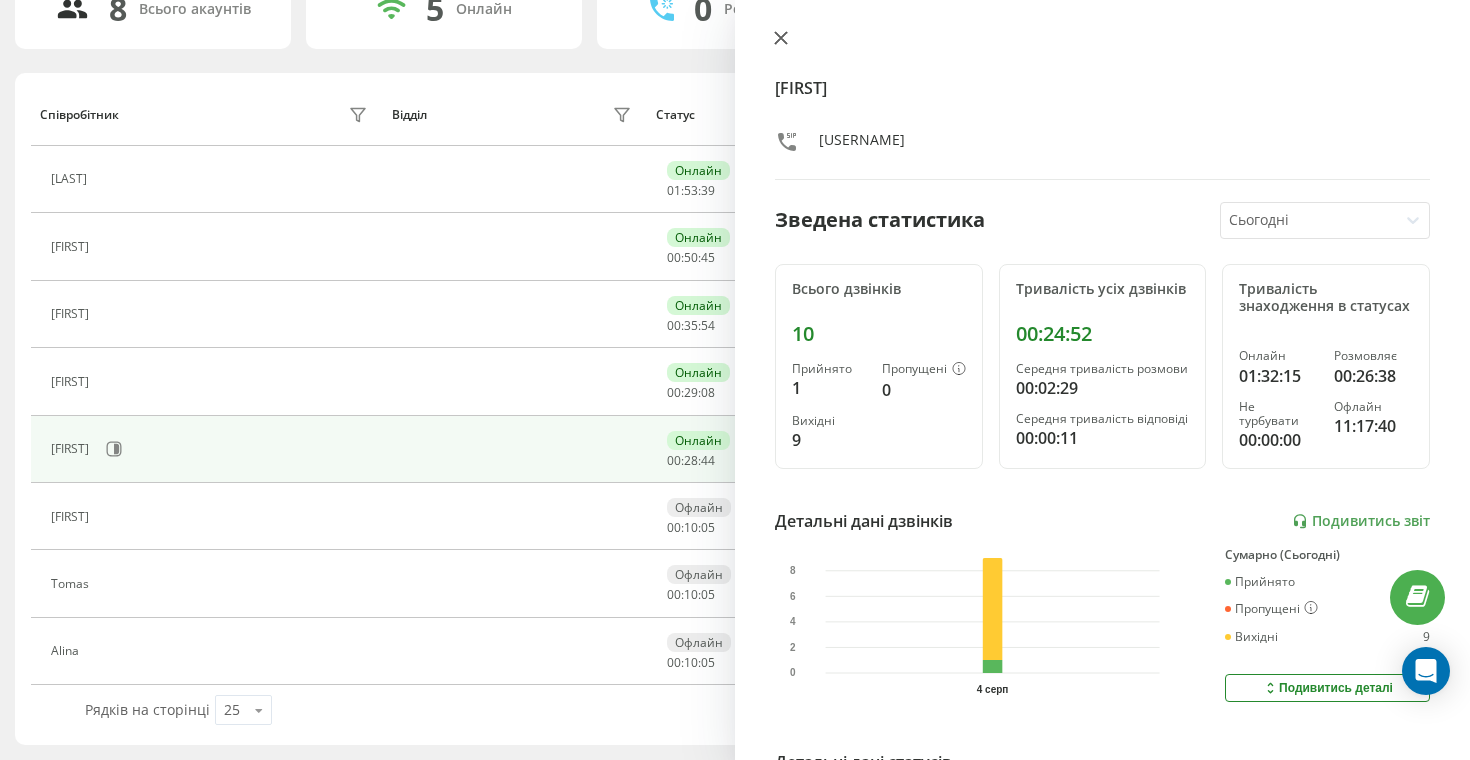 click at bounding box center [781, 39] 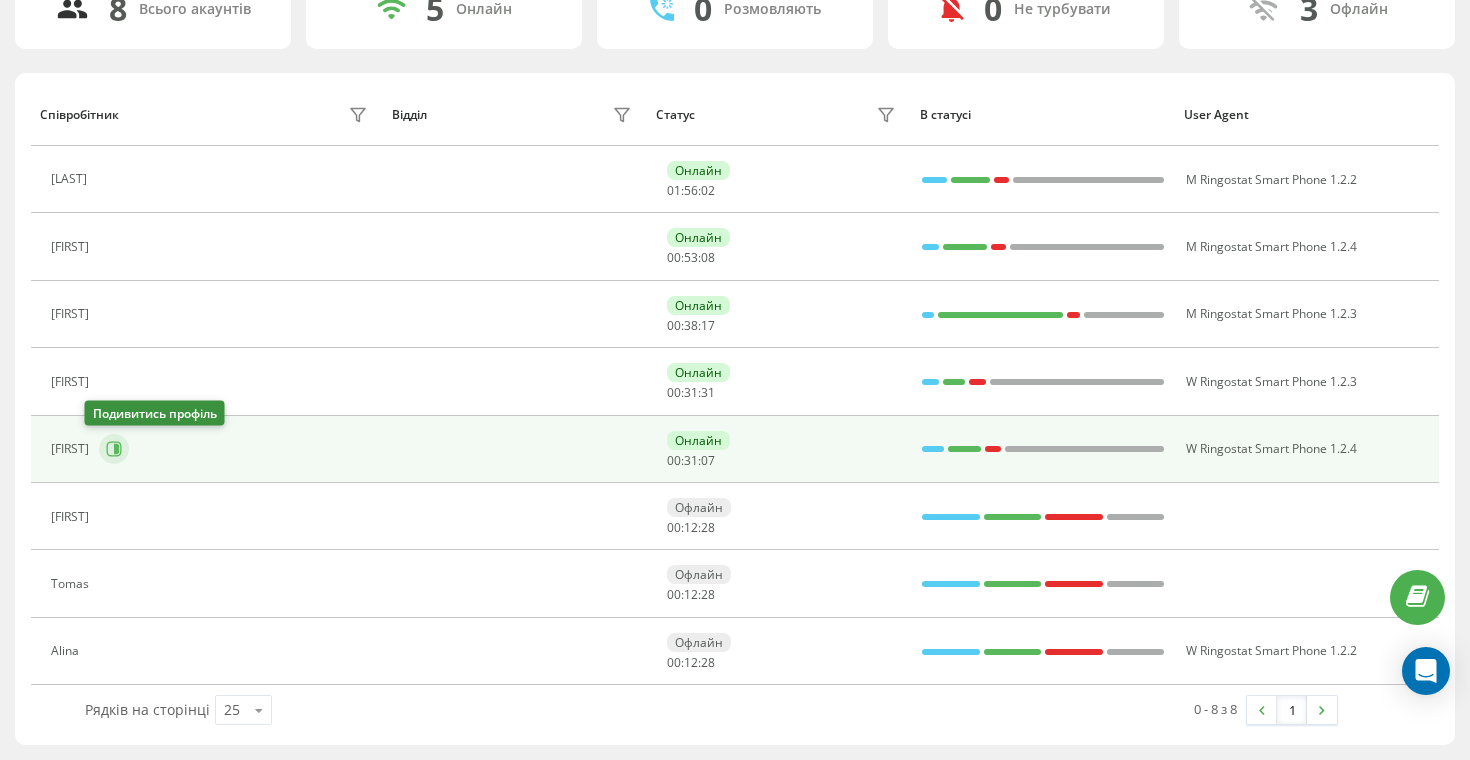 click at bounding box center (114, 449) 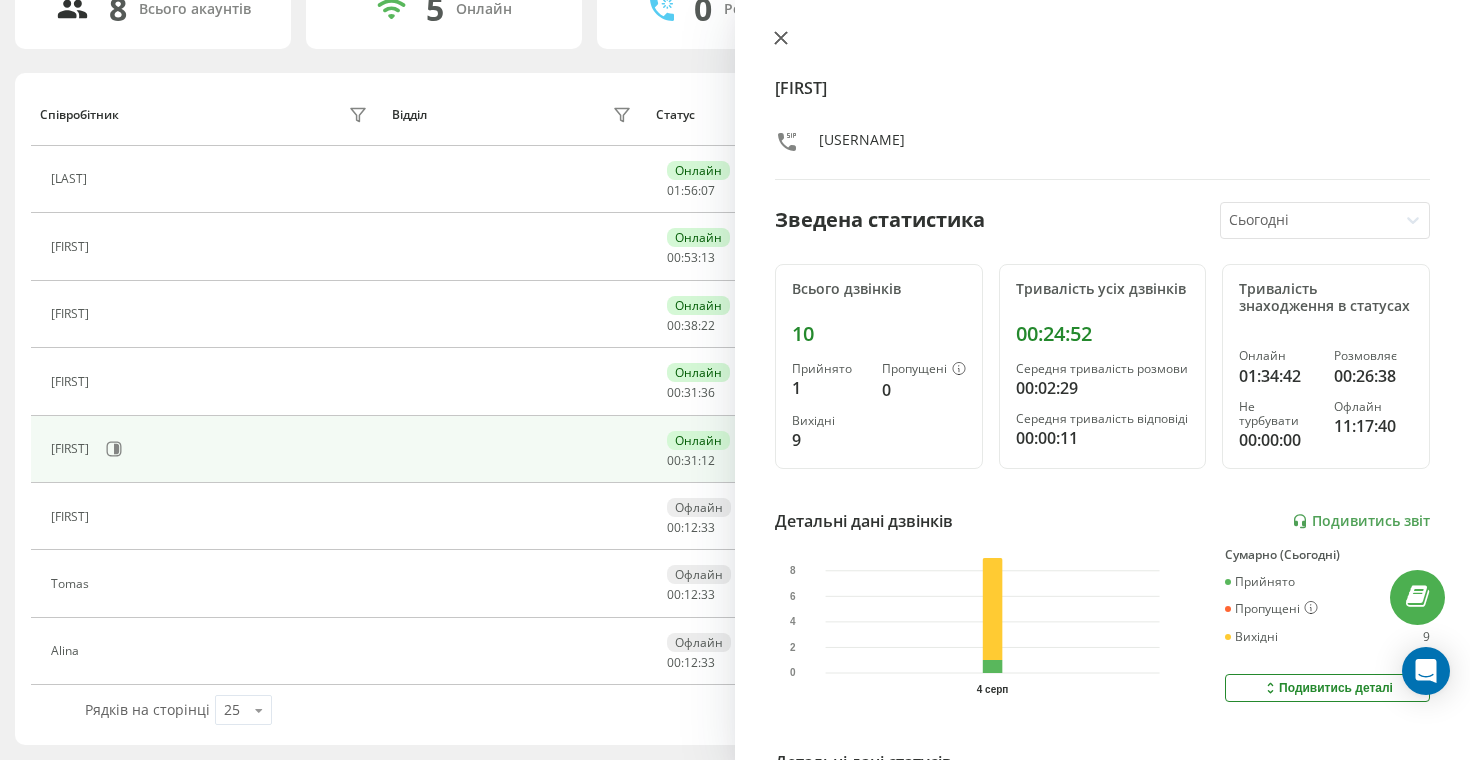 click 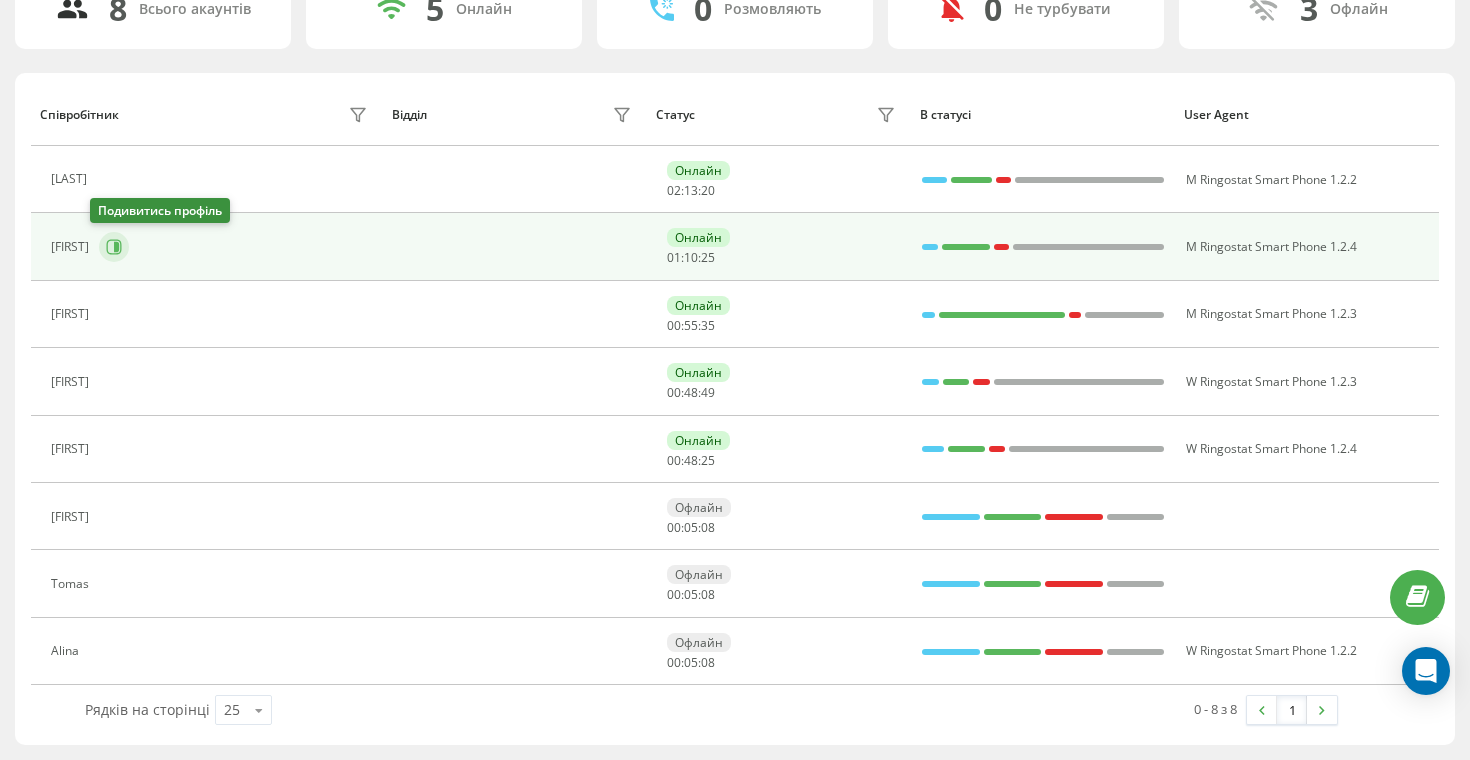 click 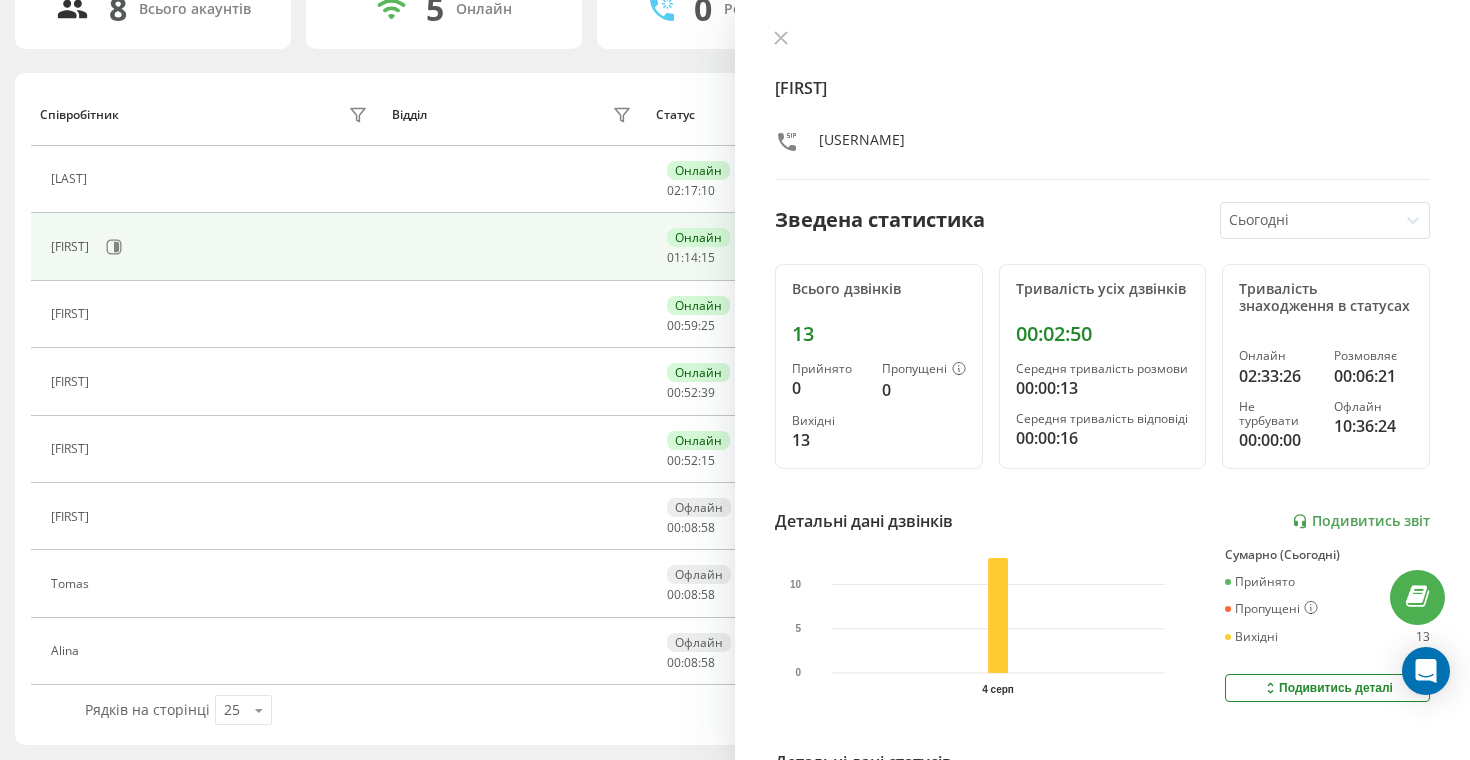 click at bounding box center [1102, 40] 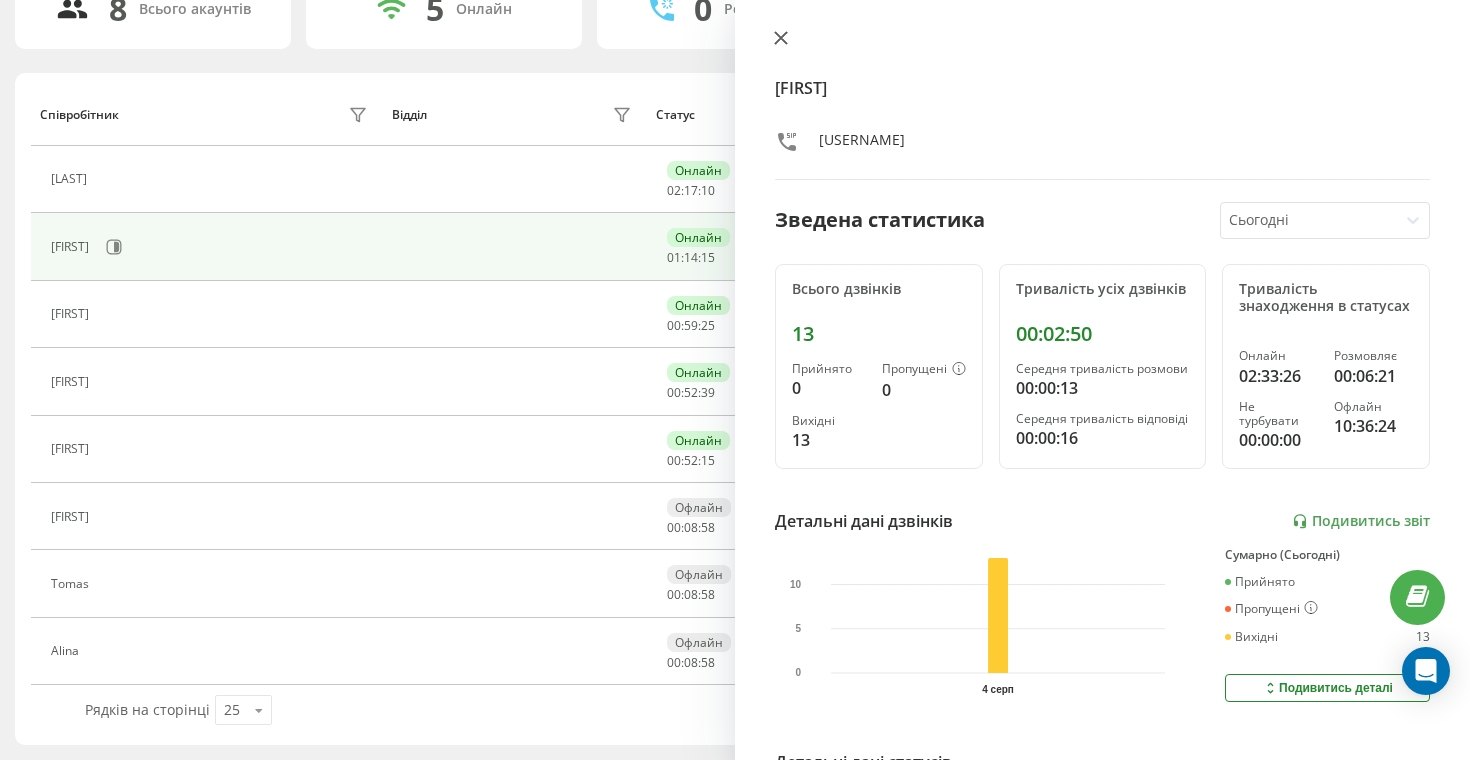 click at bounding box center (781, 39) 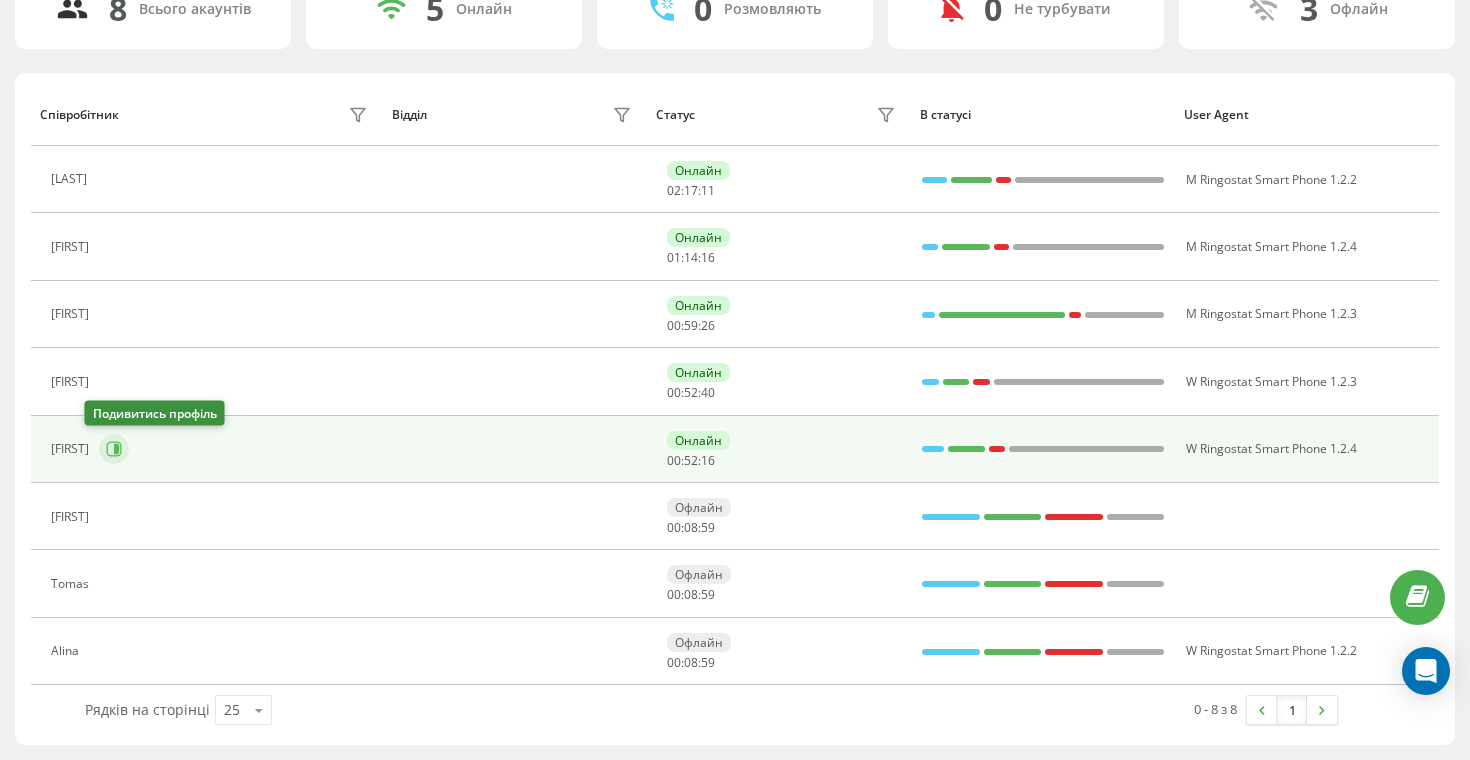 click 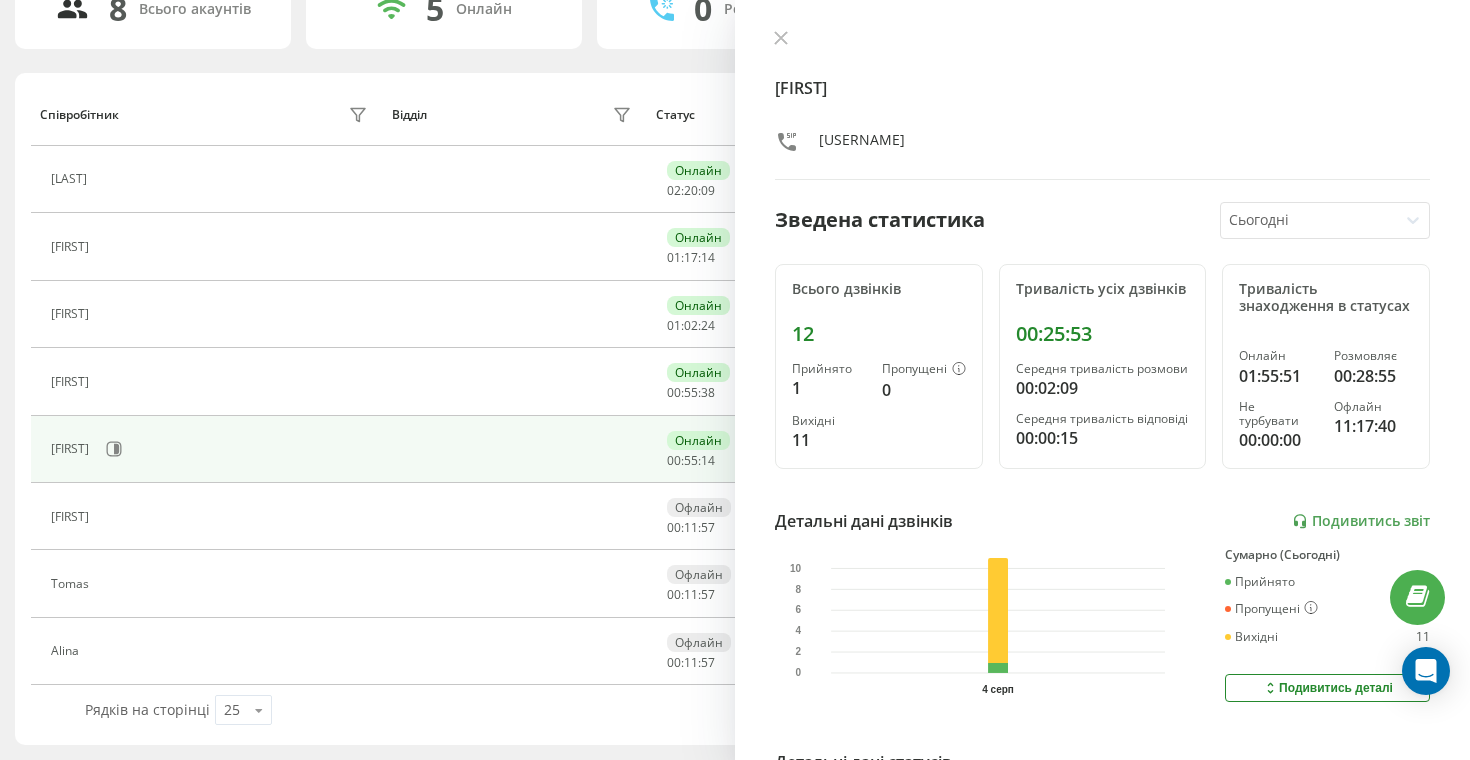click on "Alex  bikotradingpro_alex Зведена статистика Сьогодні Всього дзвінків 12 Прийнято 1 Пропущені 0 Вихідні 11 Тривалість усіх дзвінків 00:25:53 Середня тривалість розмови 00:02:09 Середня тривалість відповіді 00:00:15 Тривалість знаходження в статусах Онлайн 01:55:51 Розмовляє 00:28:55 Не турбувати 00:00:00 Офлайн 11:17:40 Детальні дані дзвінків Подивитись звіт 4 серп 0 2 4 6 8 10 Сумарно (Сьогодні) Прийнято 1 Пропущені 0 Вихідні 11   Подивитись деталі Детальні дані статусів 4 серп Сумарно (Сьогодні) Онлайн 01:55:51 Розмовляє 00:28:55 Не турбувати 00:00:00 Офлайн 11:17:40   Подивитись деталі" at bounding box center (1102, 380) 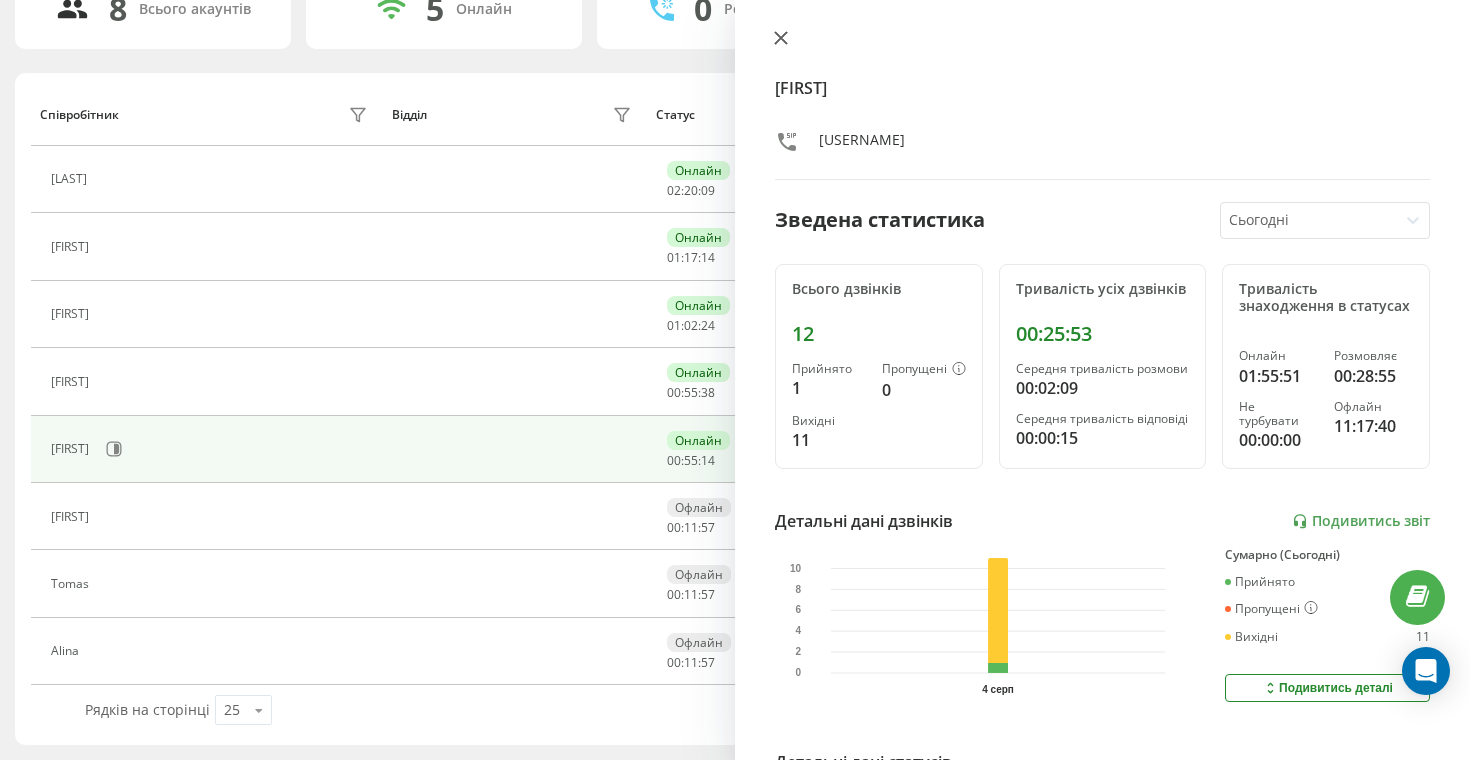 click at bounding box center [1102, 40] 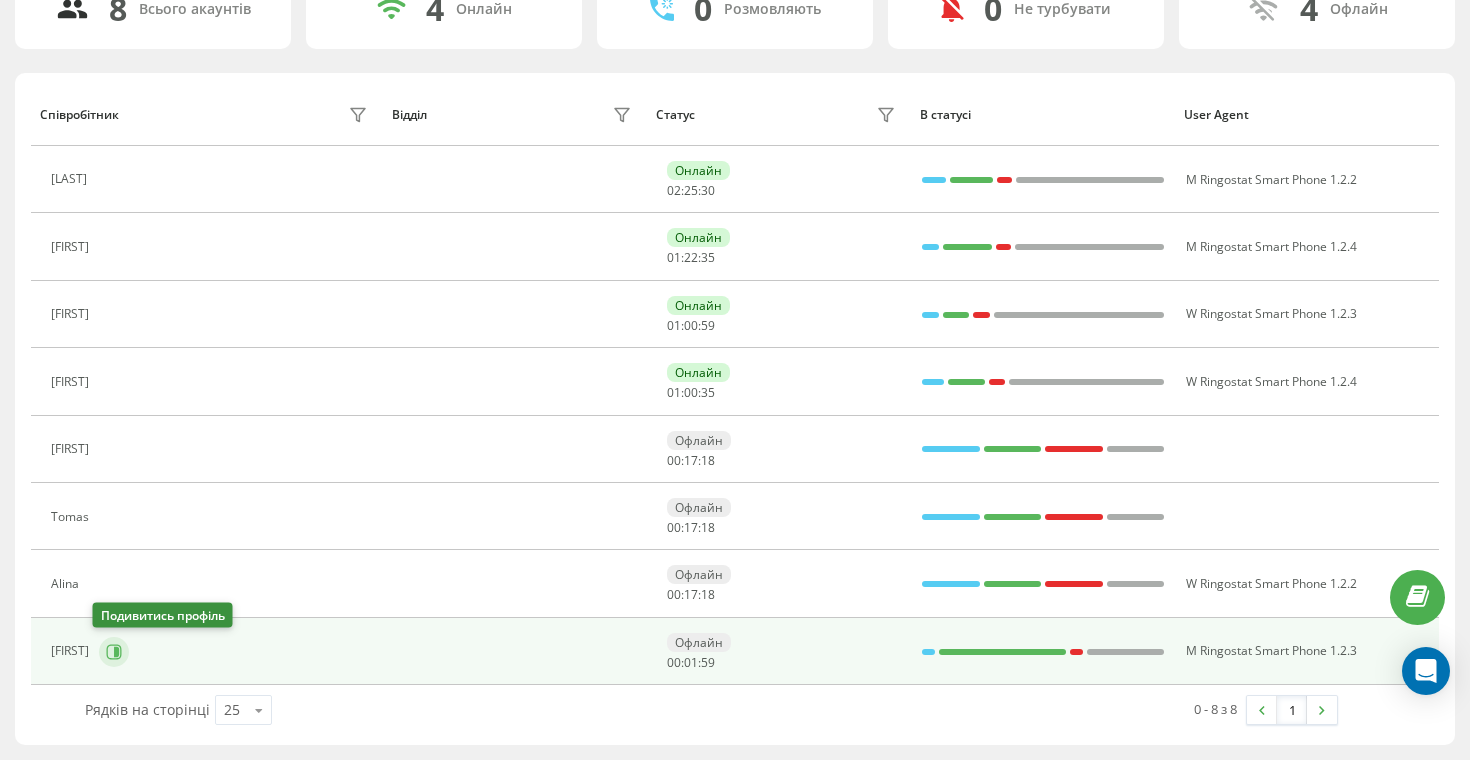 click 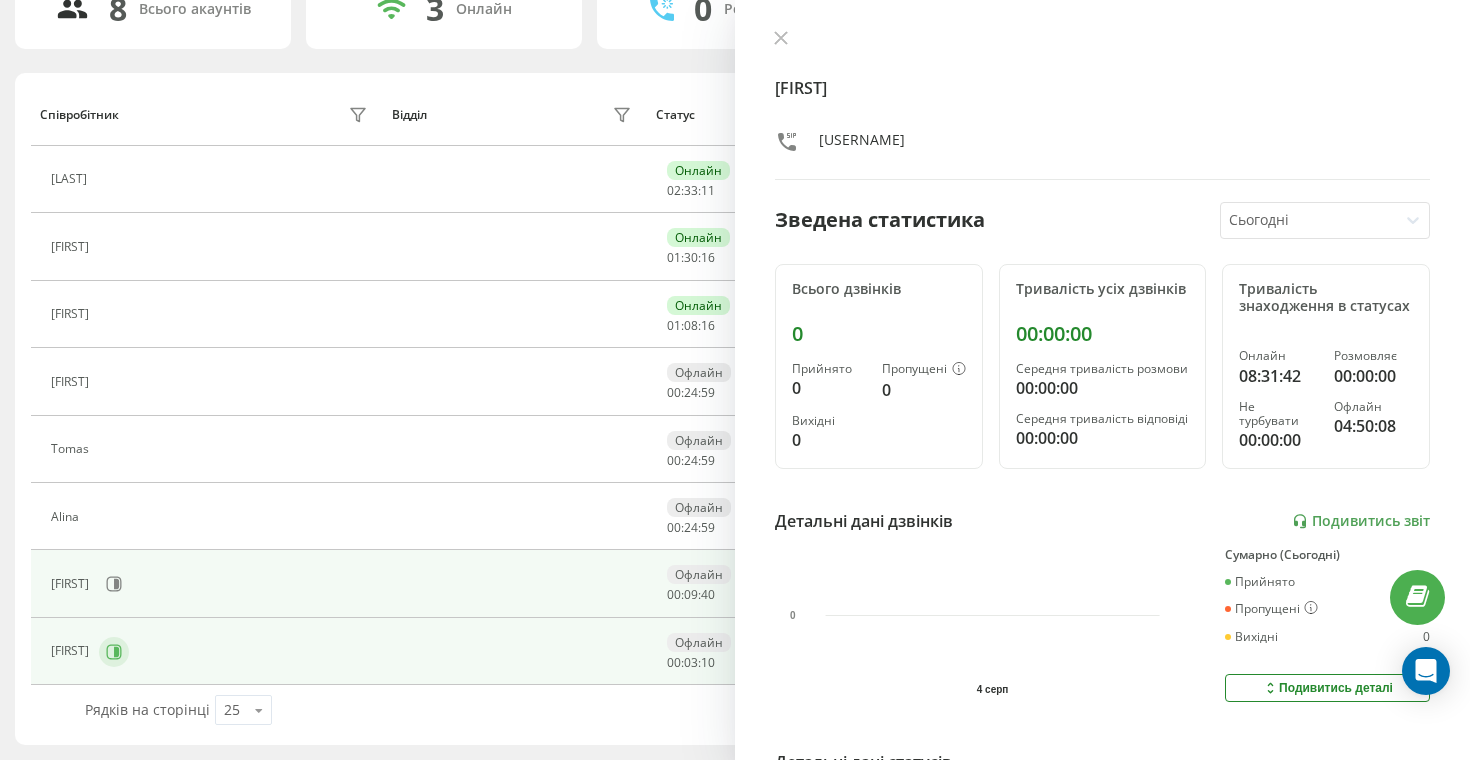 click at bounding box center (114, 652) 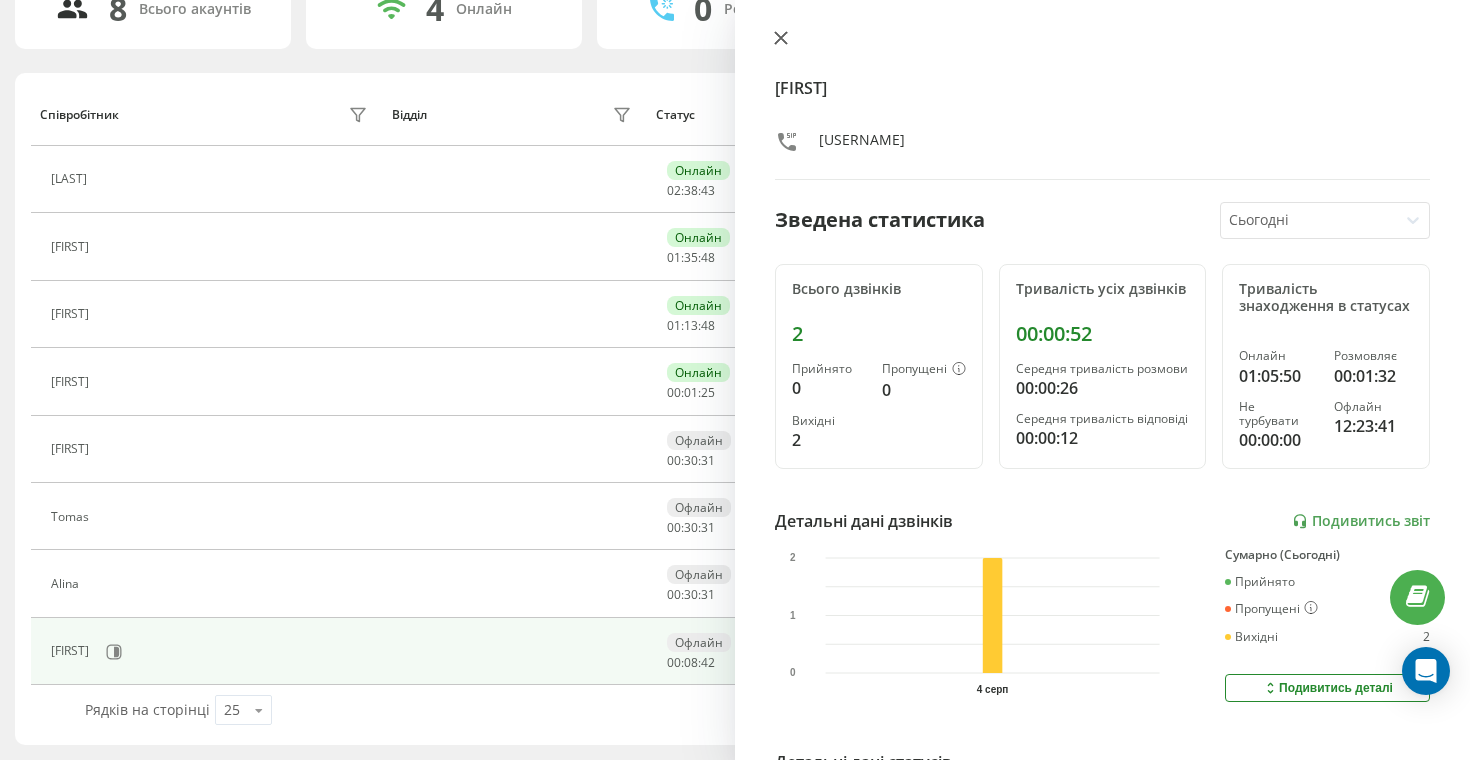 click 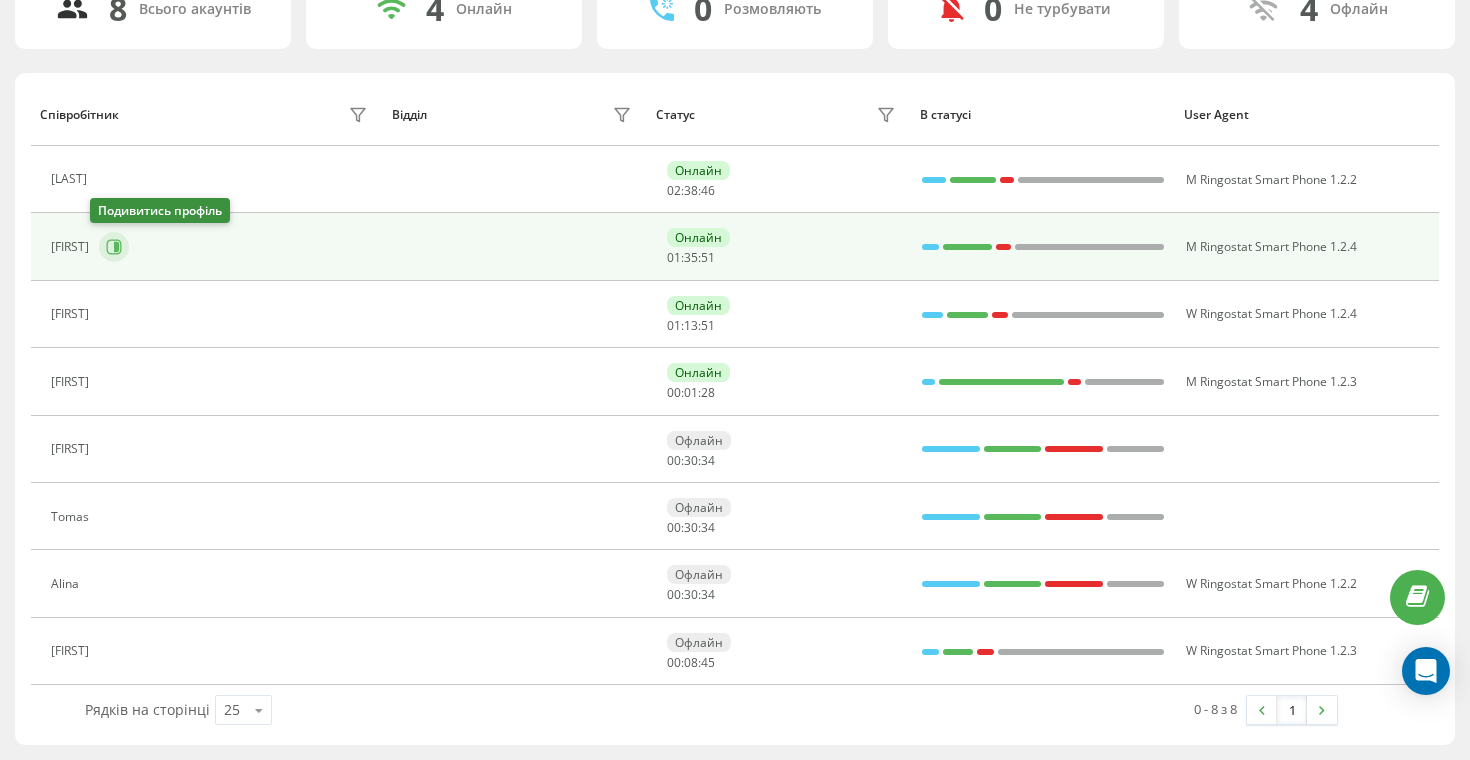 click 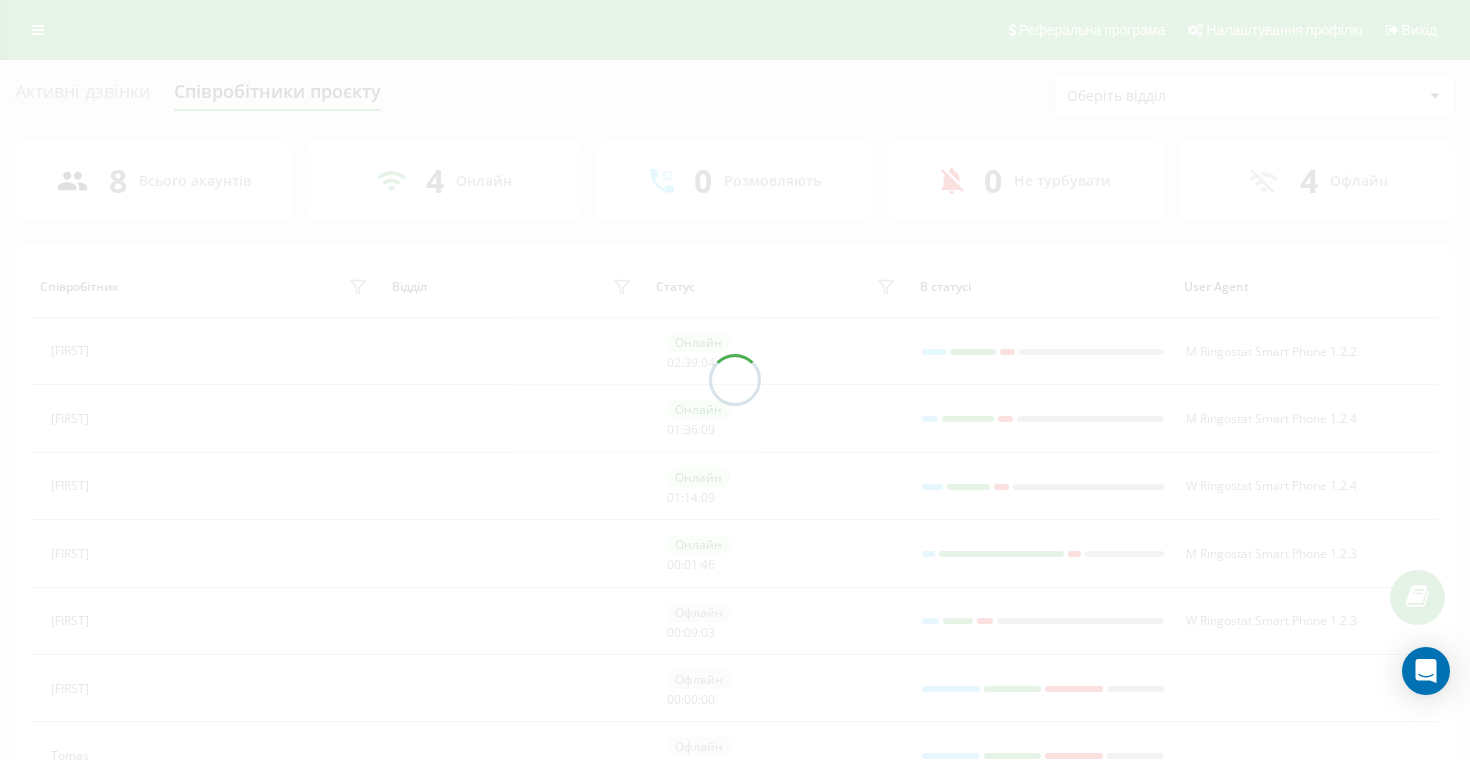 scroll, scrollTop: 172, scrollLeft: 0, axis: vertical 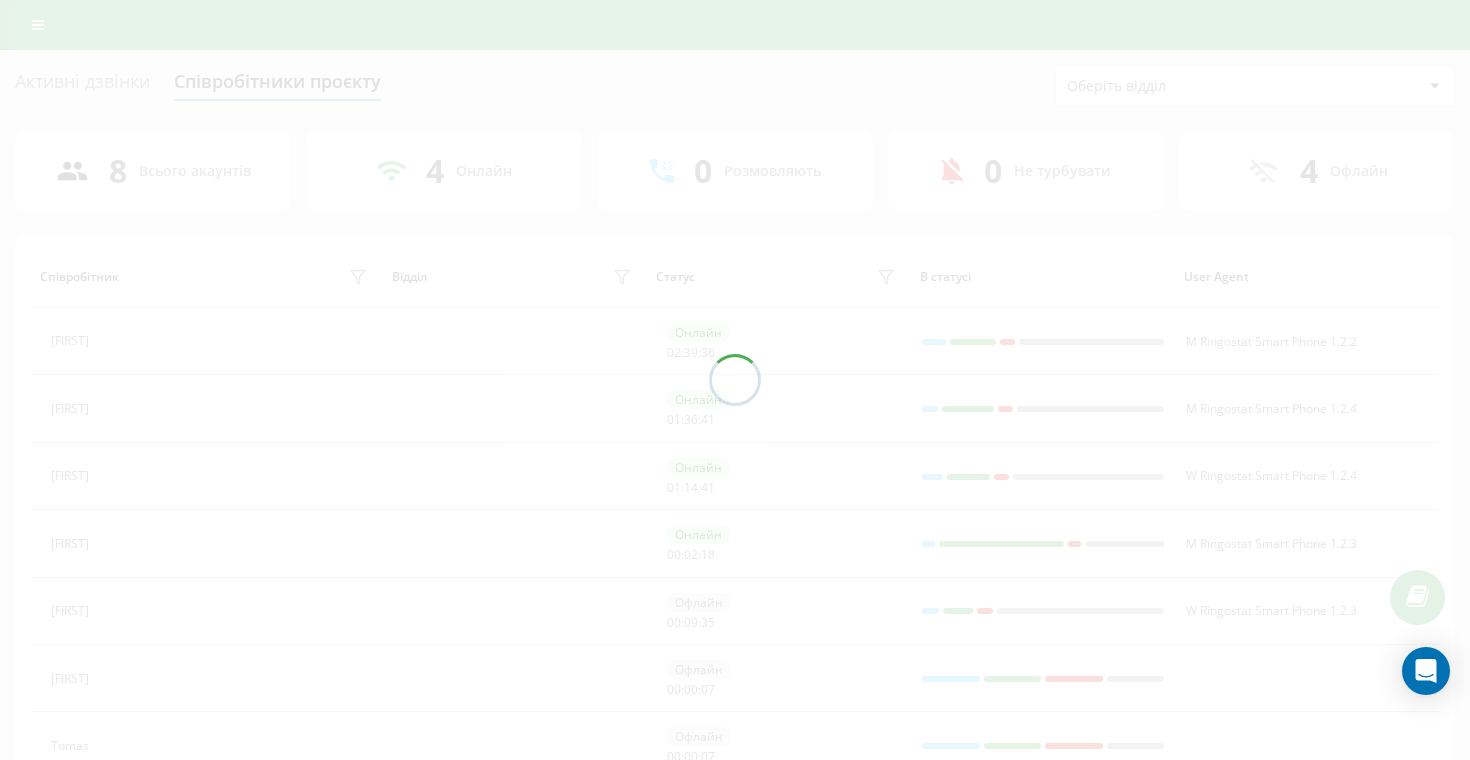 click at bounding box center (735, 380) 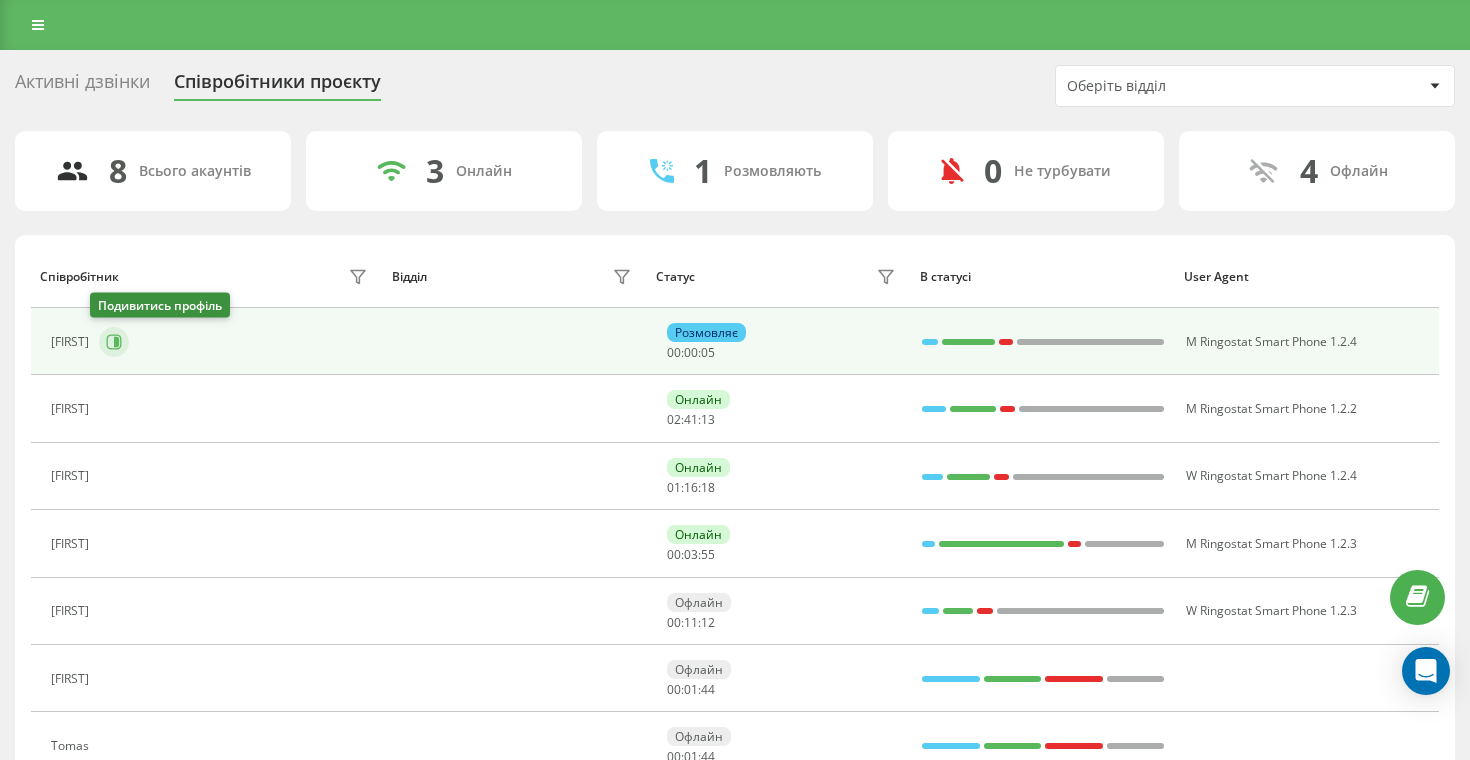click 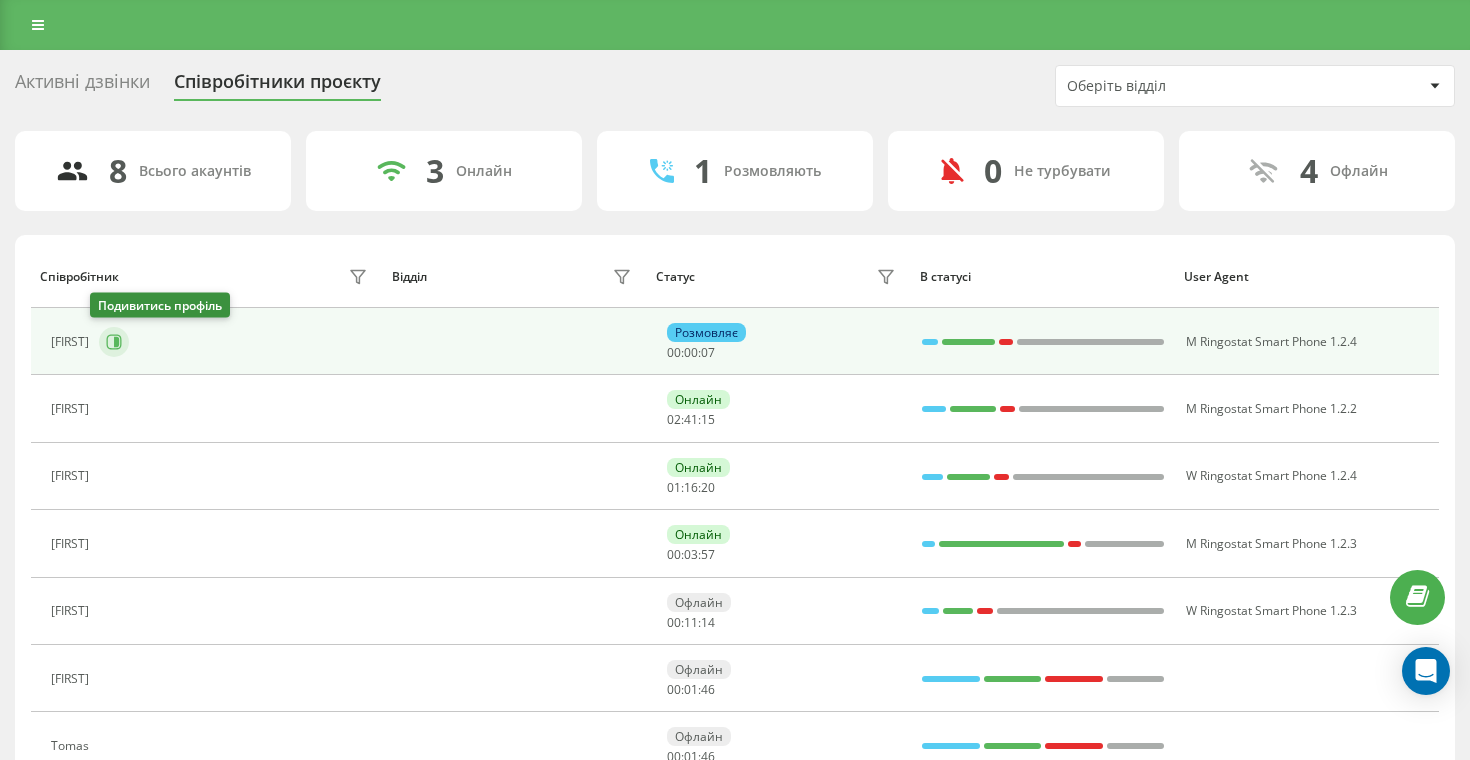 click 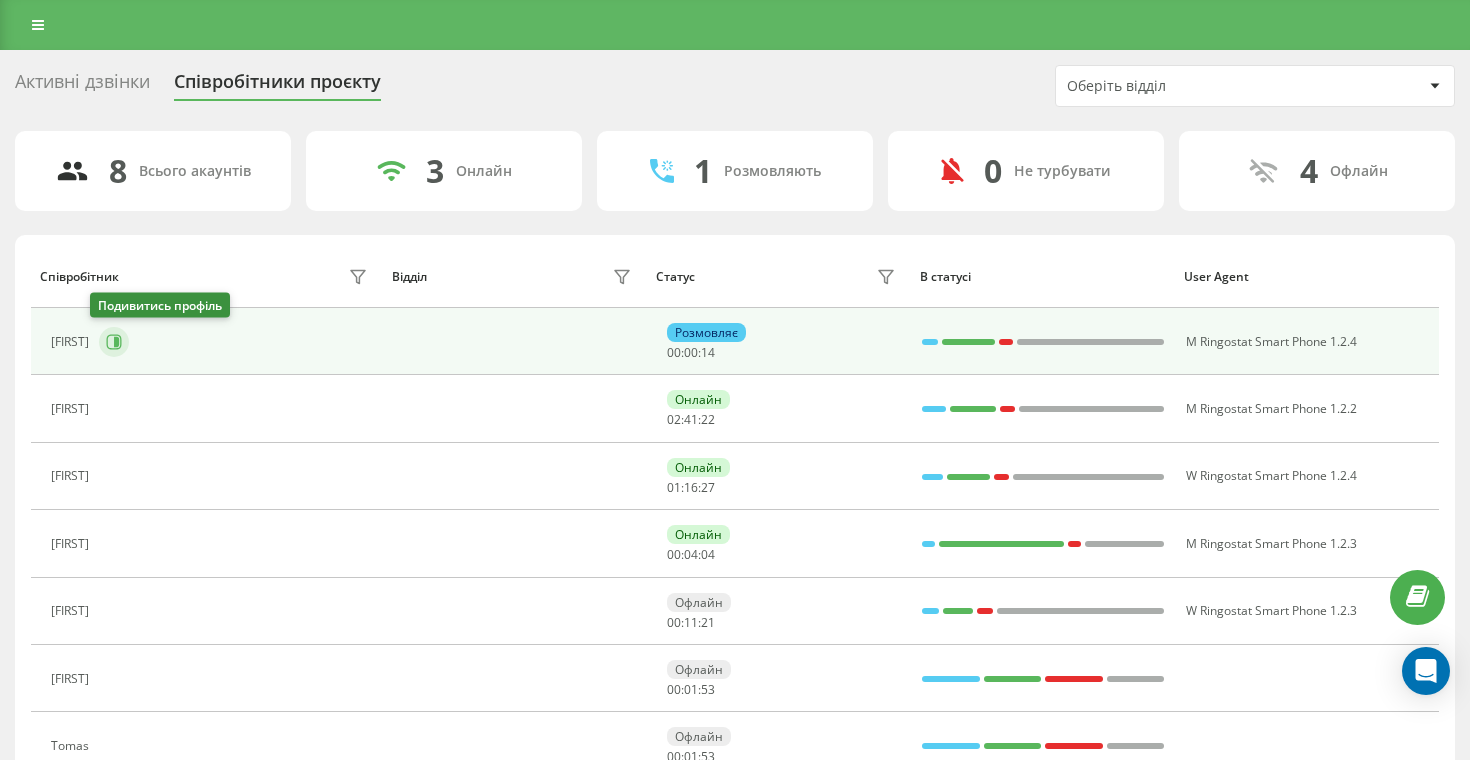 click at bounding box center [114, 342] 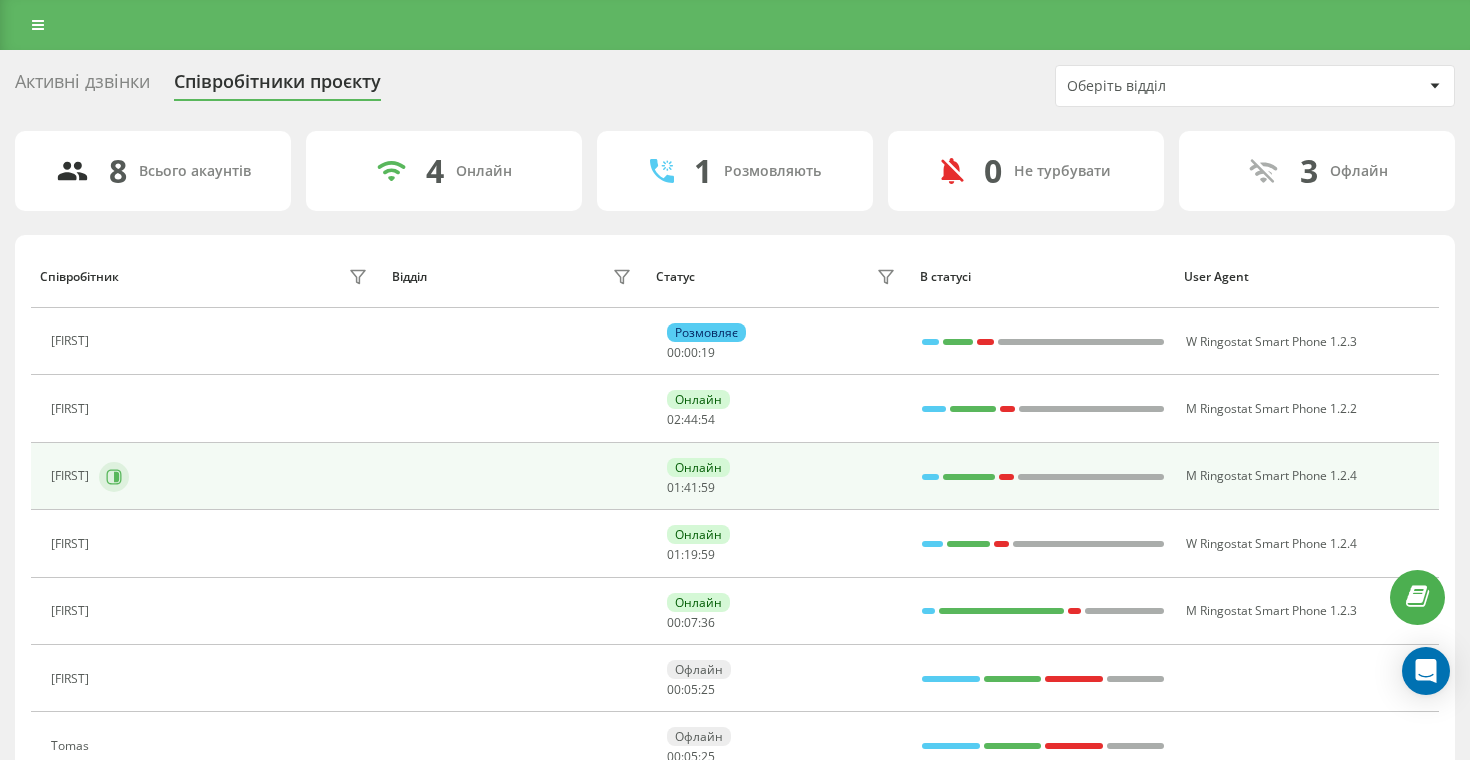 click 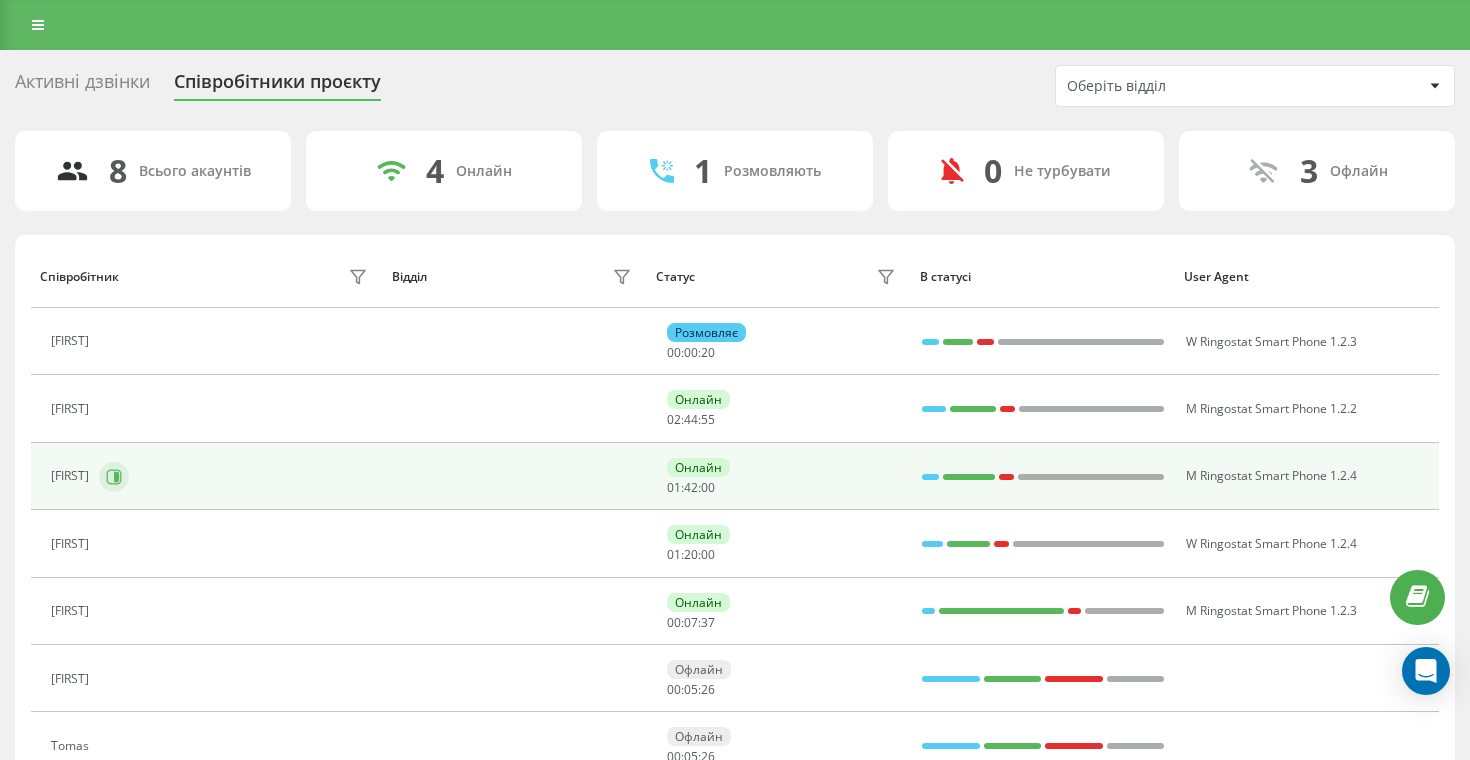 click 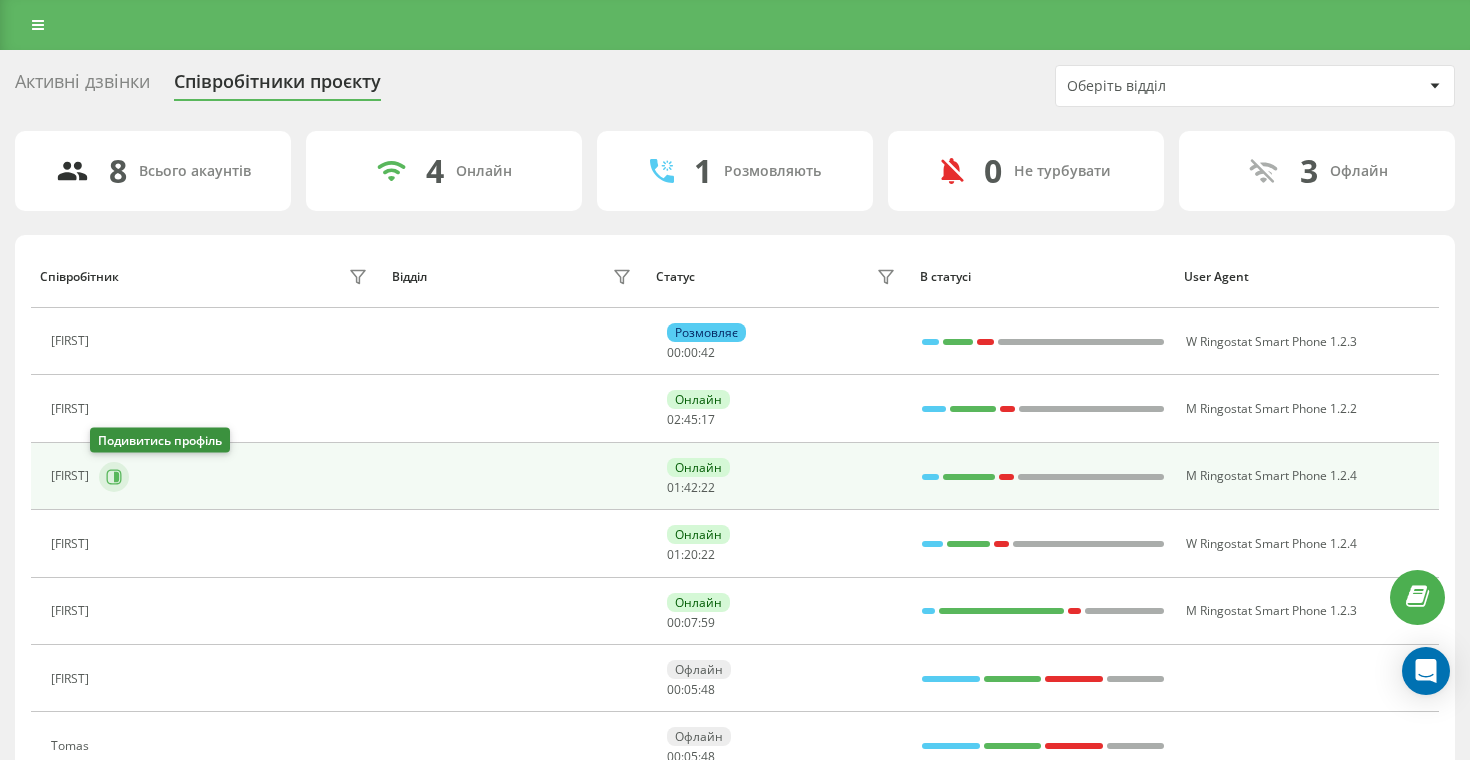 click at bounding box center [114, 477] 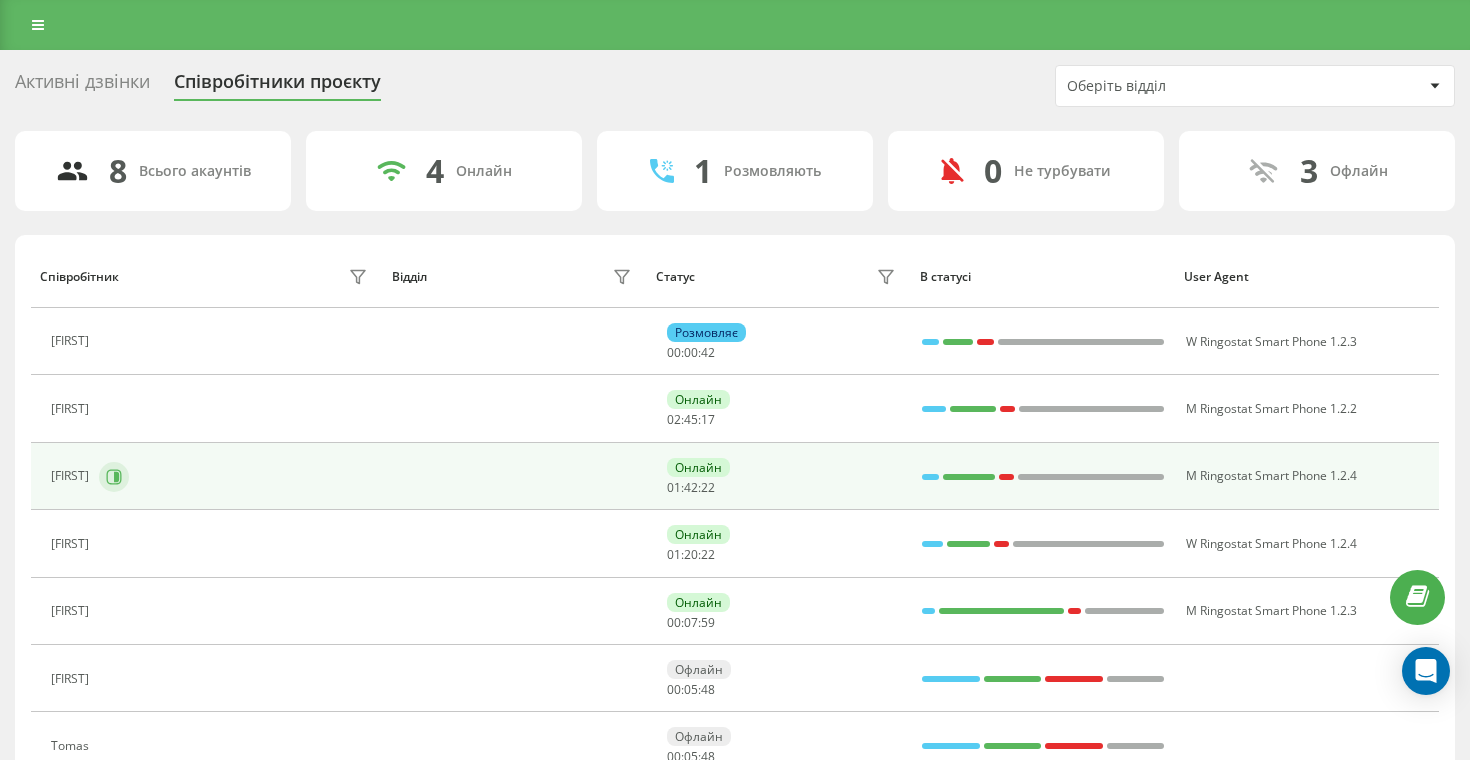 click 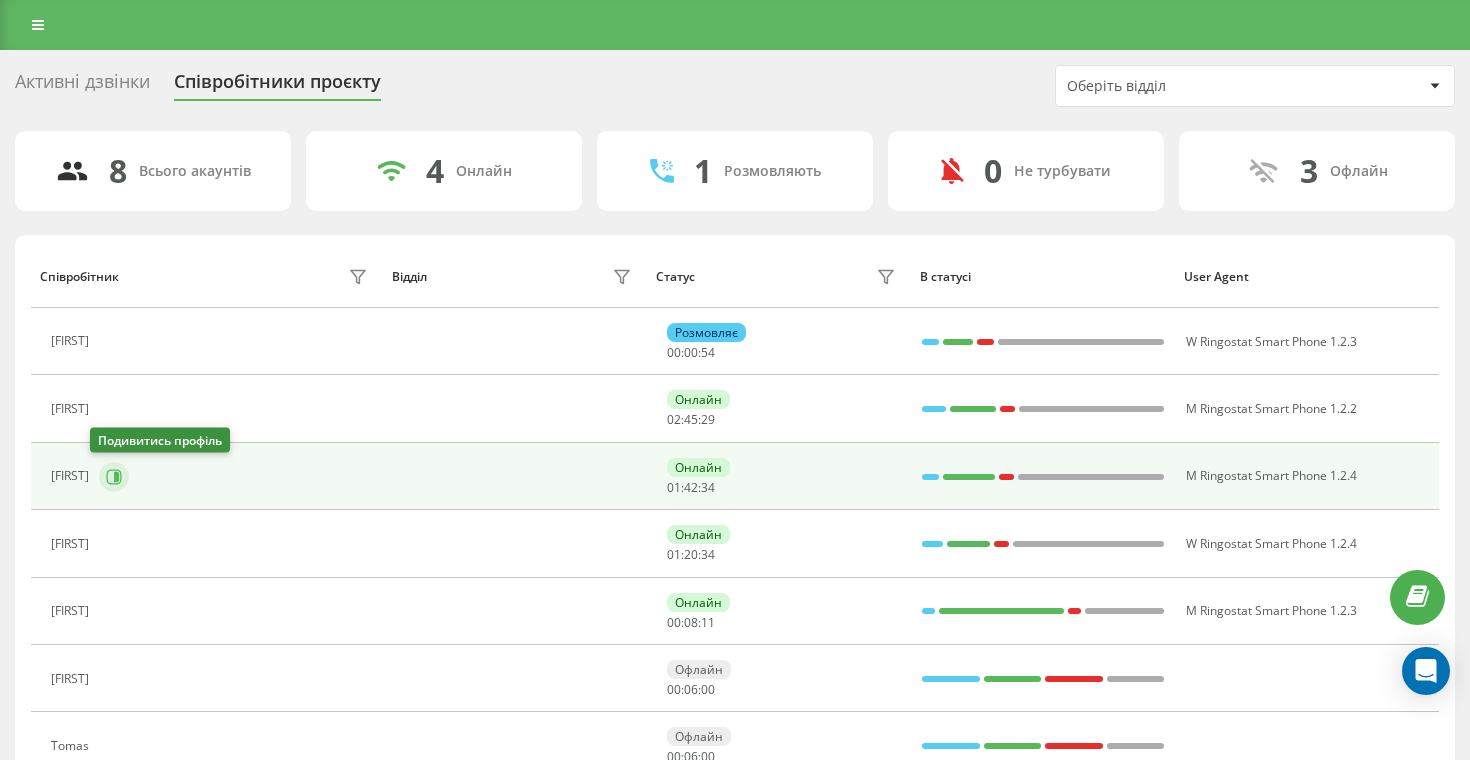 click 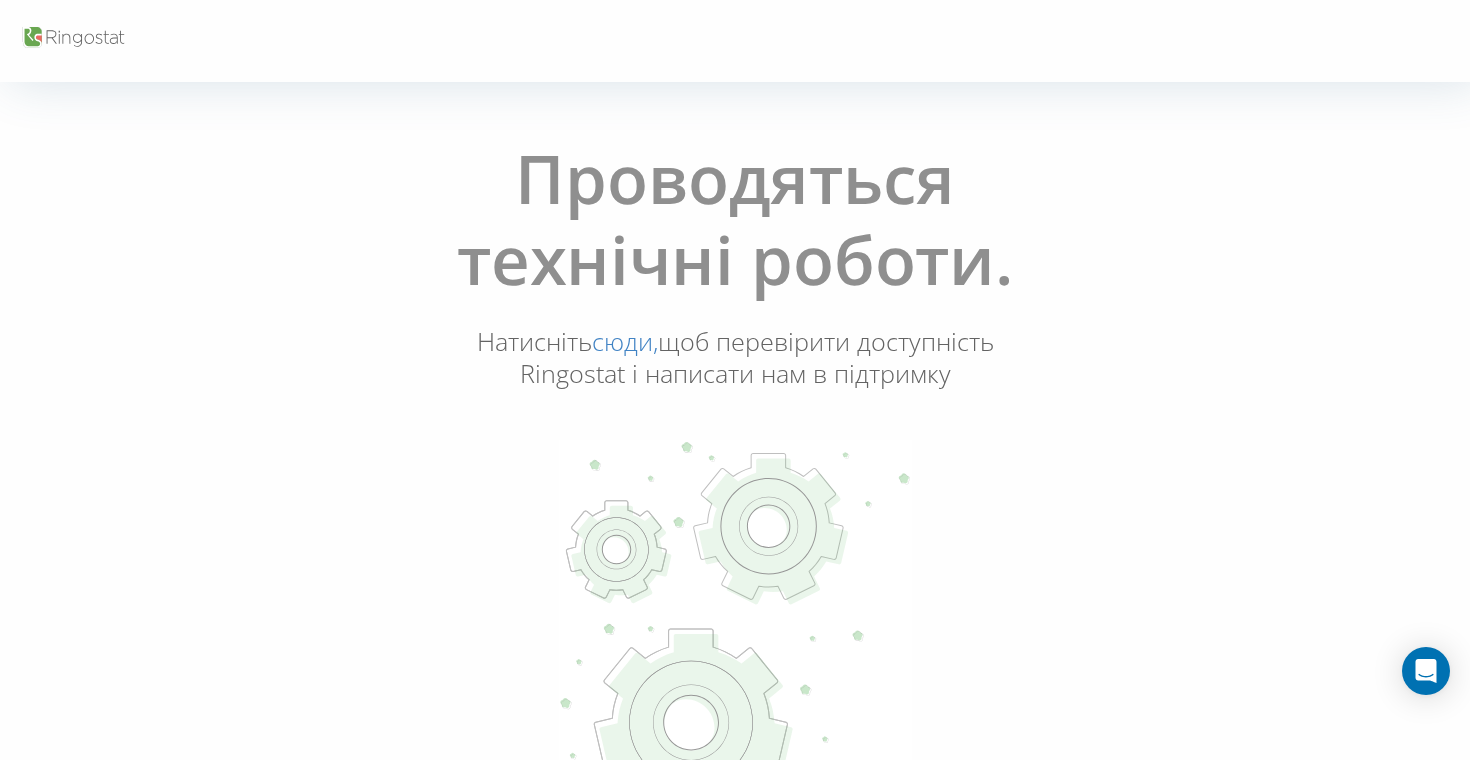 scroll, scrollTop: 0, scrollLeft: 0, axis: both 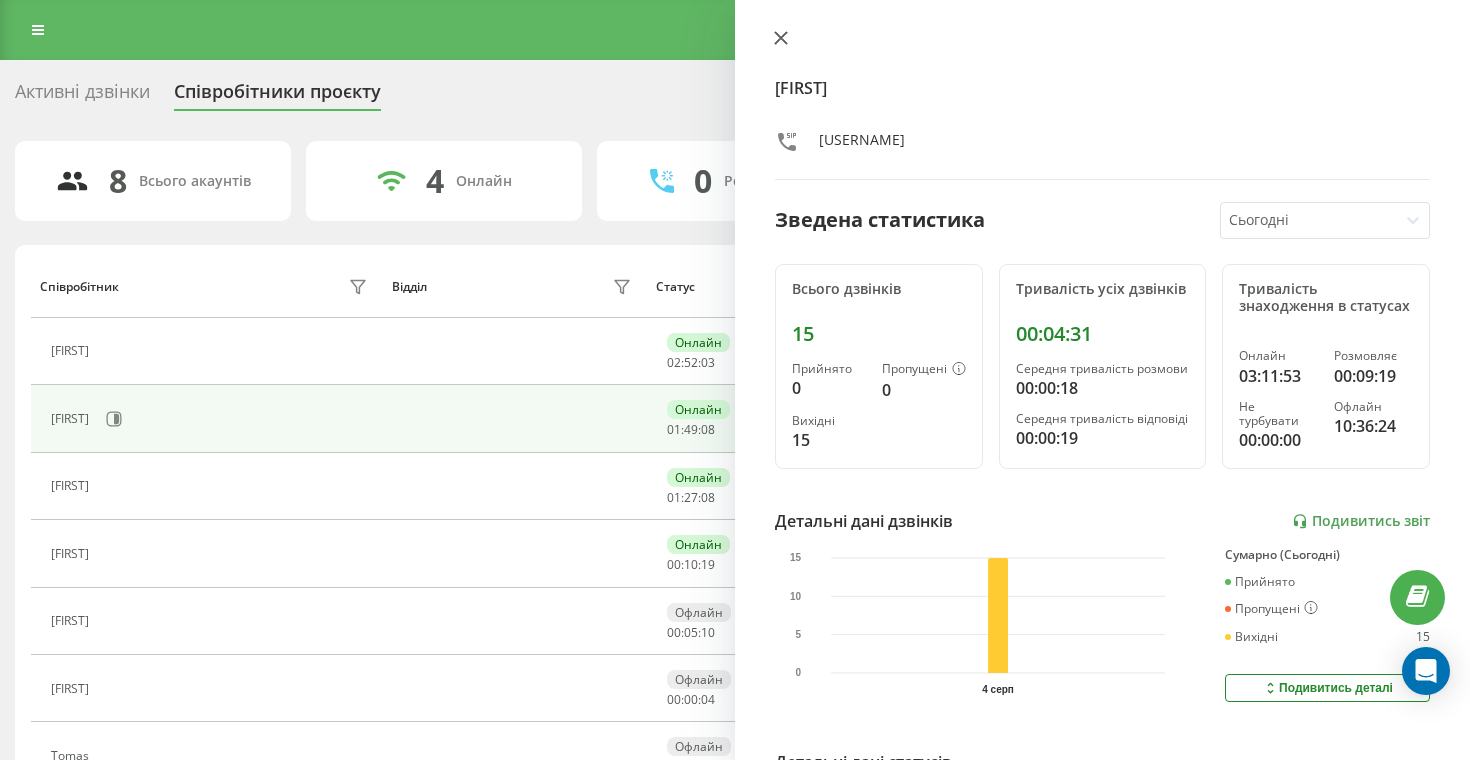 click 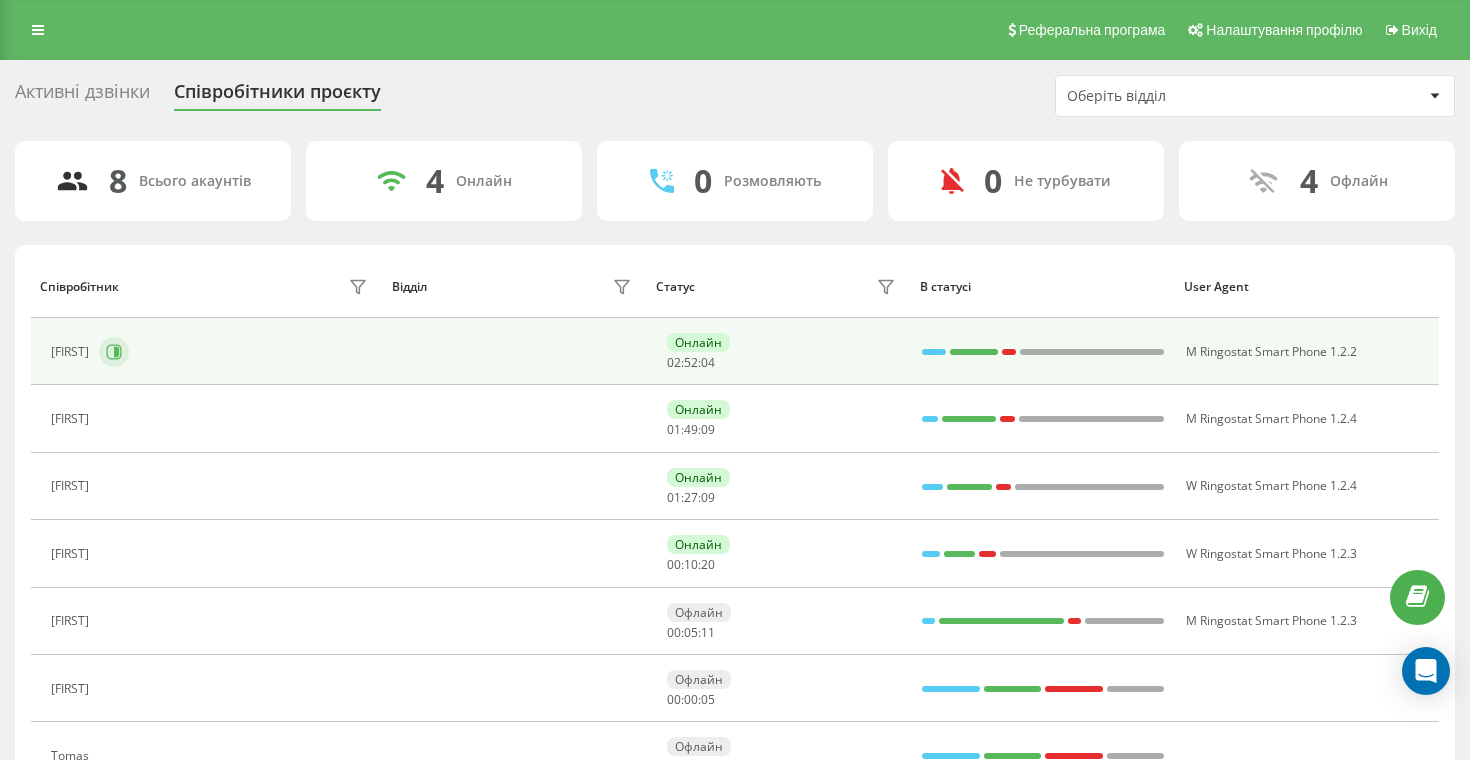 click 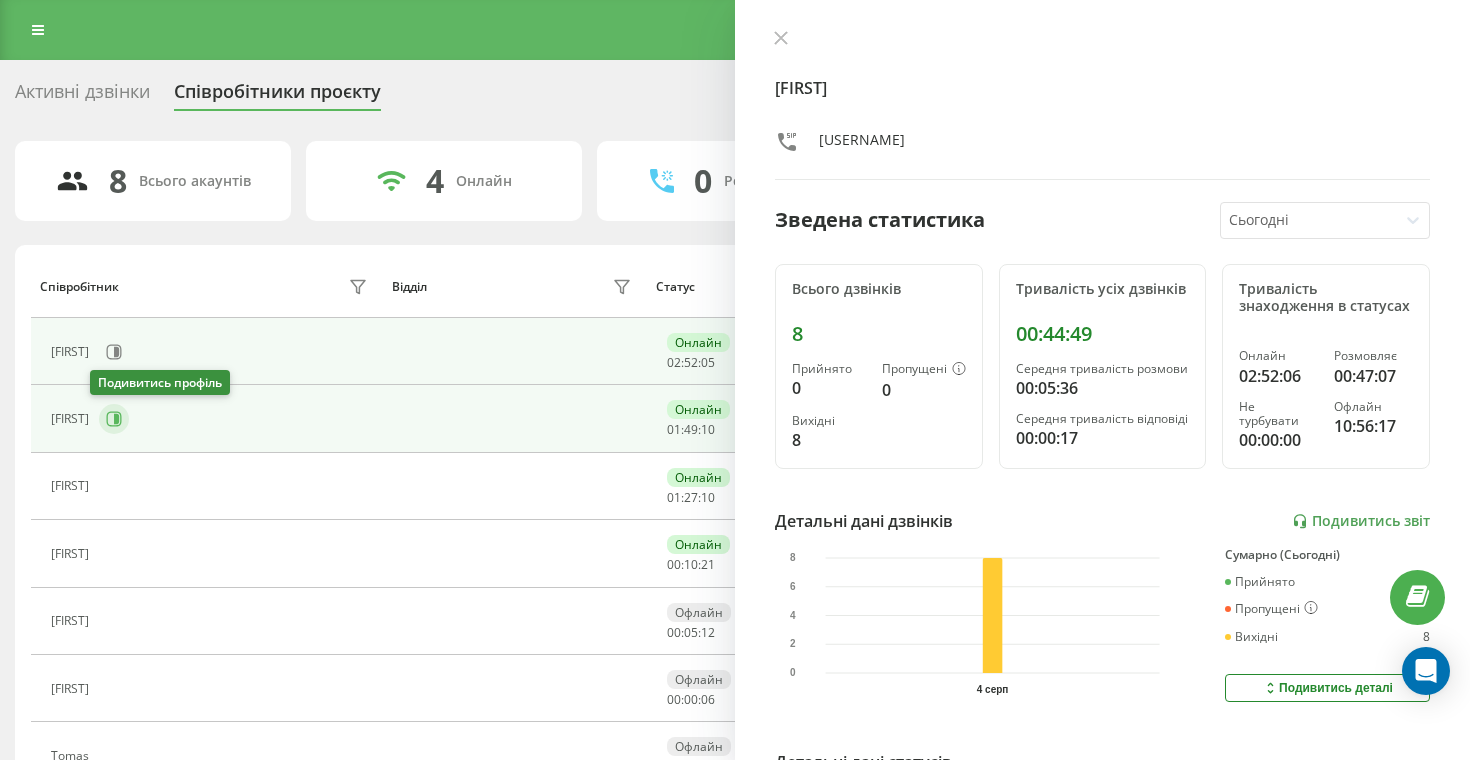 click 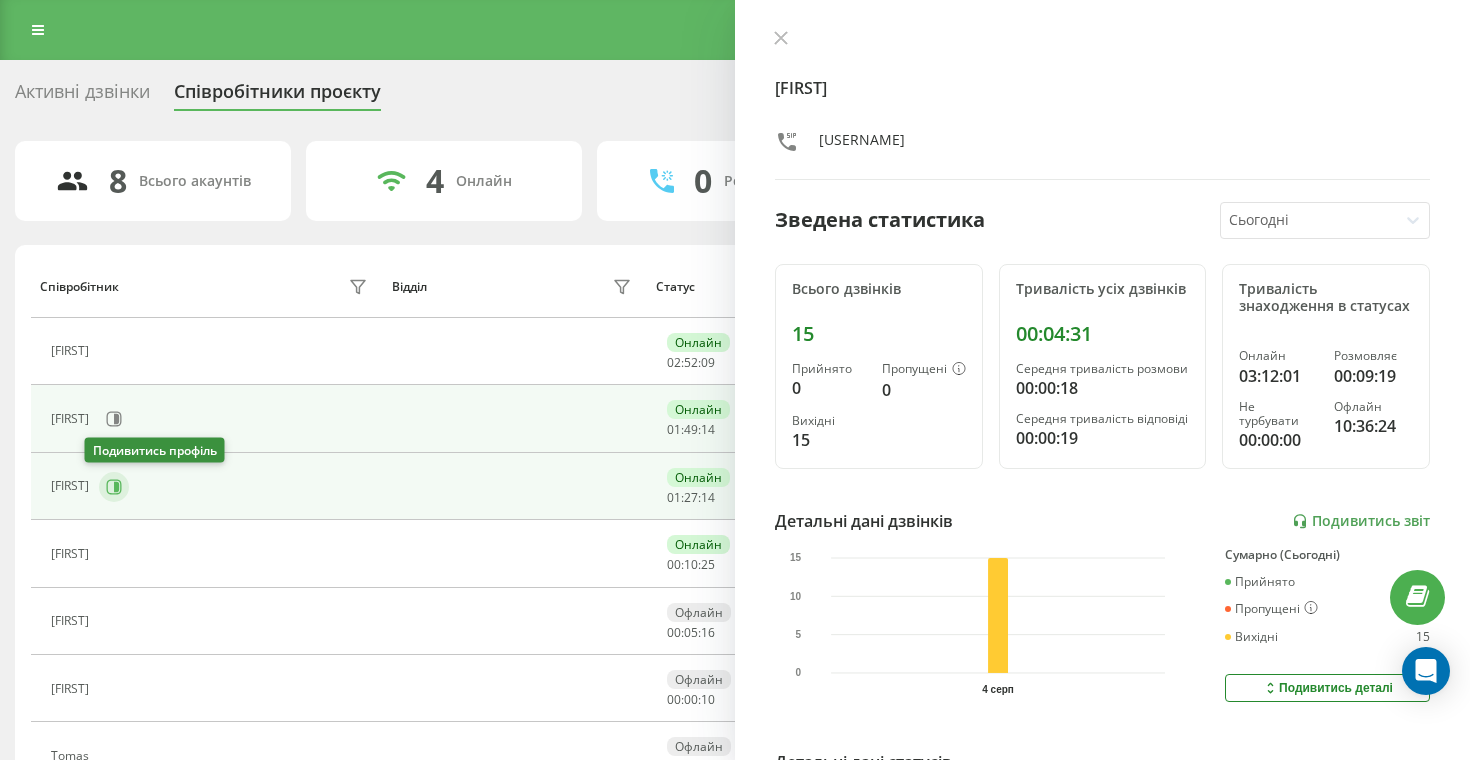 click 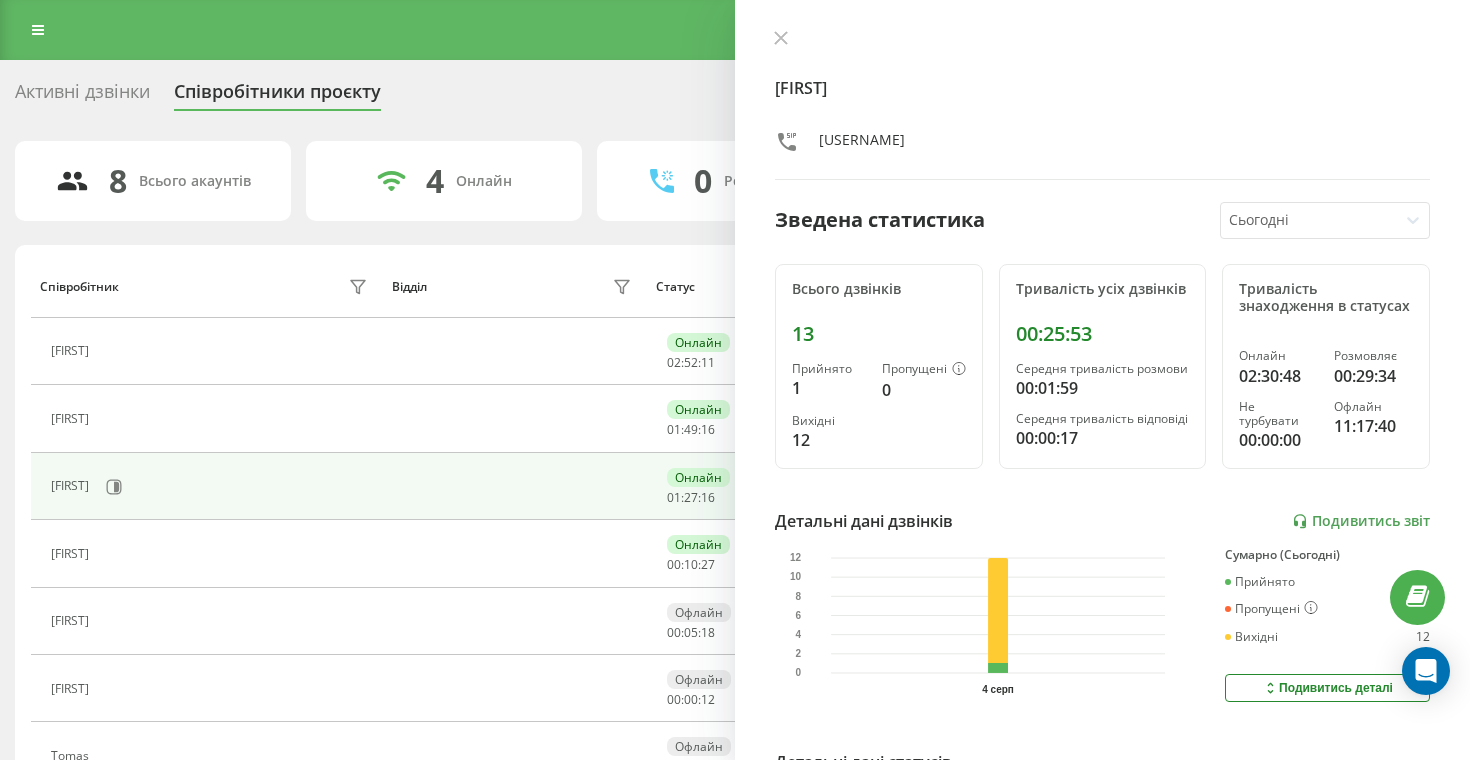scroll, scrollTop: 10, scrollLeft: 0, axis: vertical 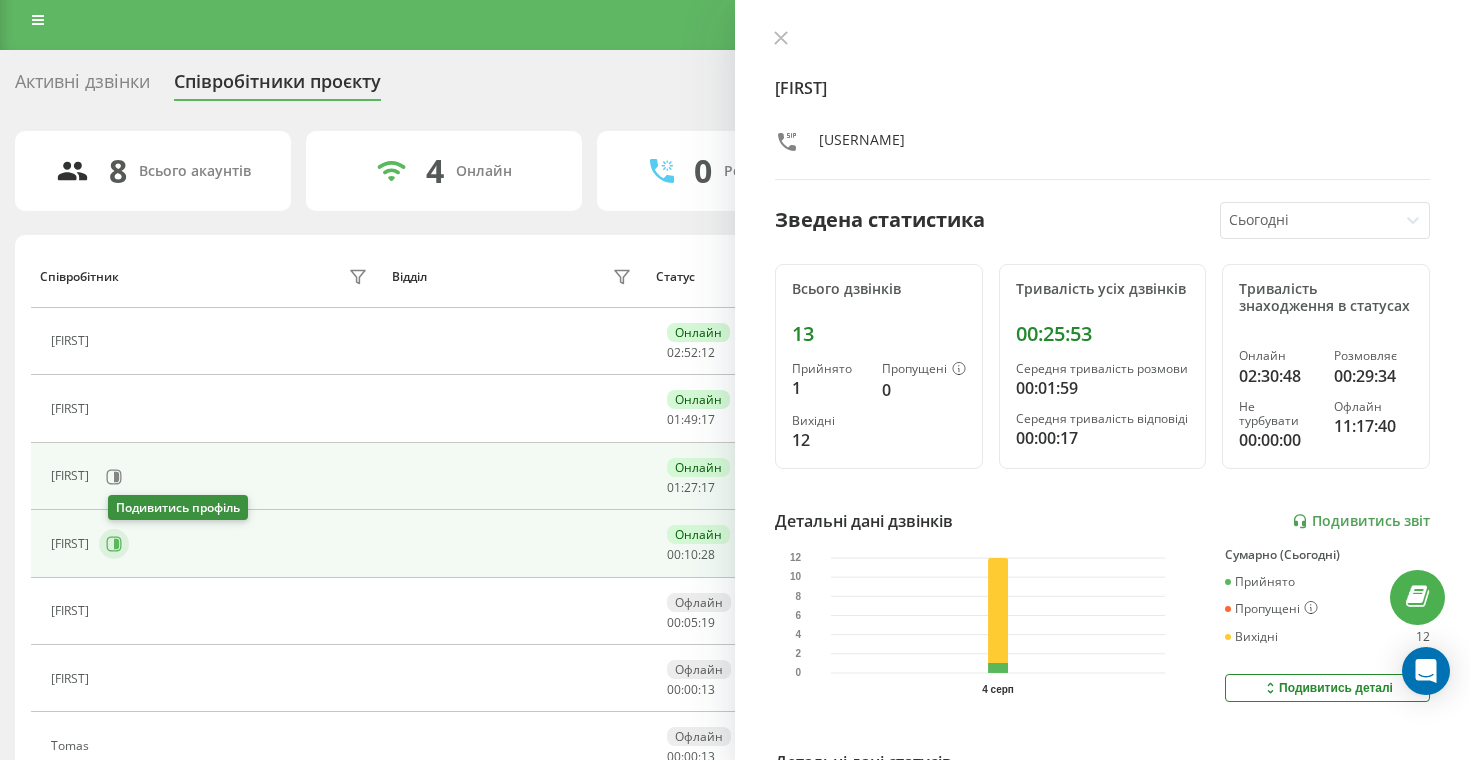 click 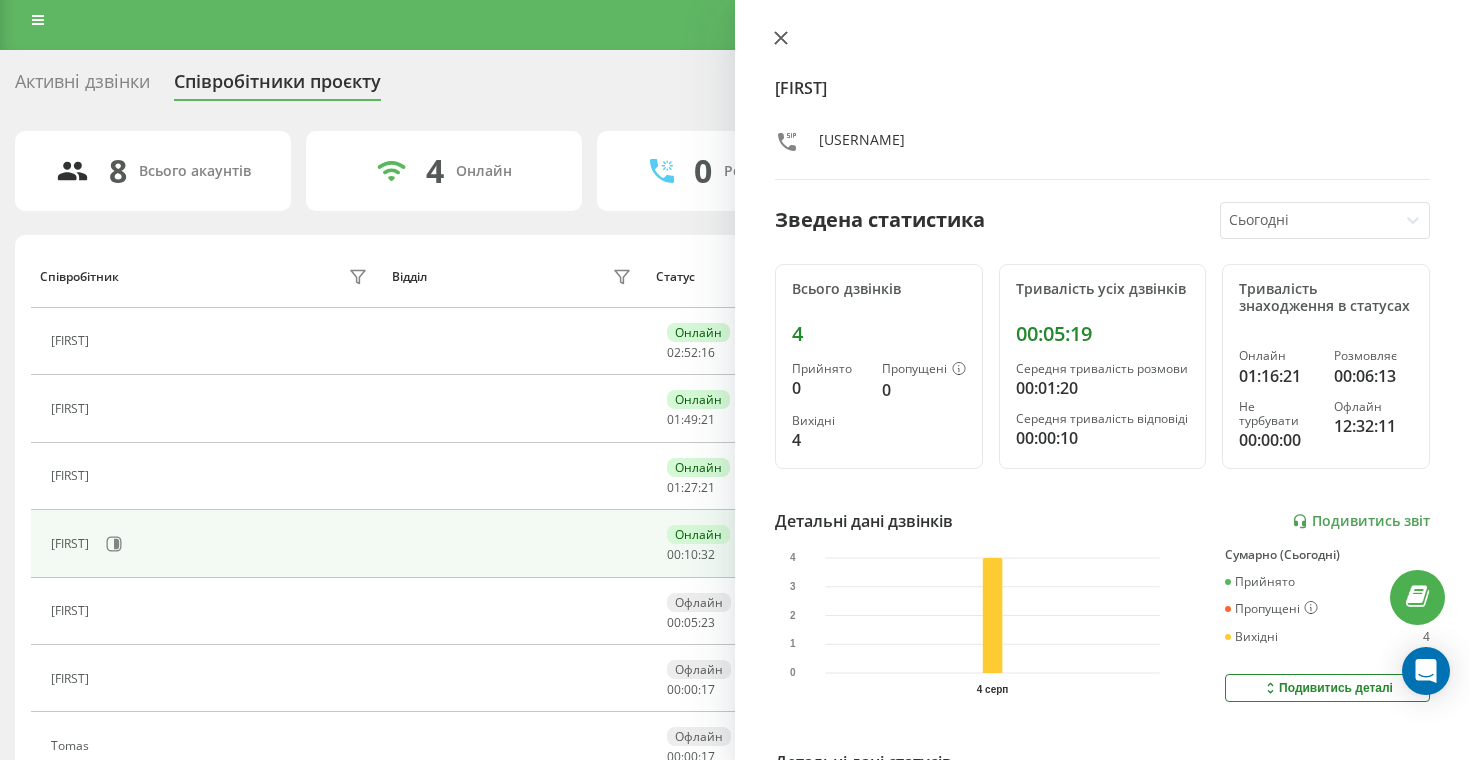 click 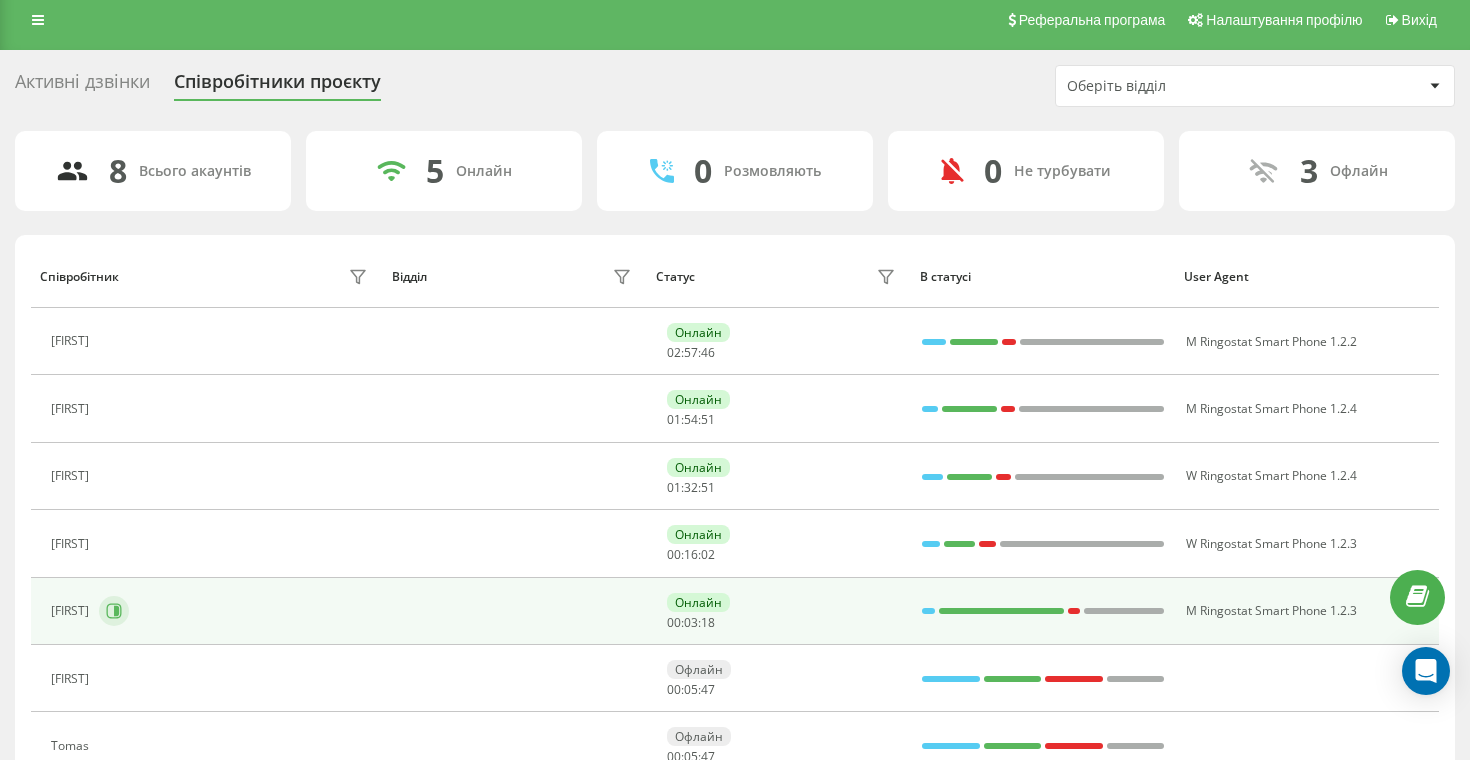 click at bounding box center (114, 611) 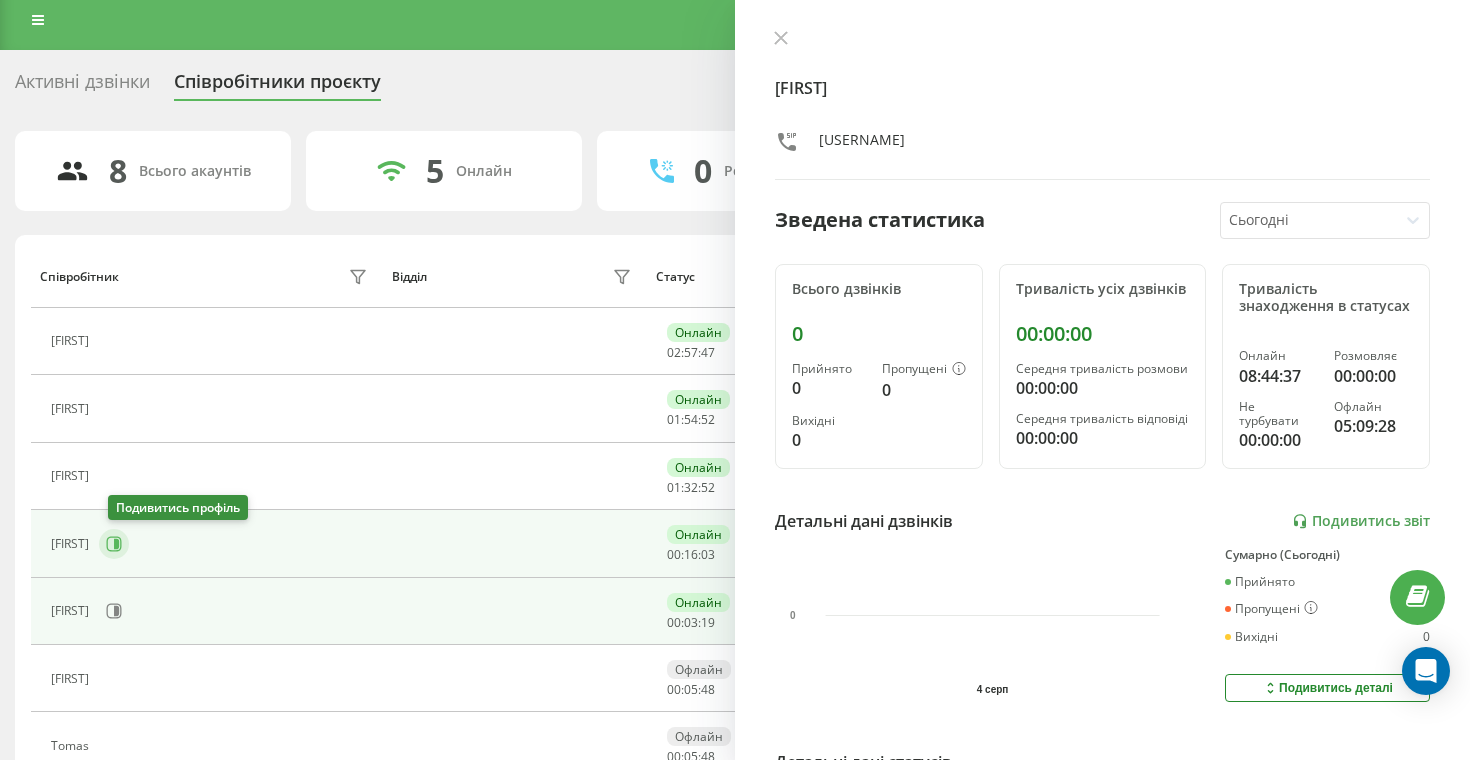 click 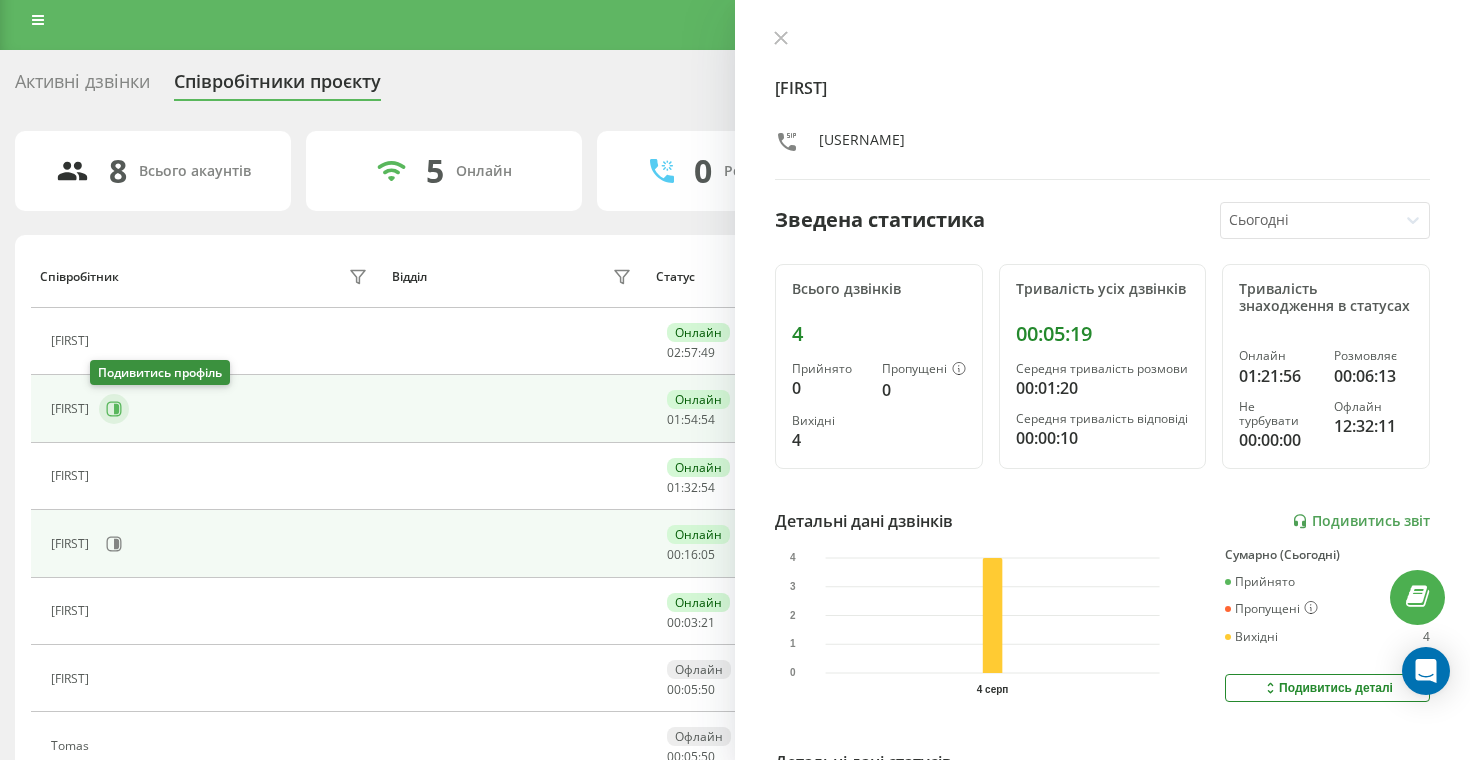 click 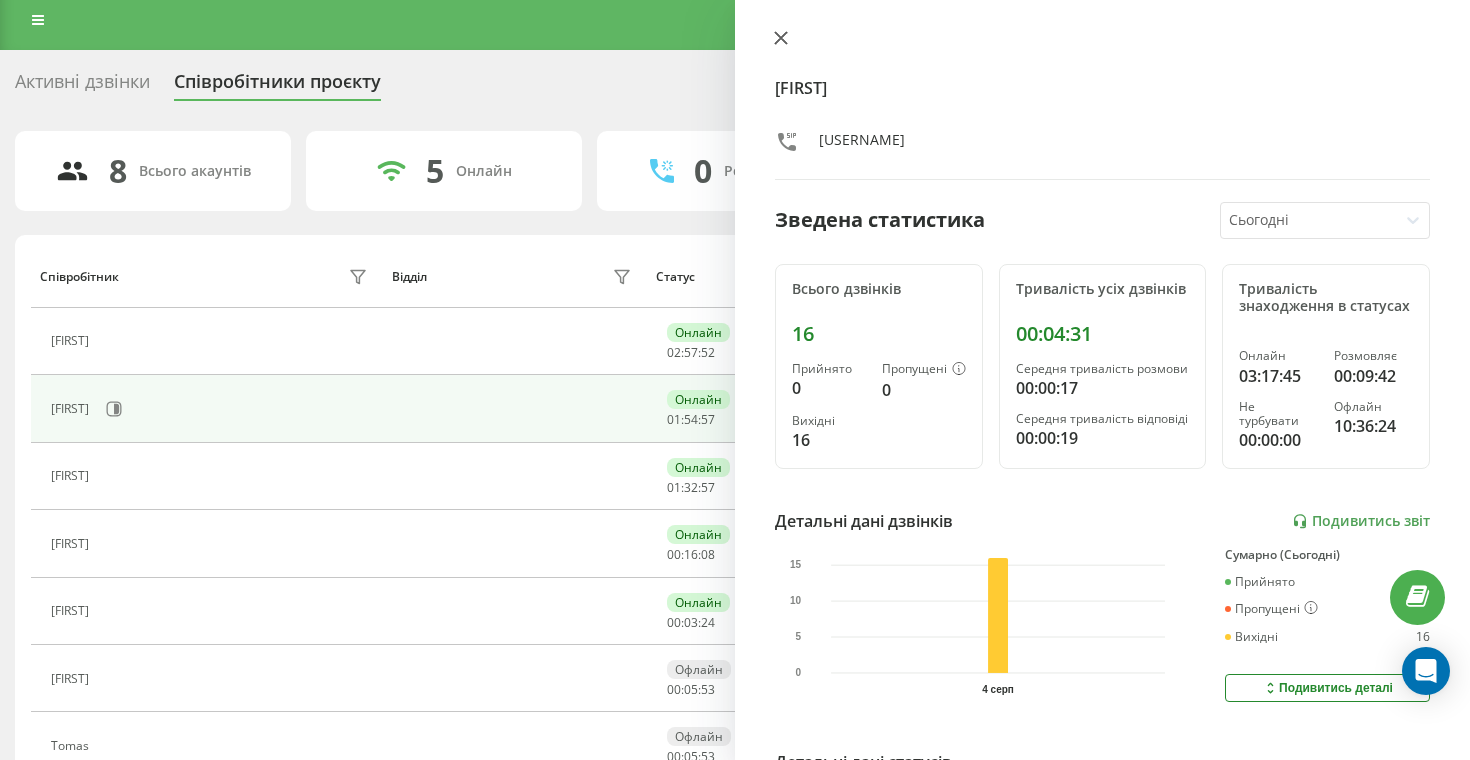 click 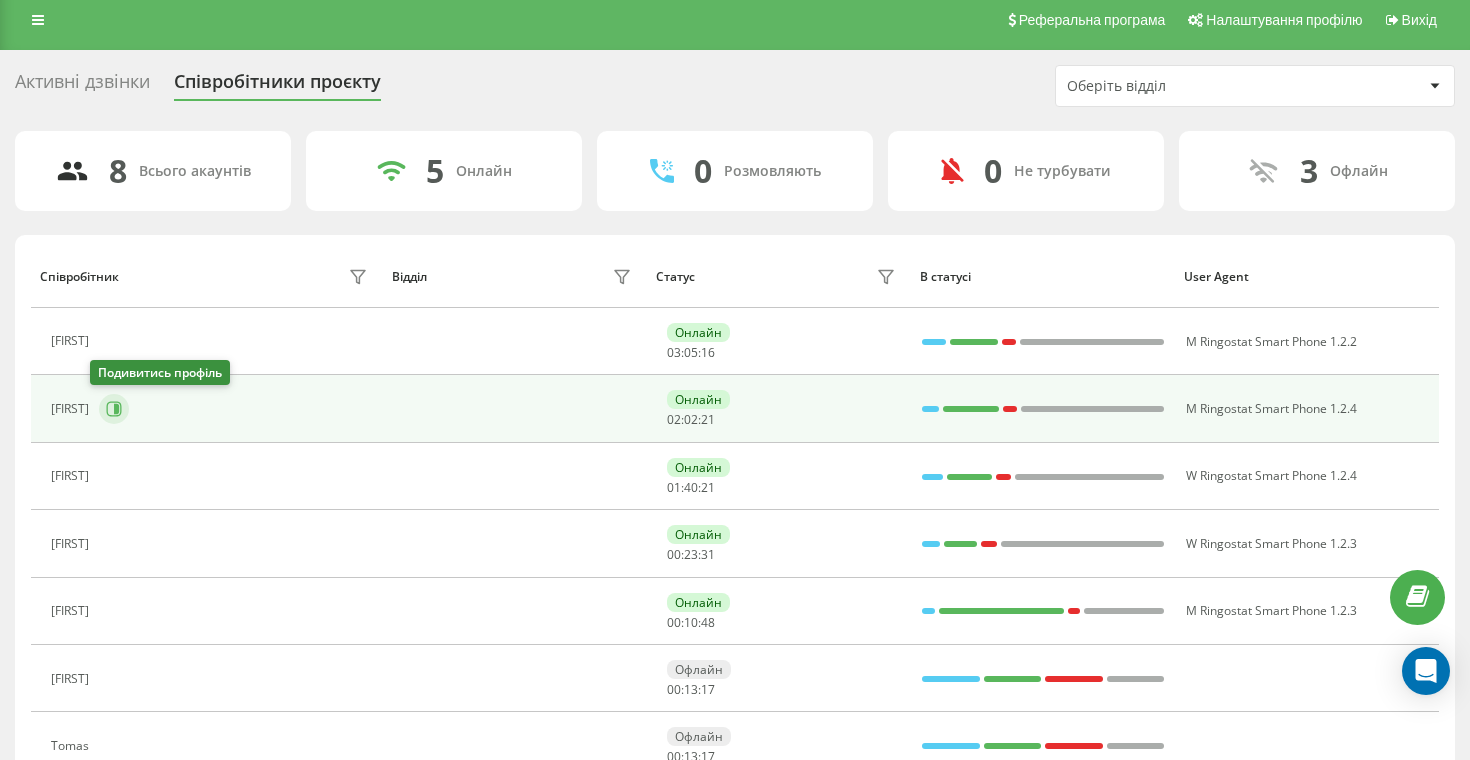 click 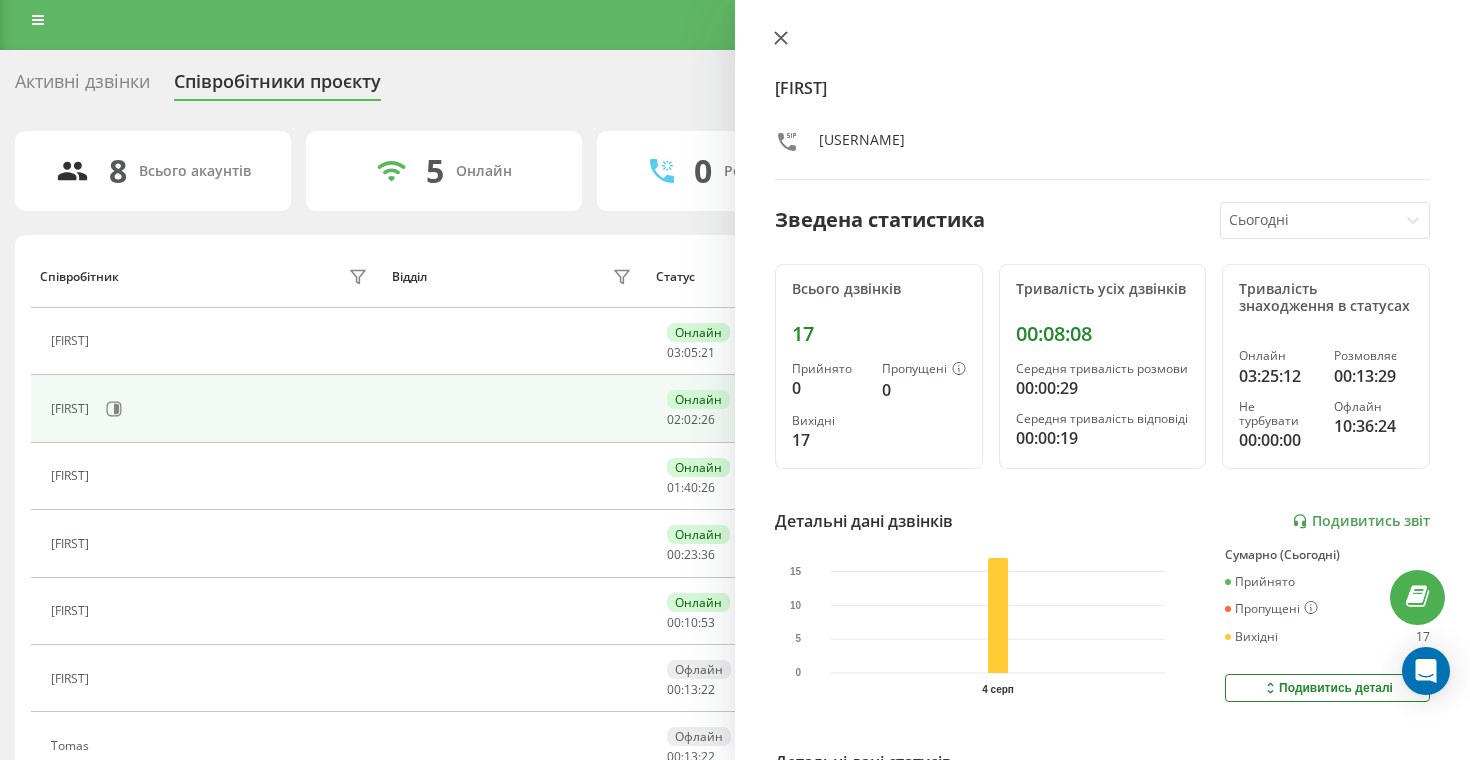click 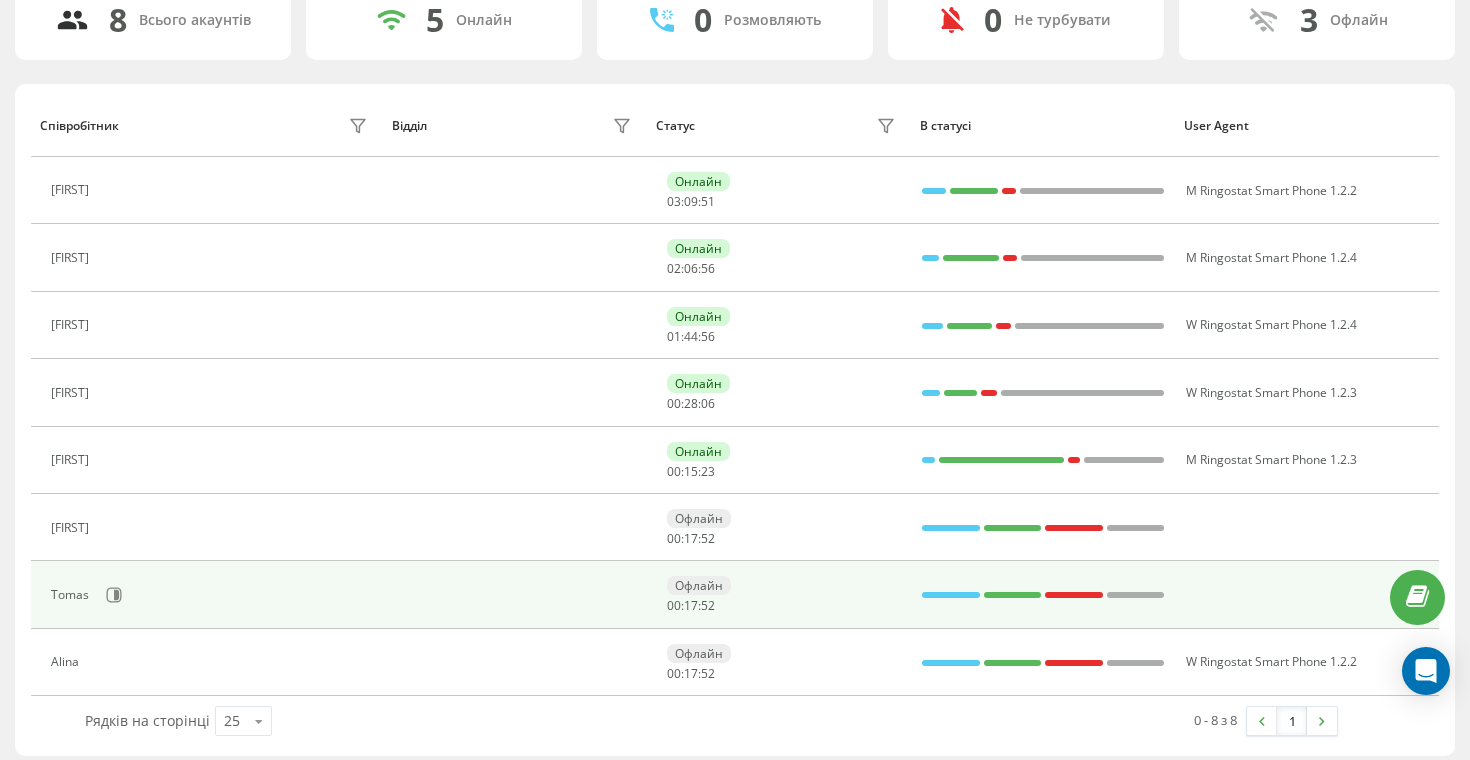 scroll, scrollTop: 172, scrollLeft: 0, axis: vertical 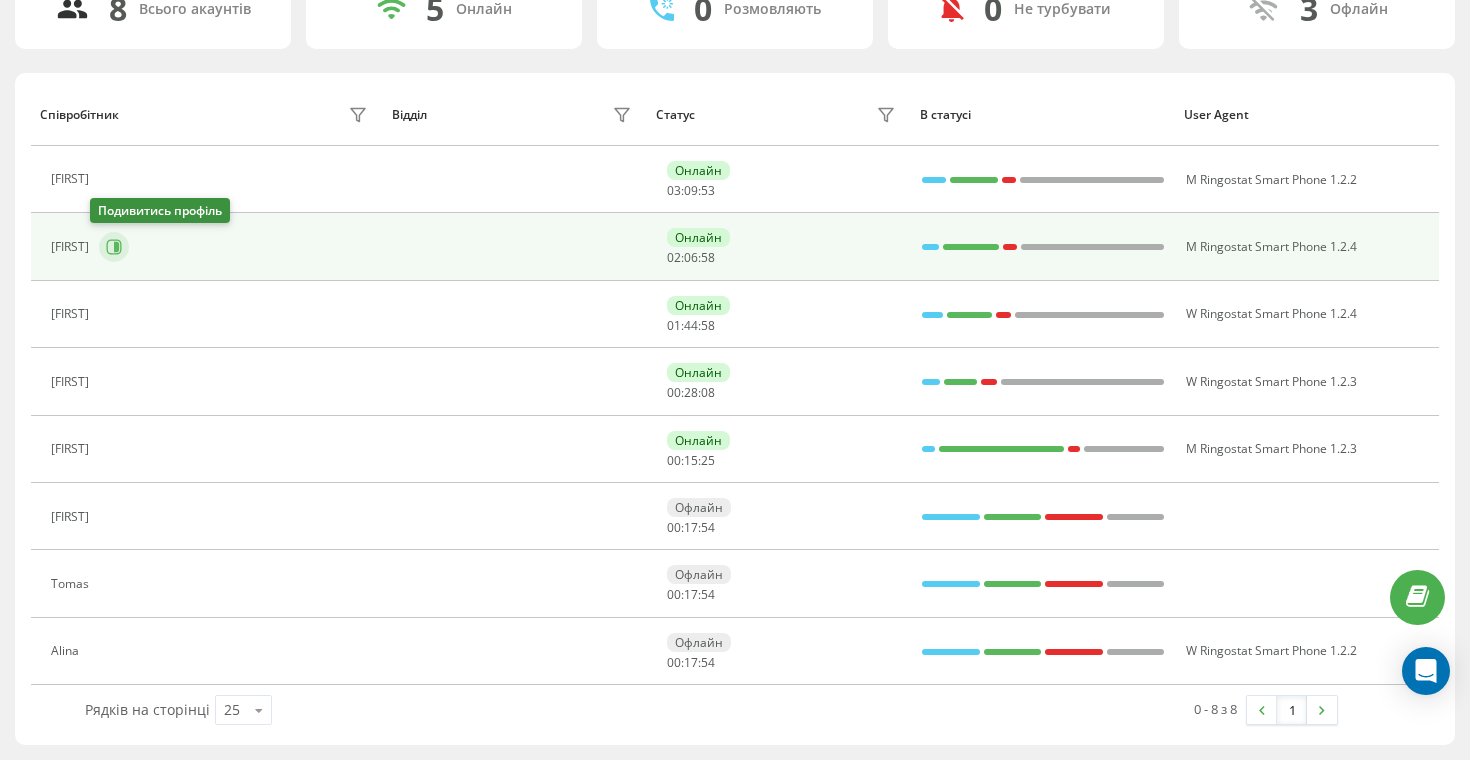 click 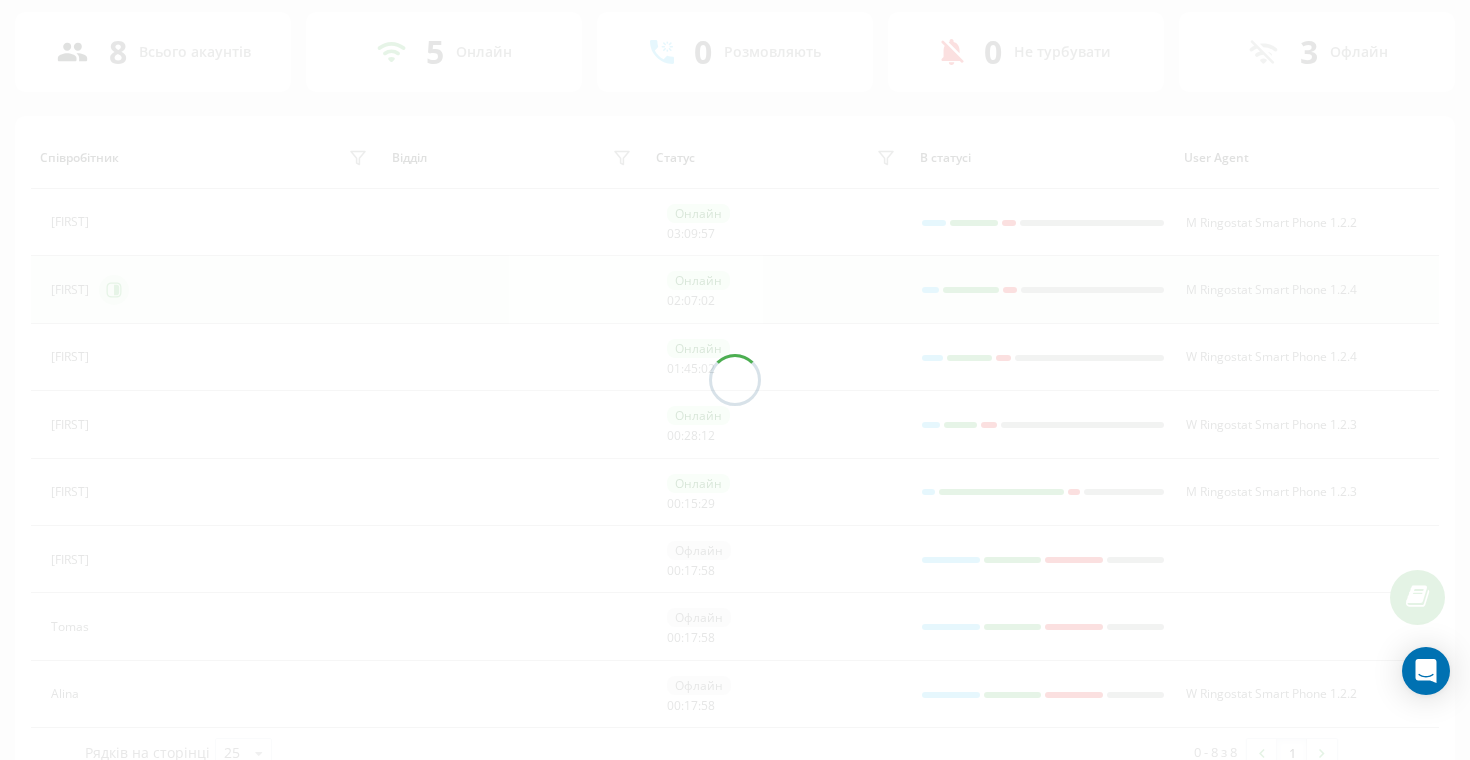 scroll, scrollTop: 172, scrollLeft: 0, axis: vertical 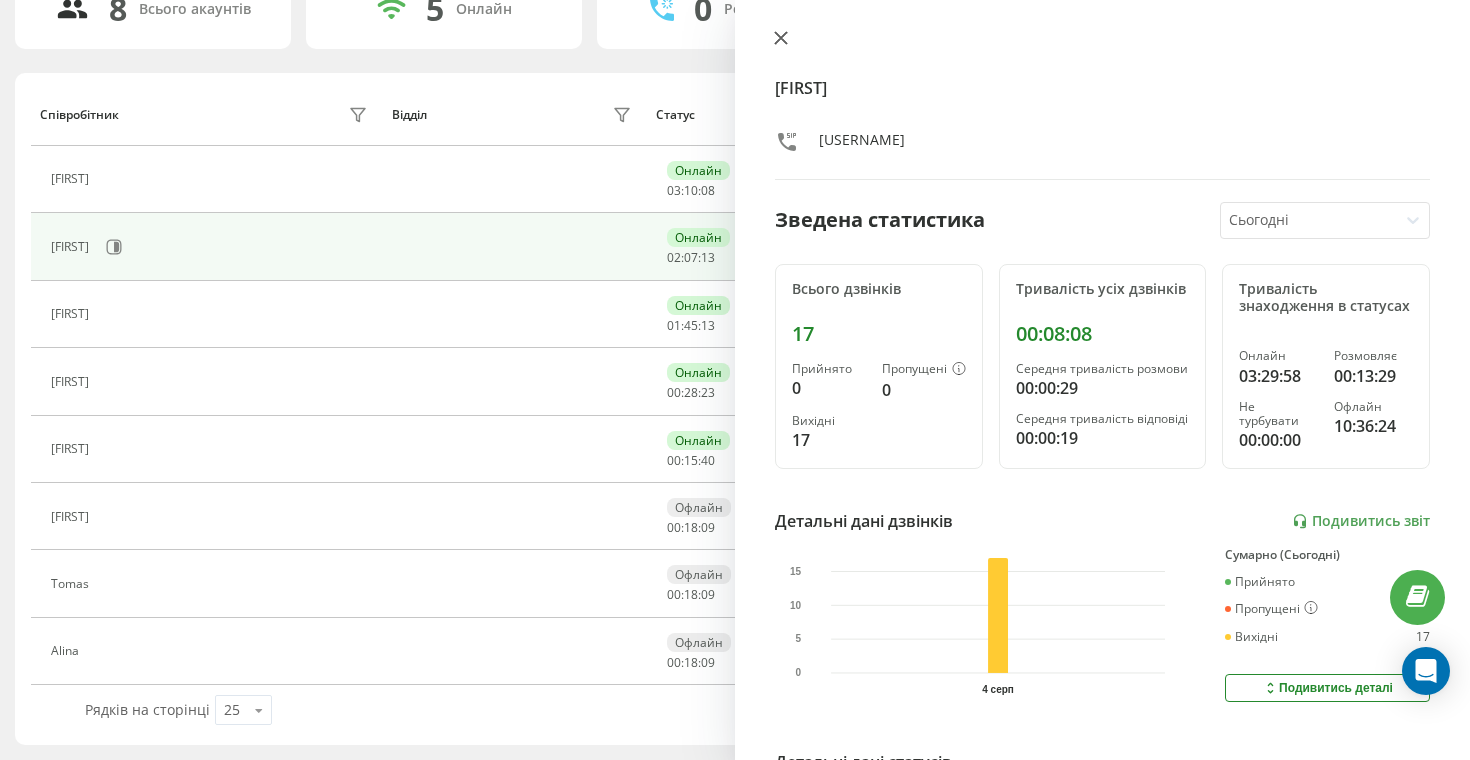 click at bounding box center [781, 39] 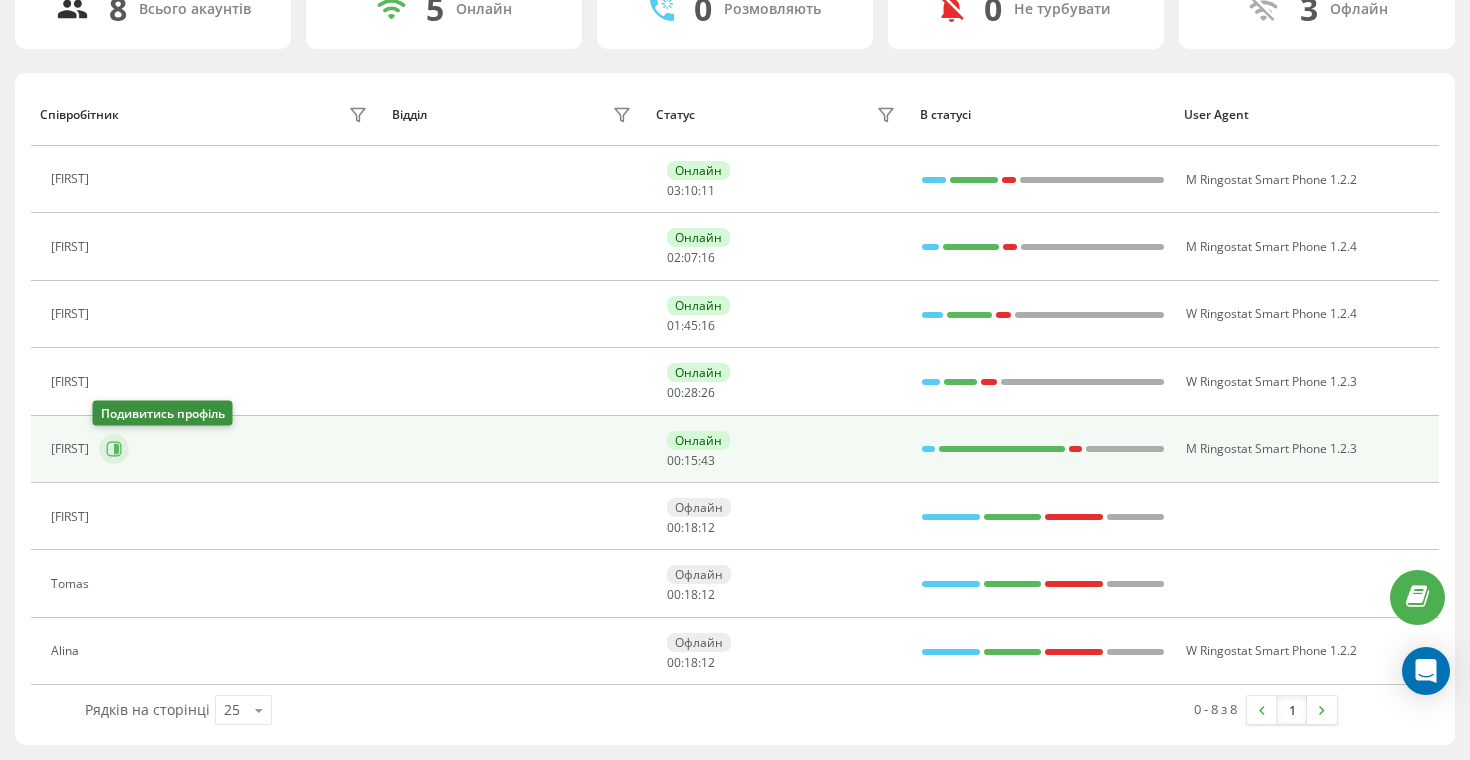 click 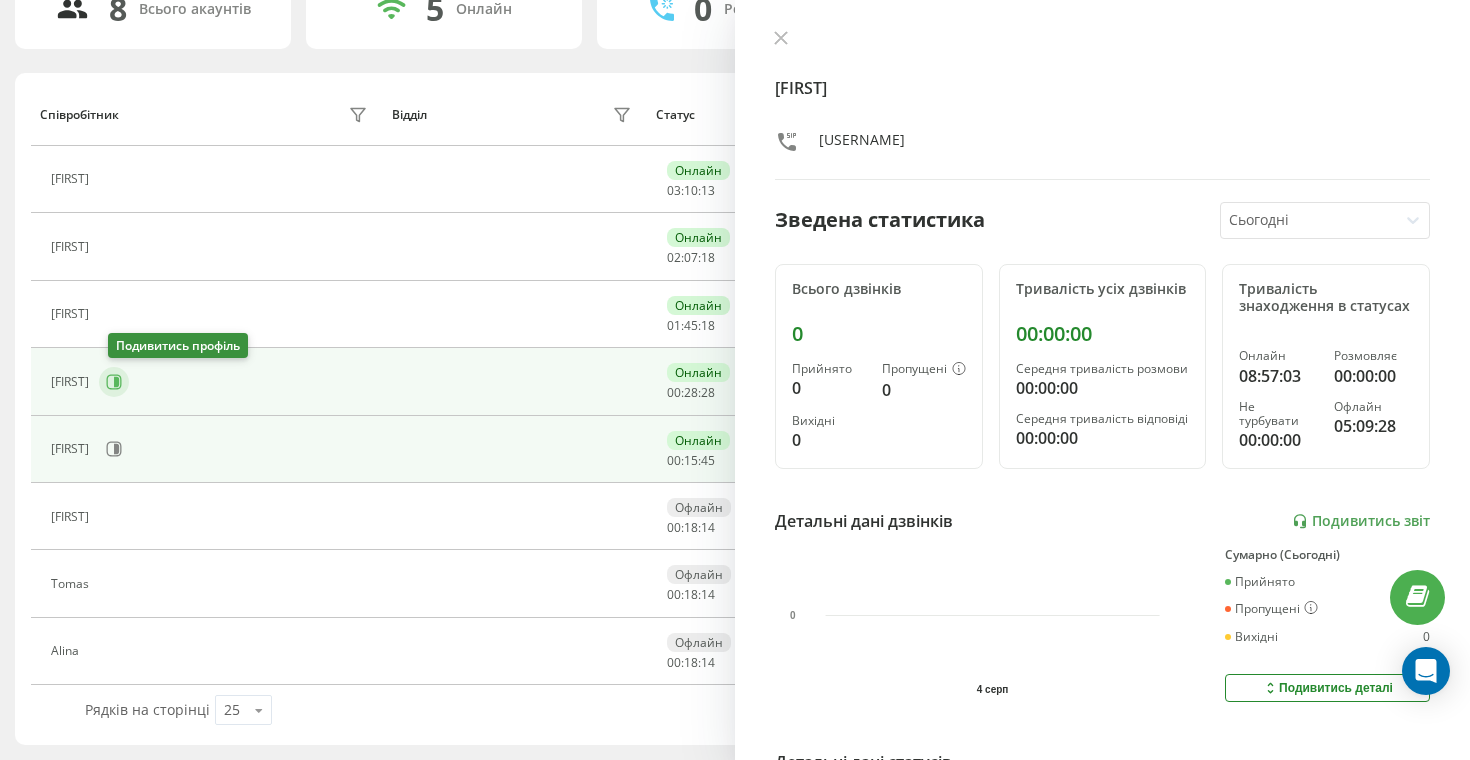 click 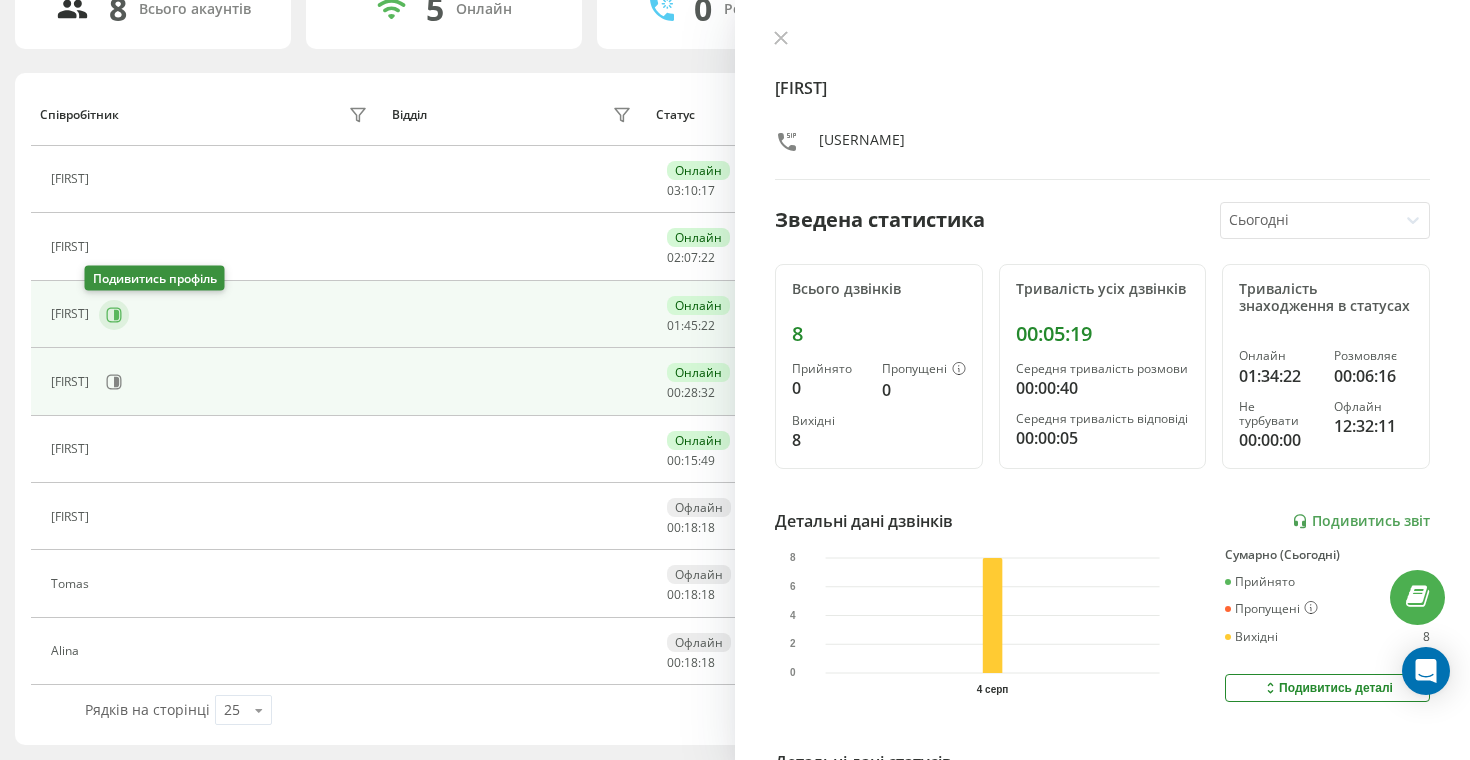click 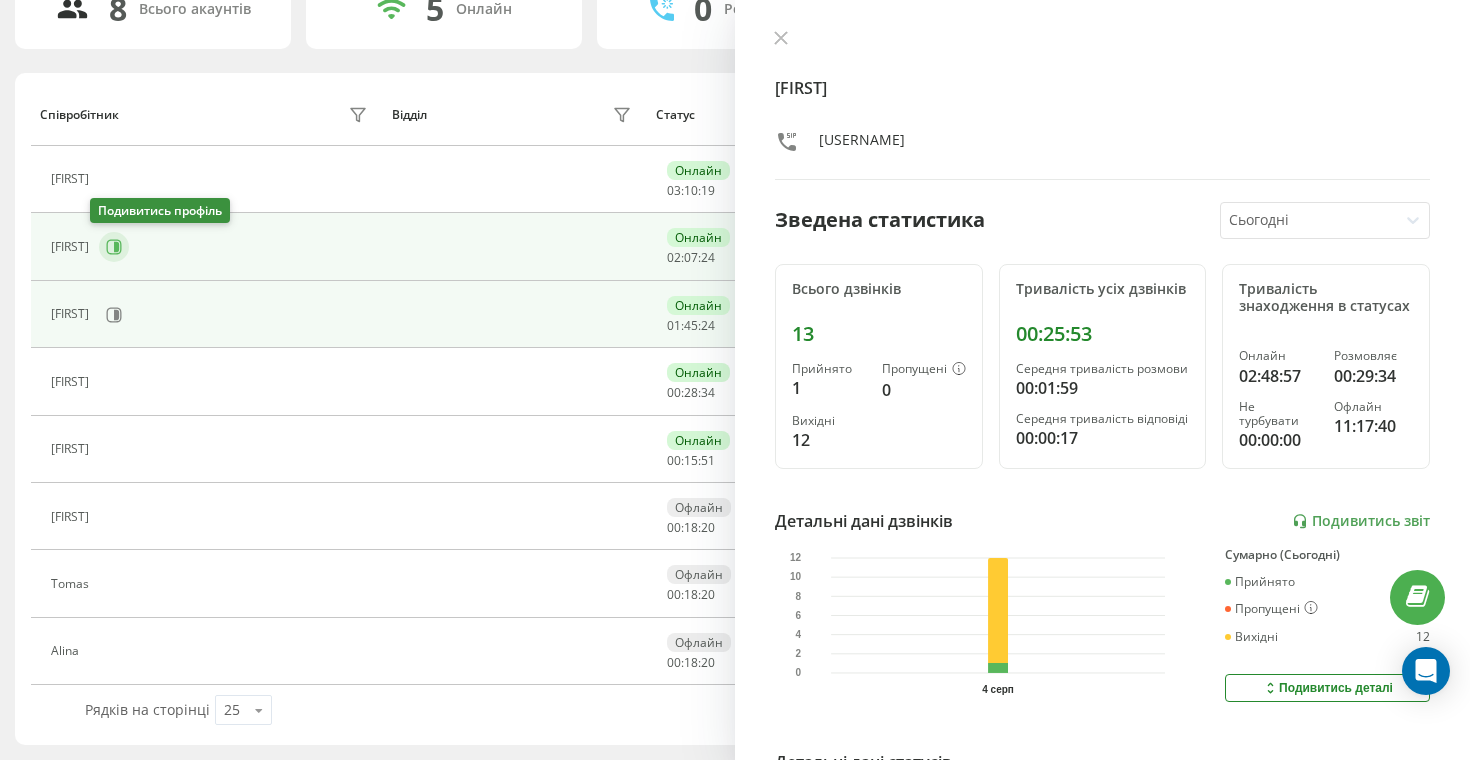 click at bounding box center [114, 247] 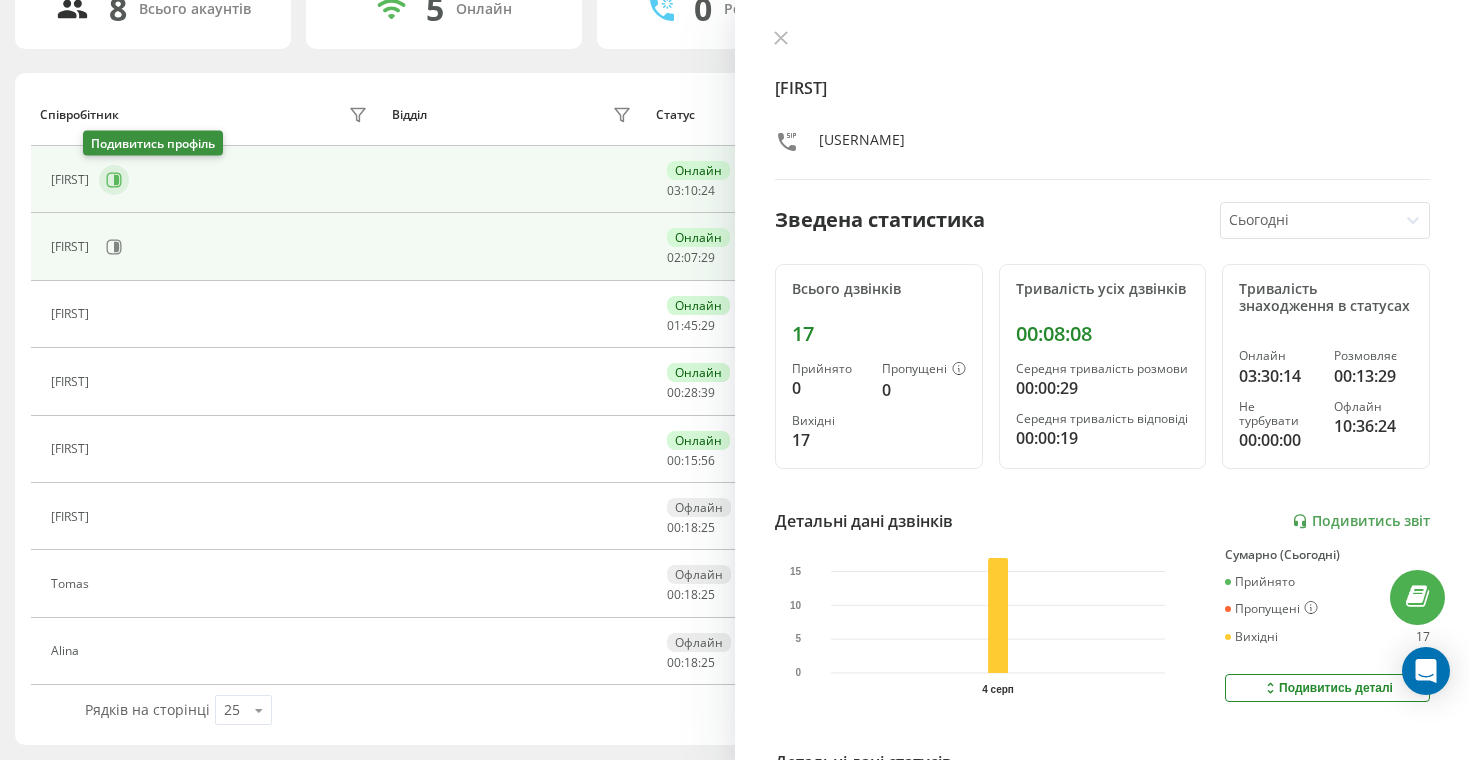 click 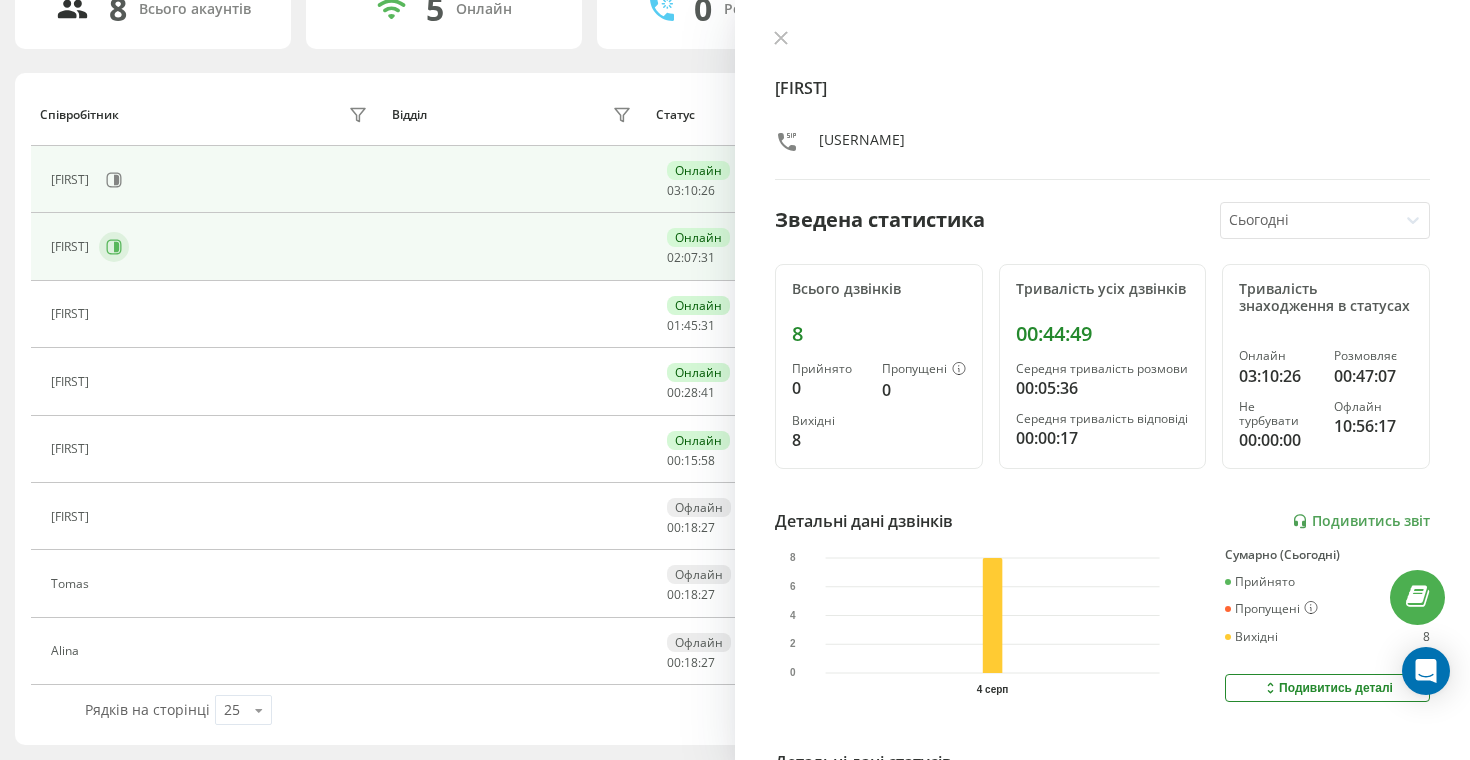 click 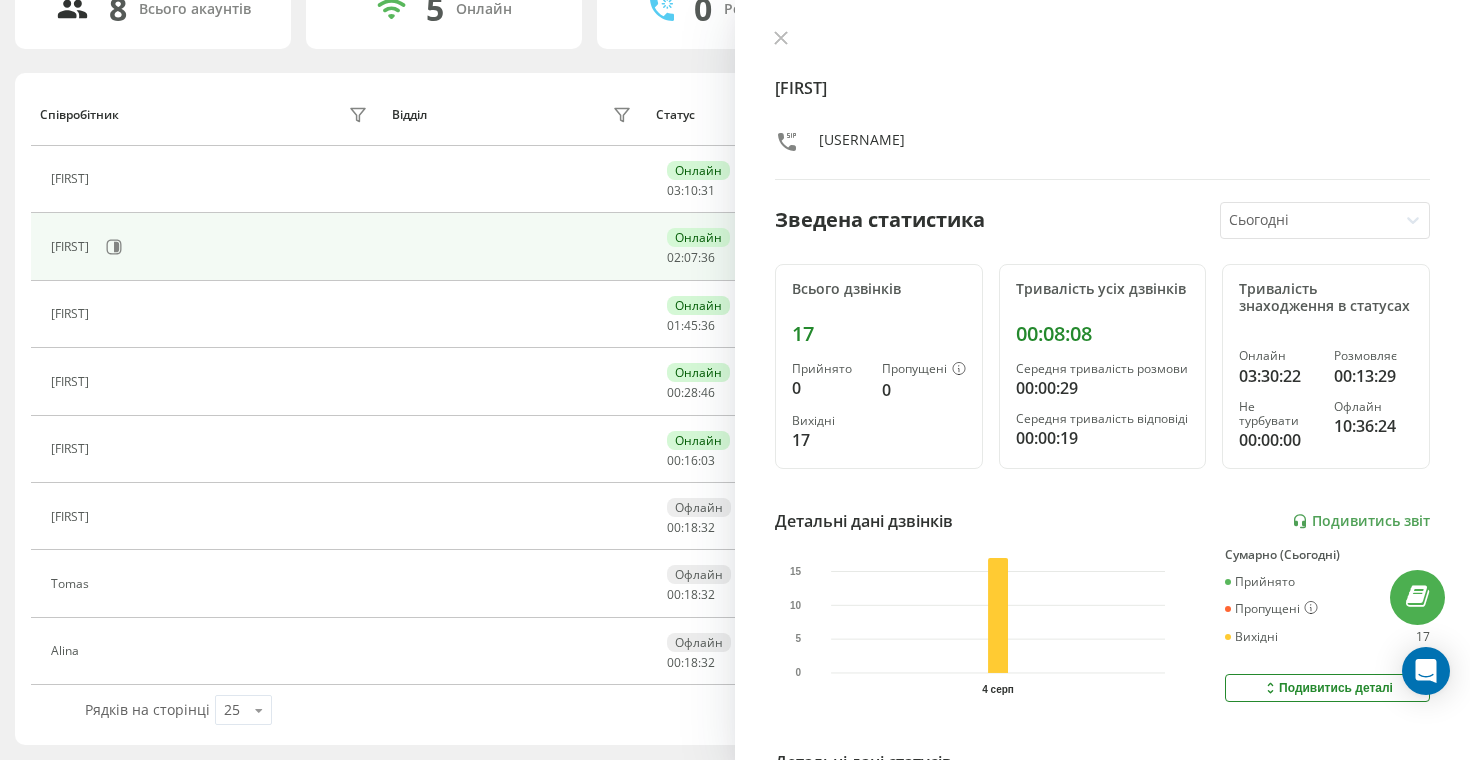 click on "Anna bikotradingpro_anna" at bounding box center [1102, 105] 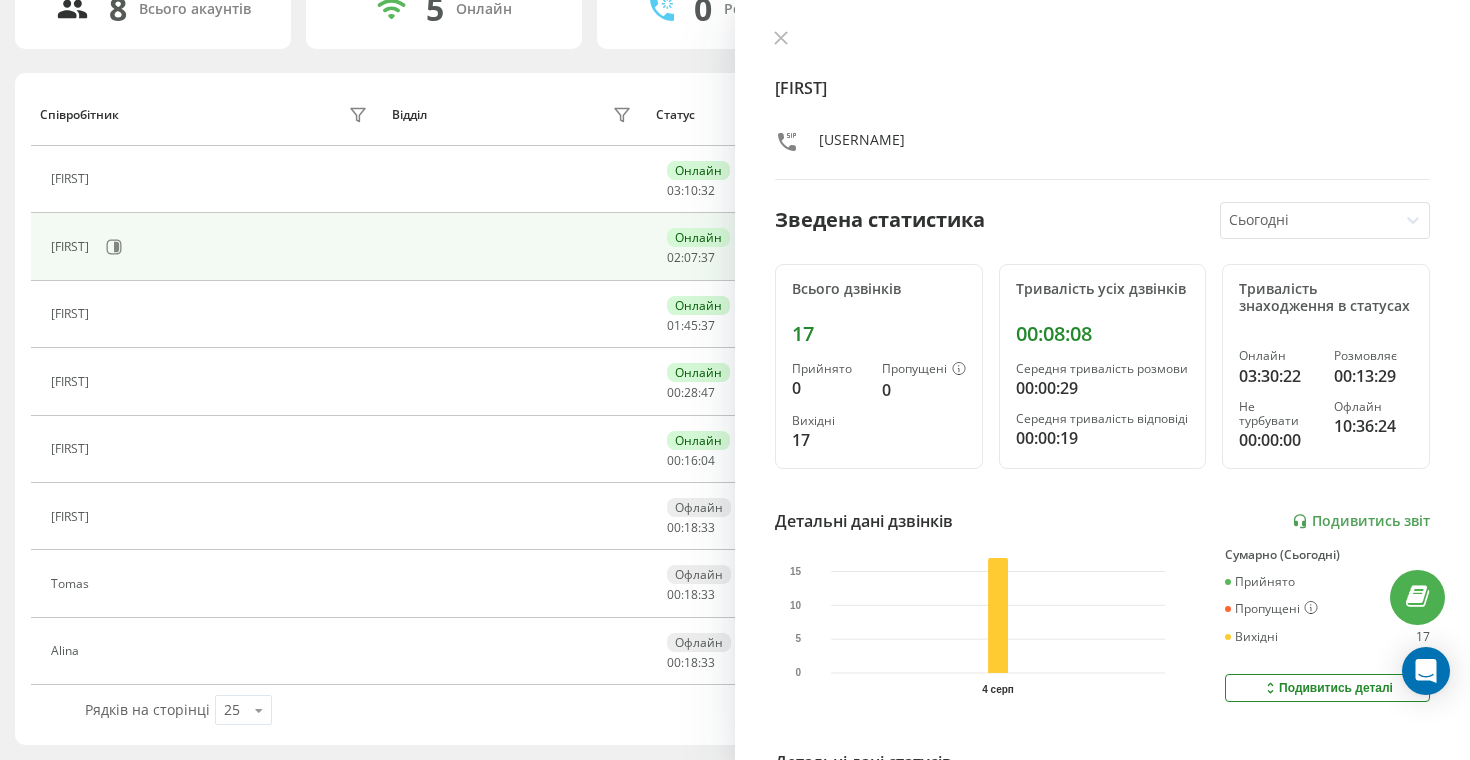 click on "Anna bikotradingpro_anna Зведена статистика Сьогодні Всього дзвінків 17 Прийнято 0 Пропущені 0 Вихідні 17 Тривалість усіх дзвінків 00:08:08 Середня тривалість розмови 00:00:29 Середня тривалість відповіді 00:00:19 Тривалість знаходження в статусах Онлайн 03:30:22 Розмовляє 00:13:29 Не турбувати 00:00:00 Офлайн 10:36:24 Детальні дані дзвінків Подивитись звіт 4 серп 0 5 10 15 Сумарно (Сьогодні) Прийнято 0 Пропущені 0 Вихідні 17   Подивитись деталі Детальні дані статусів 4 серп Сумарно (Сьогодні) Онлайн 03:30:22 Розмовляє 00:13:29 Не турбувати 00:00:00 Офлайн 10:36:24   Подивитись деталі" at bounding box center (1102, 380) 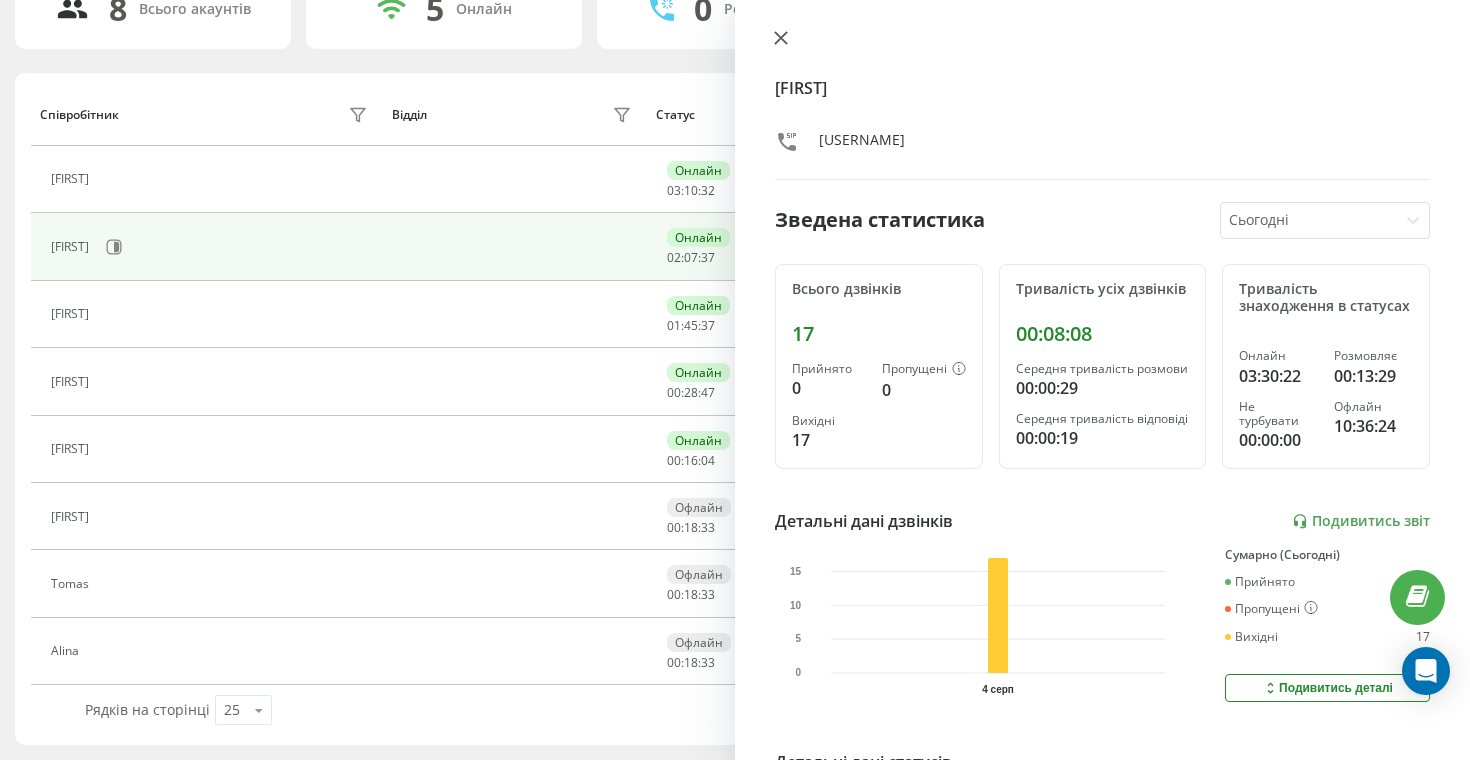click at bounding box center [781, 39] 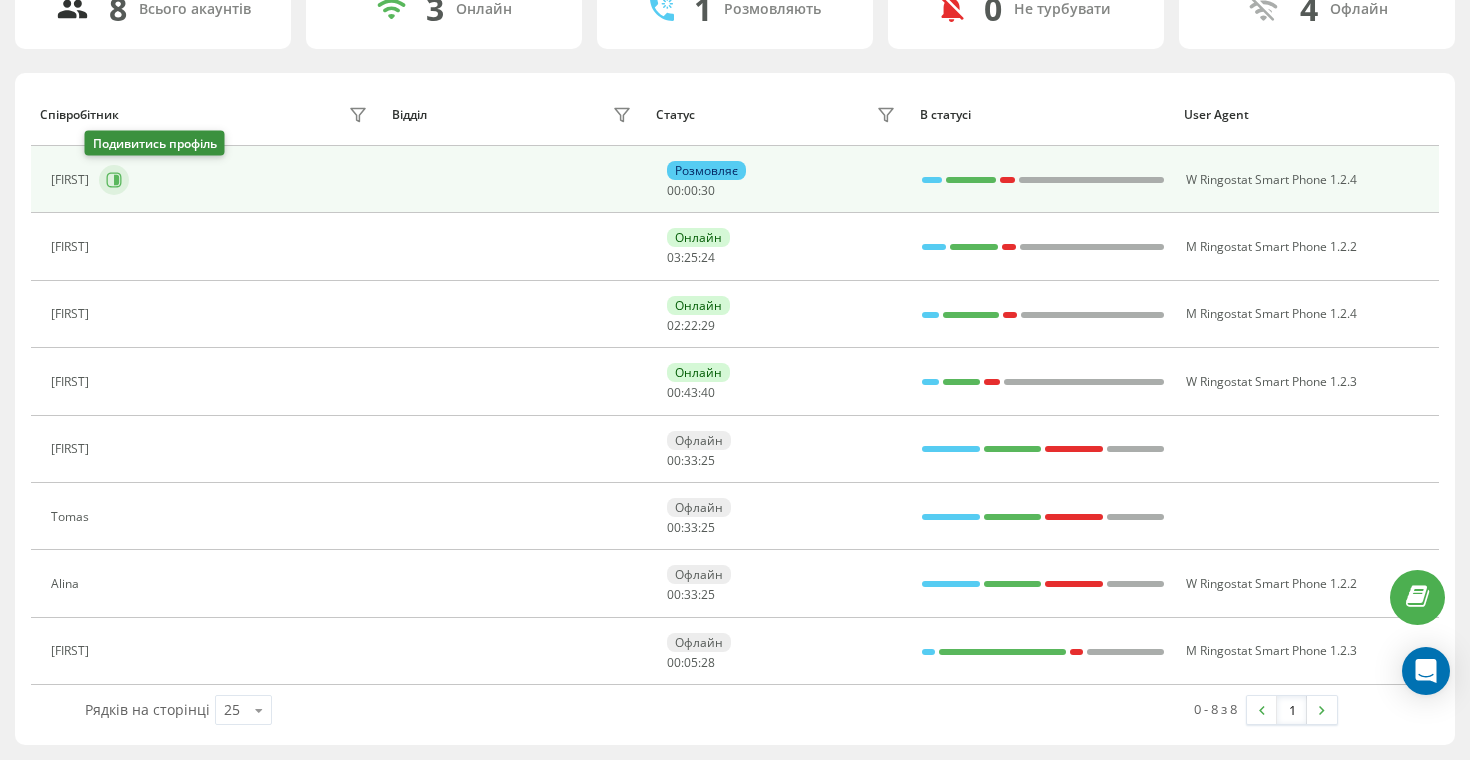 click 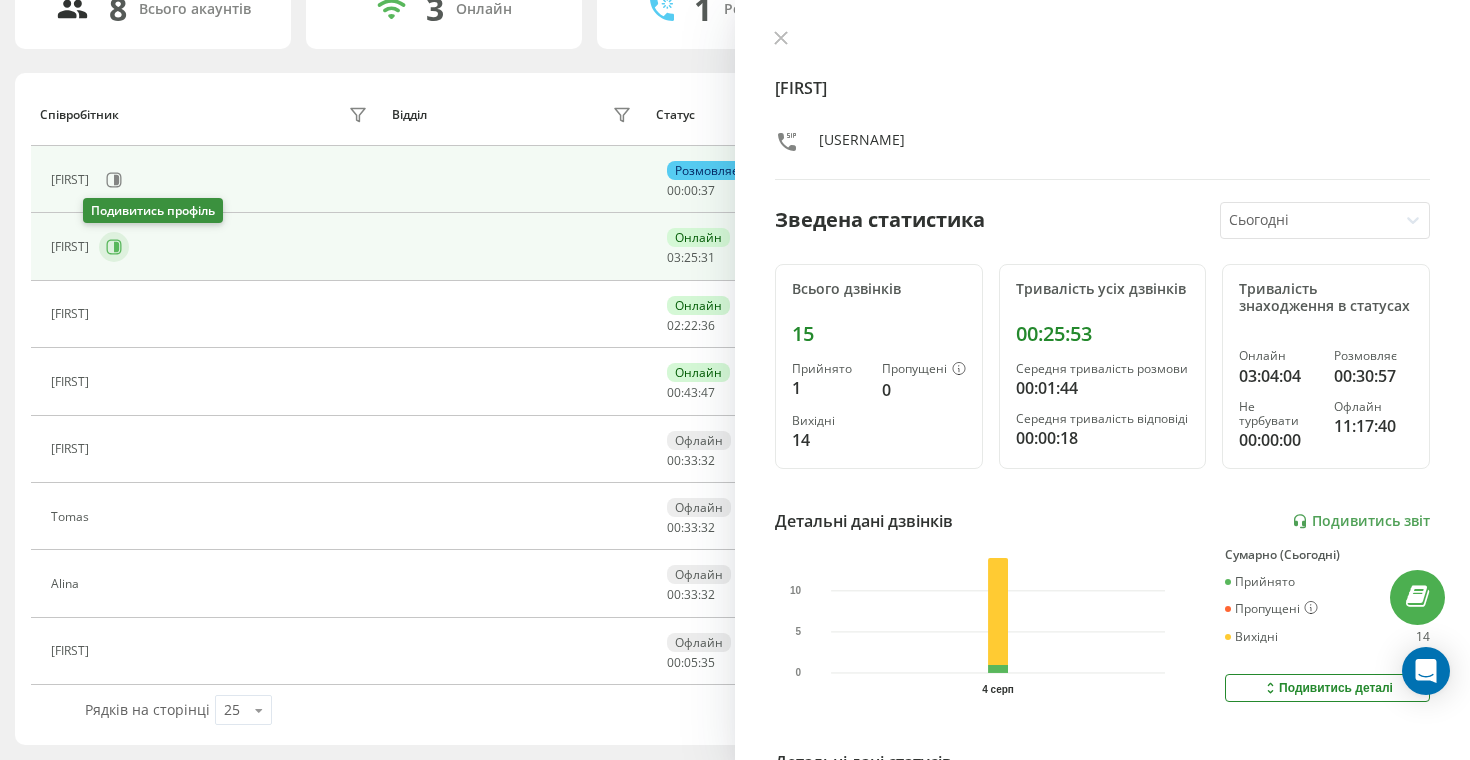 click 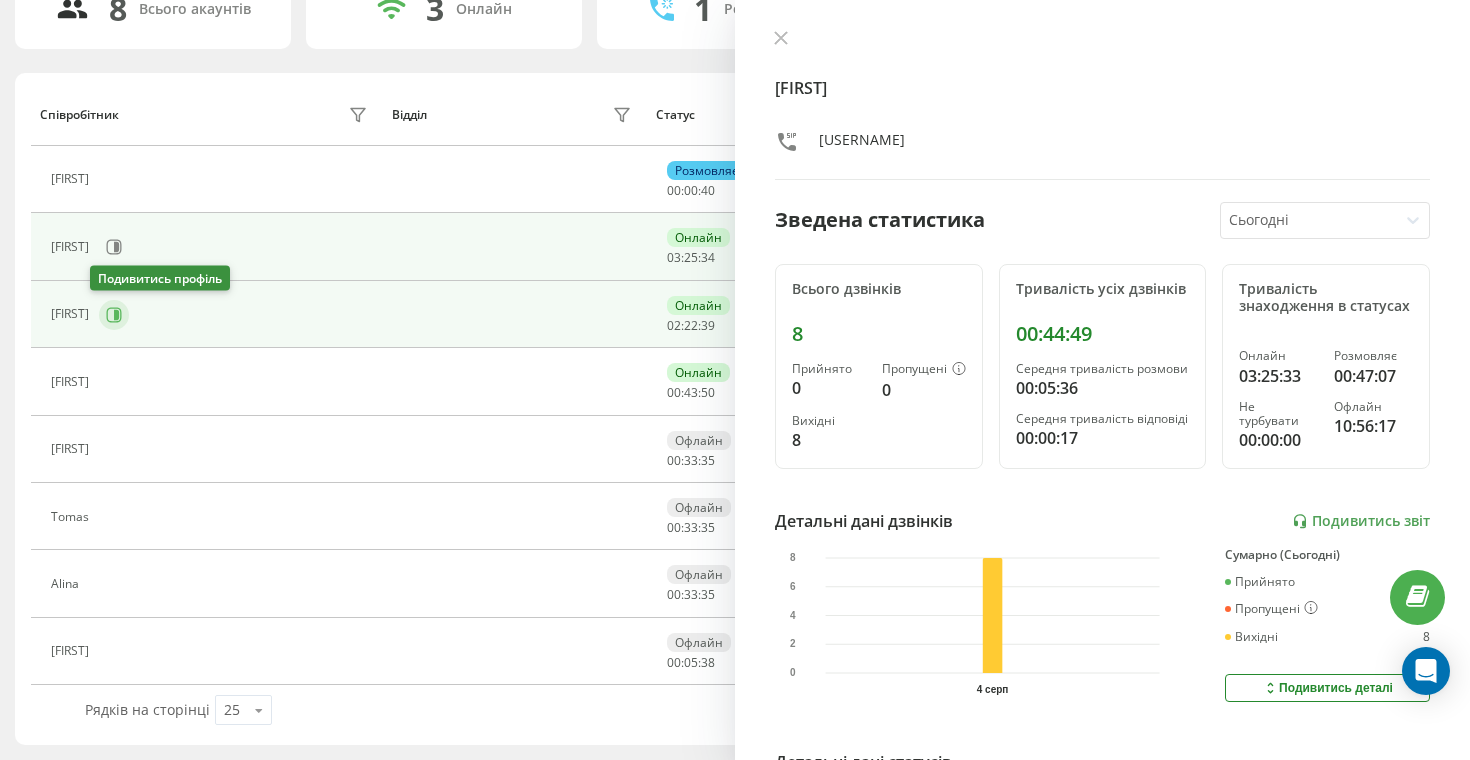 click 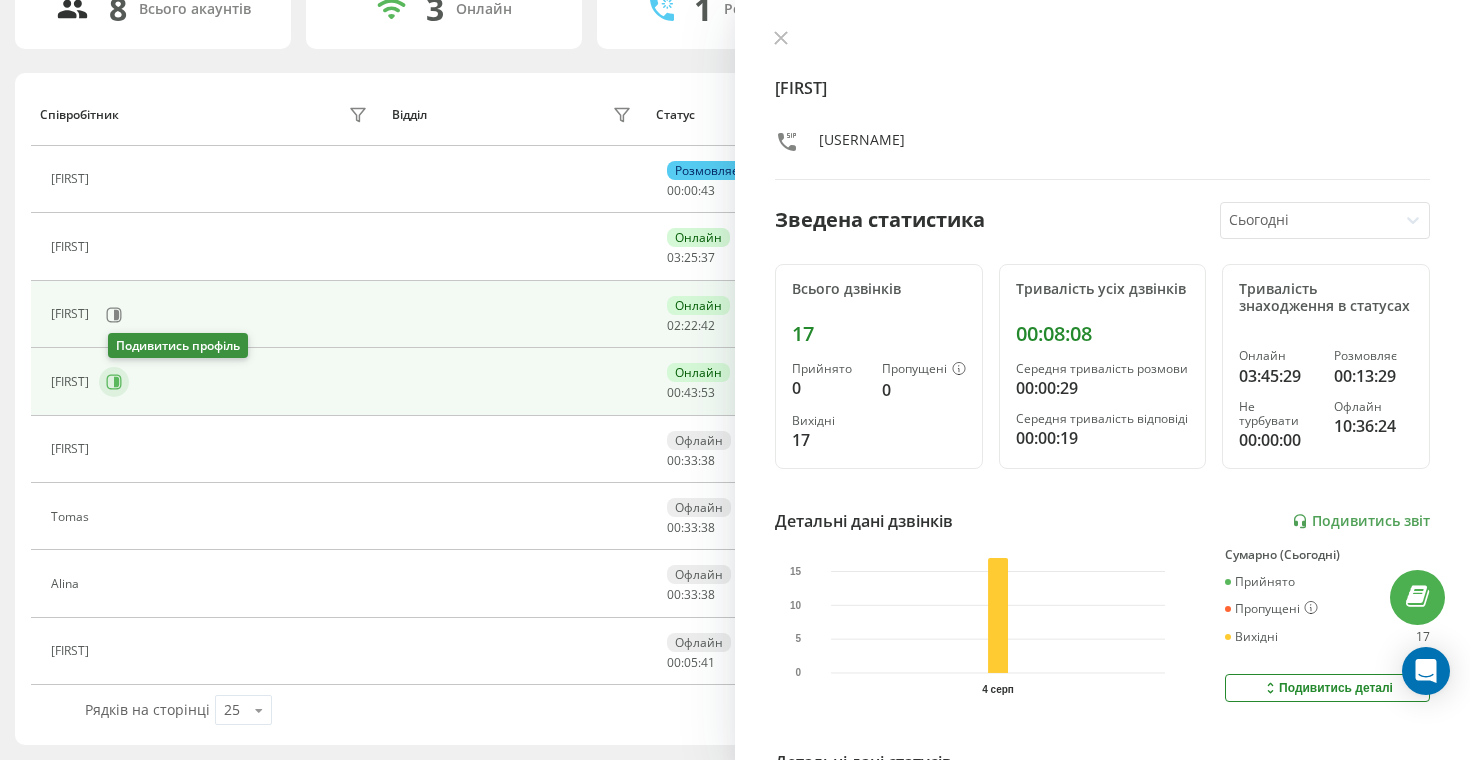 click at bounding box center (114, 382) 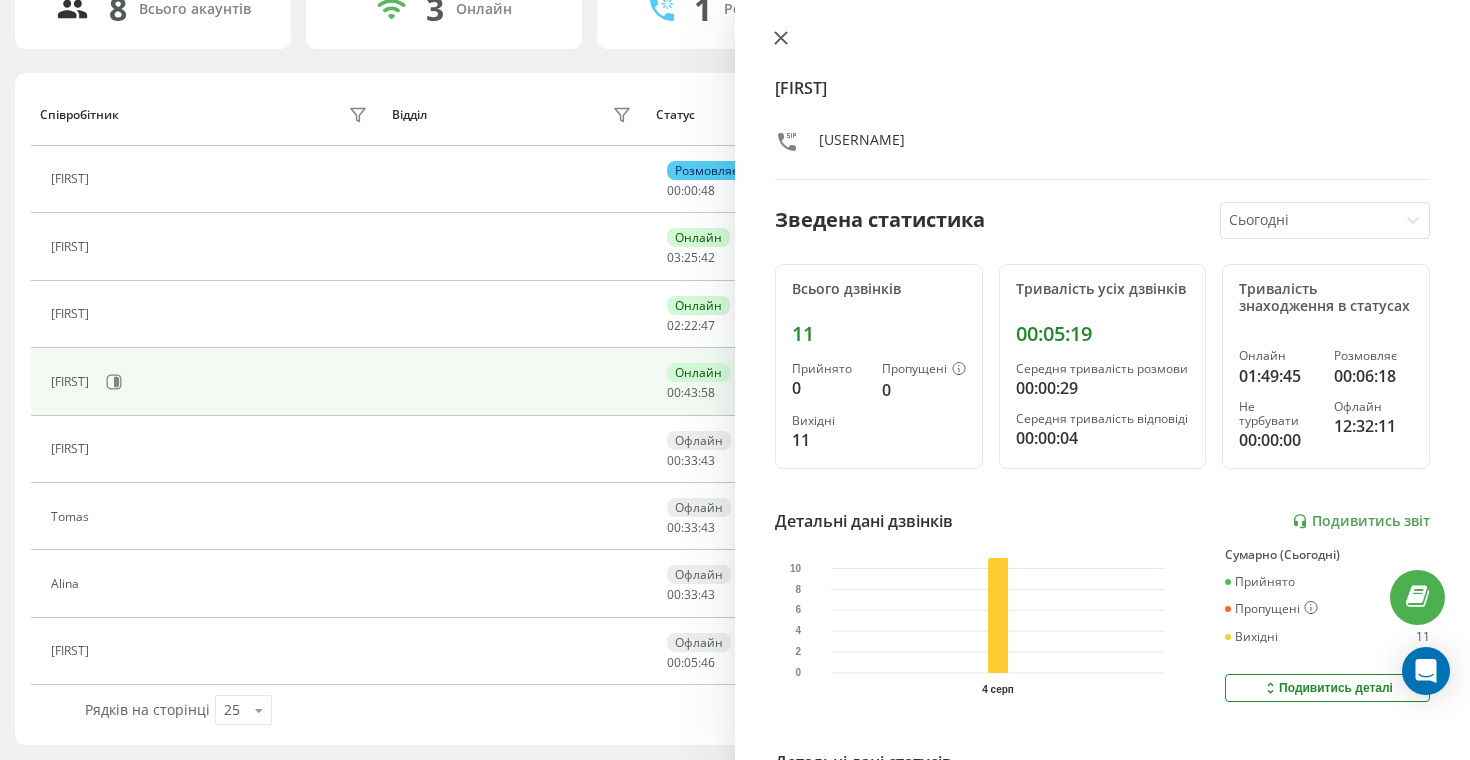 click at bounding box center (781, 39) 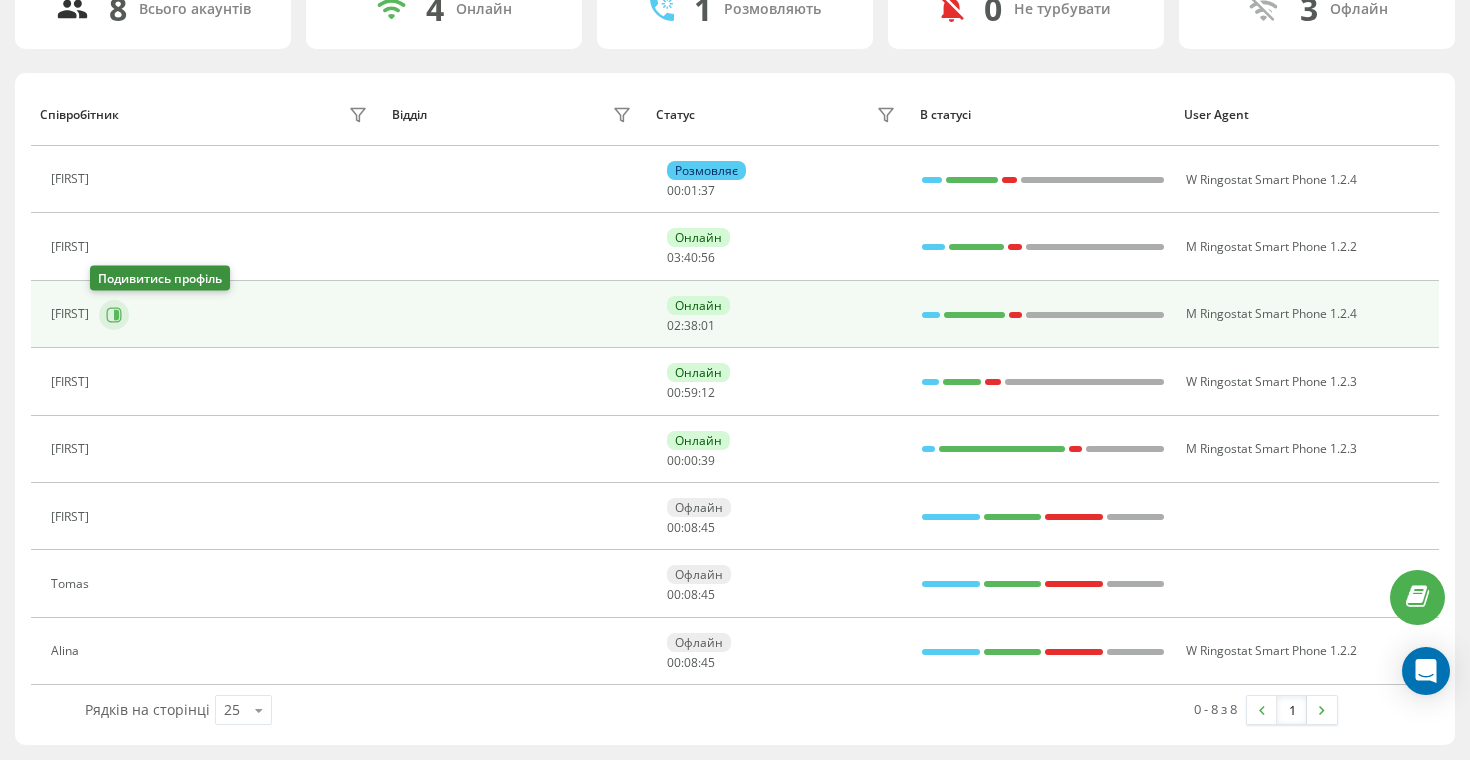 click at bounding box center (114, 315) 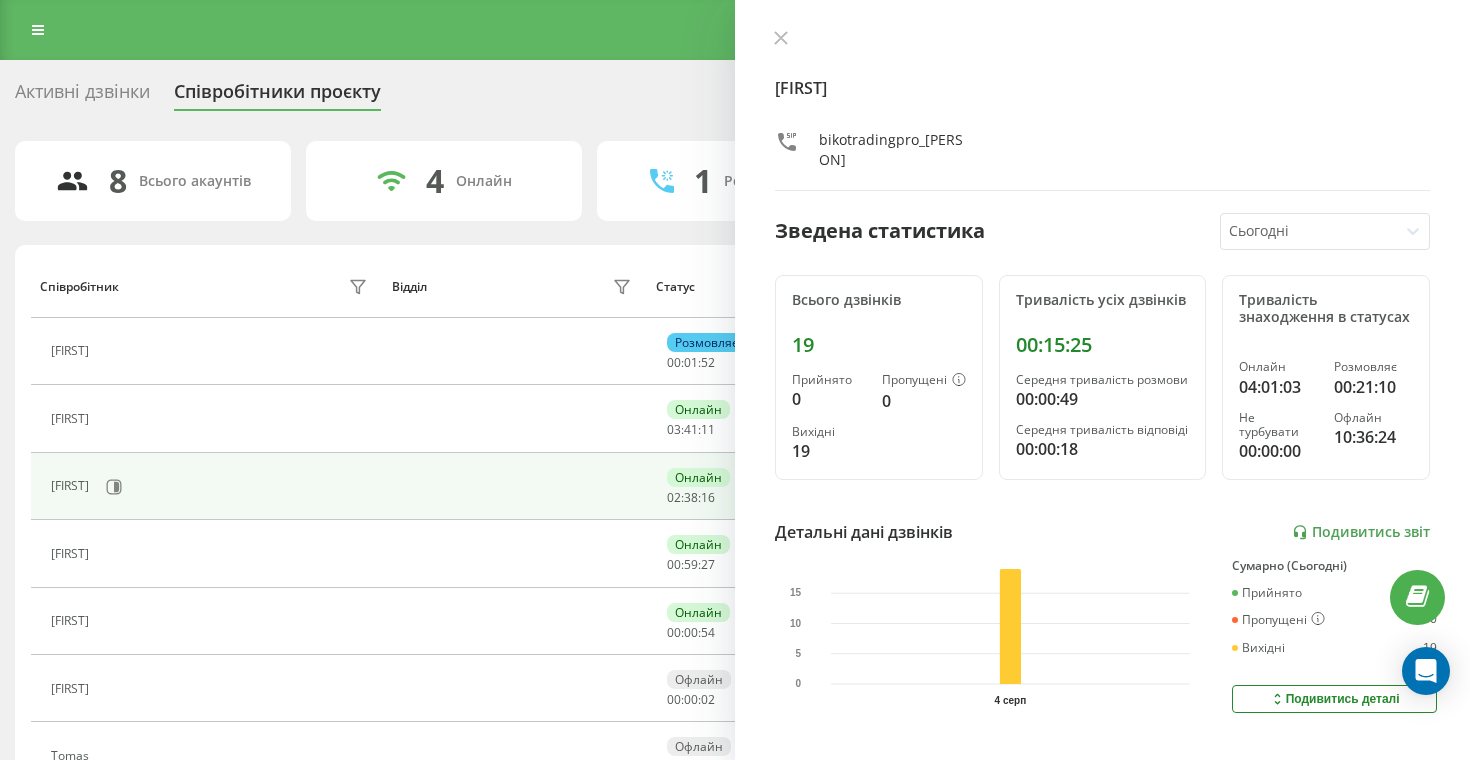 scroll, scrollTop: 172, scrollLeft: 0, axis: vertical 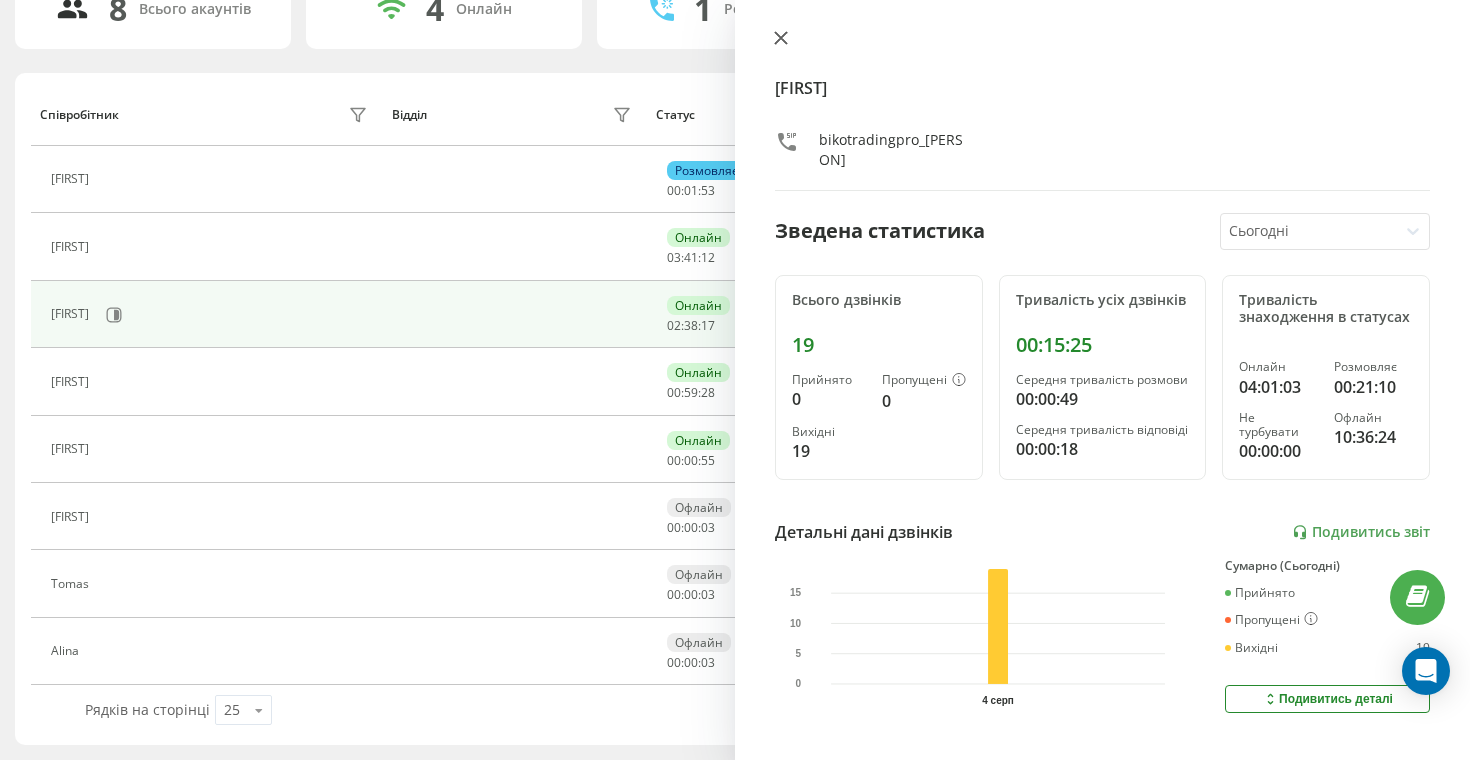 click 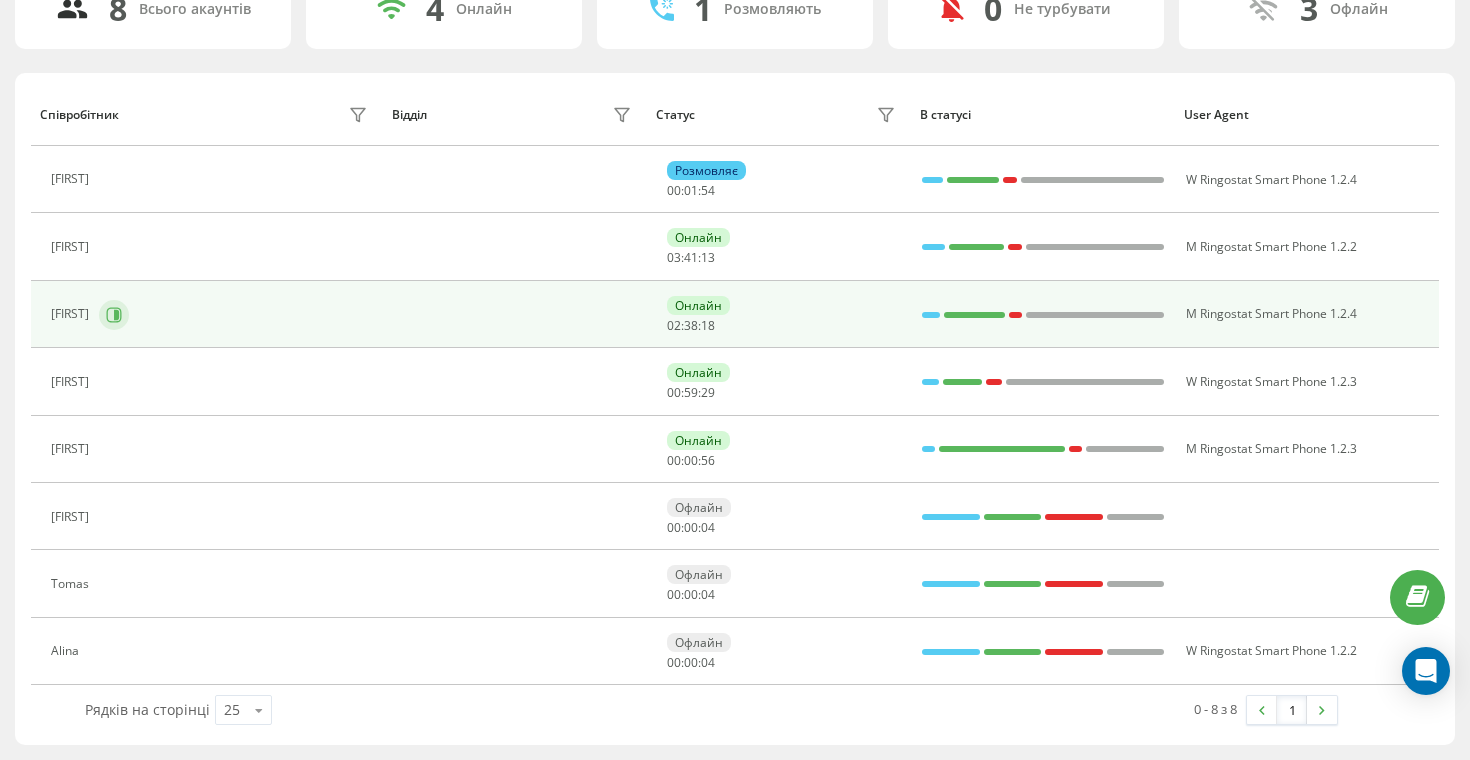 click 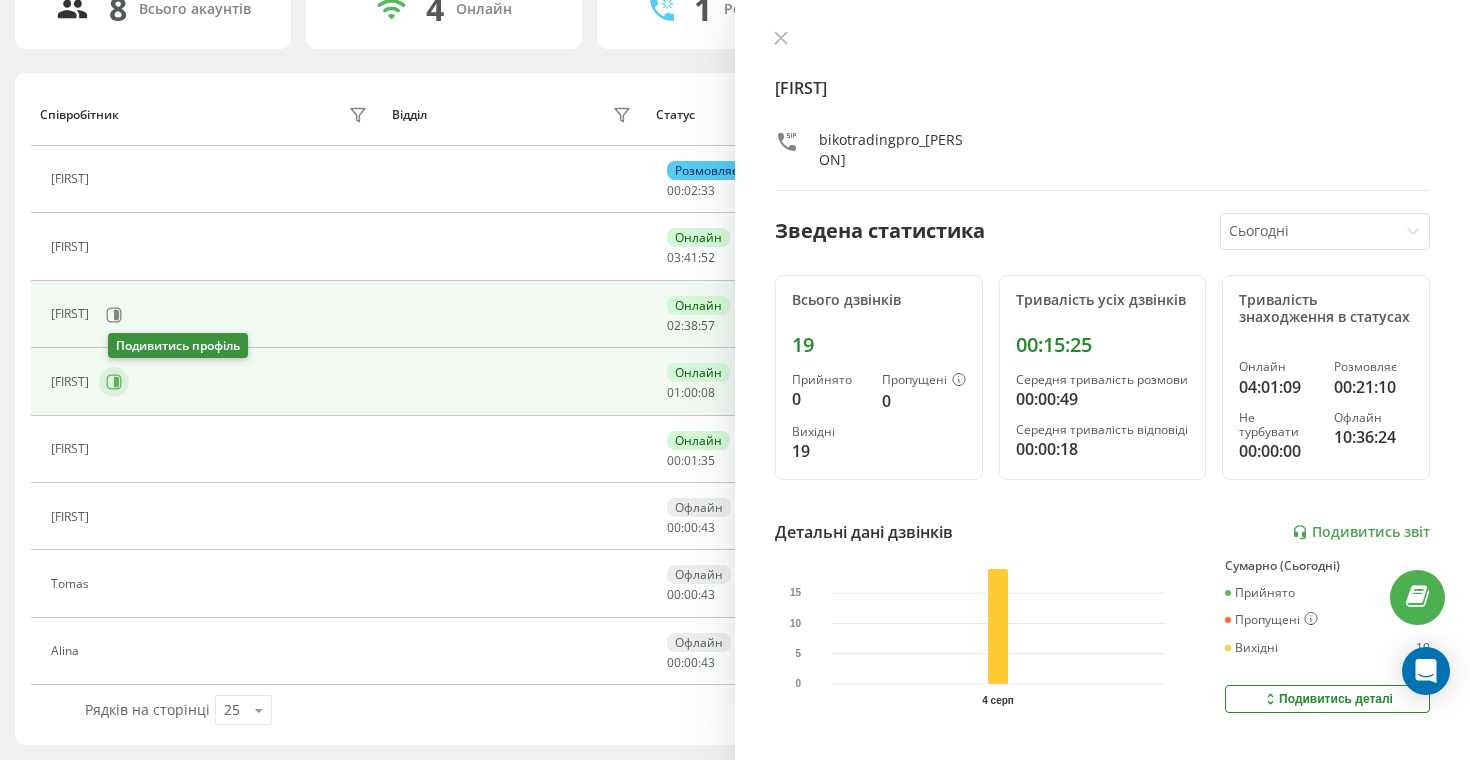 click at bounding box center [114, 382] 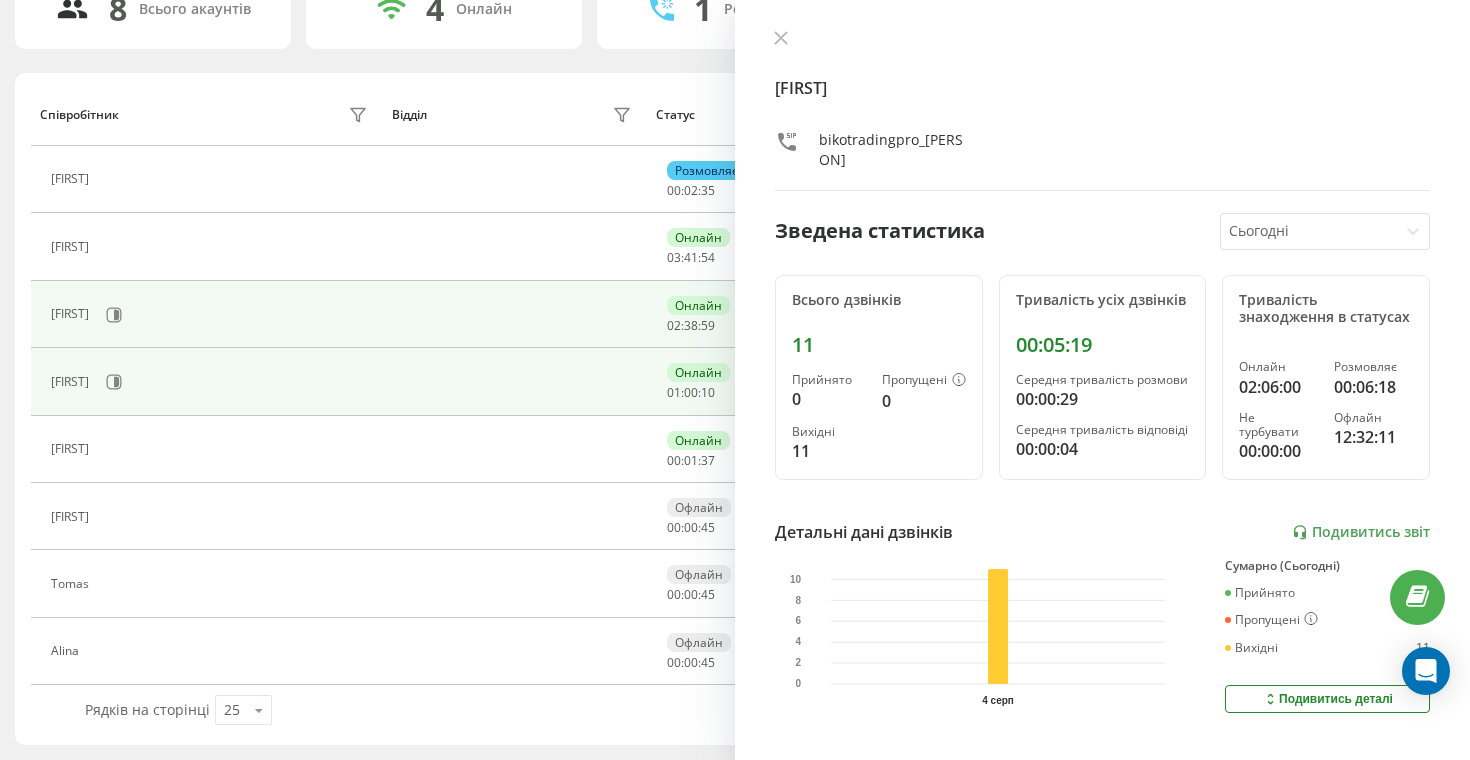 click on "[FIRST]" at bounding box center (211, 315) 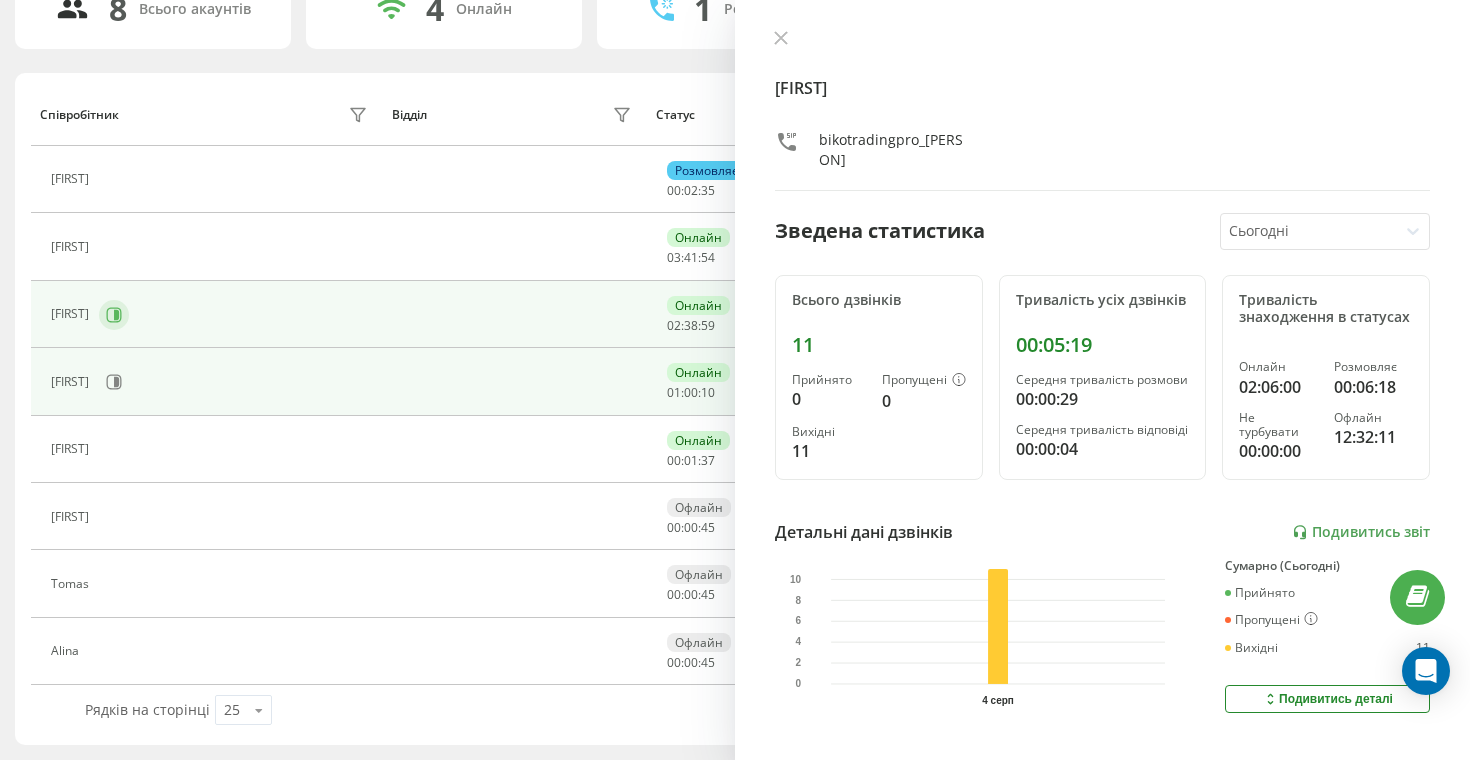 click 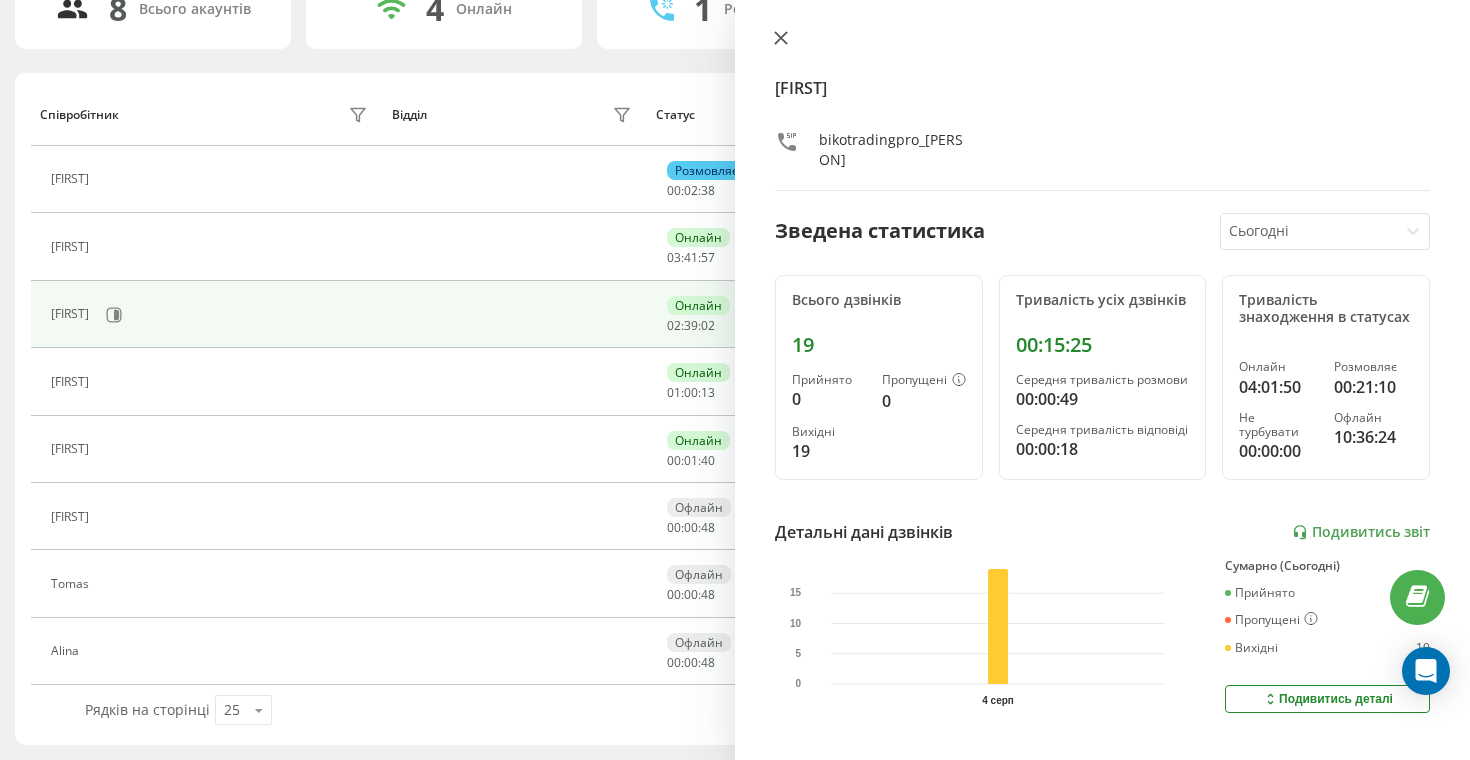 click 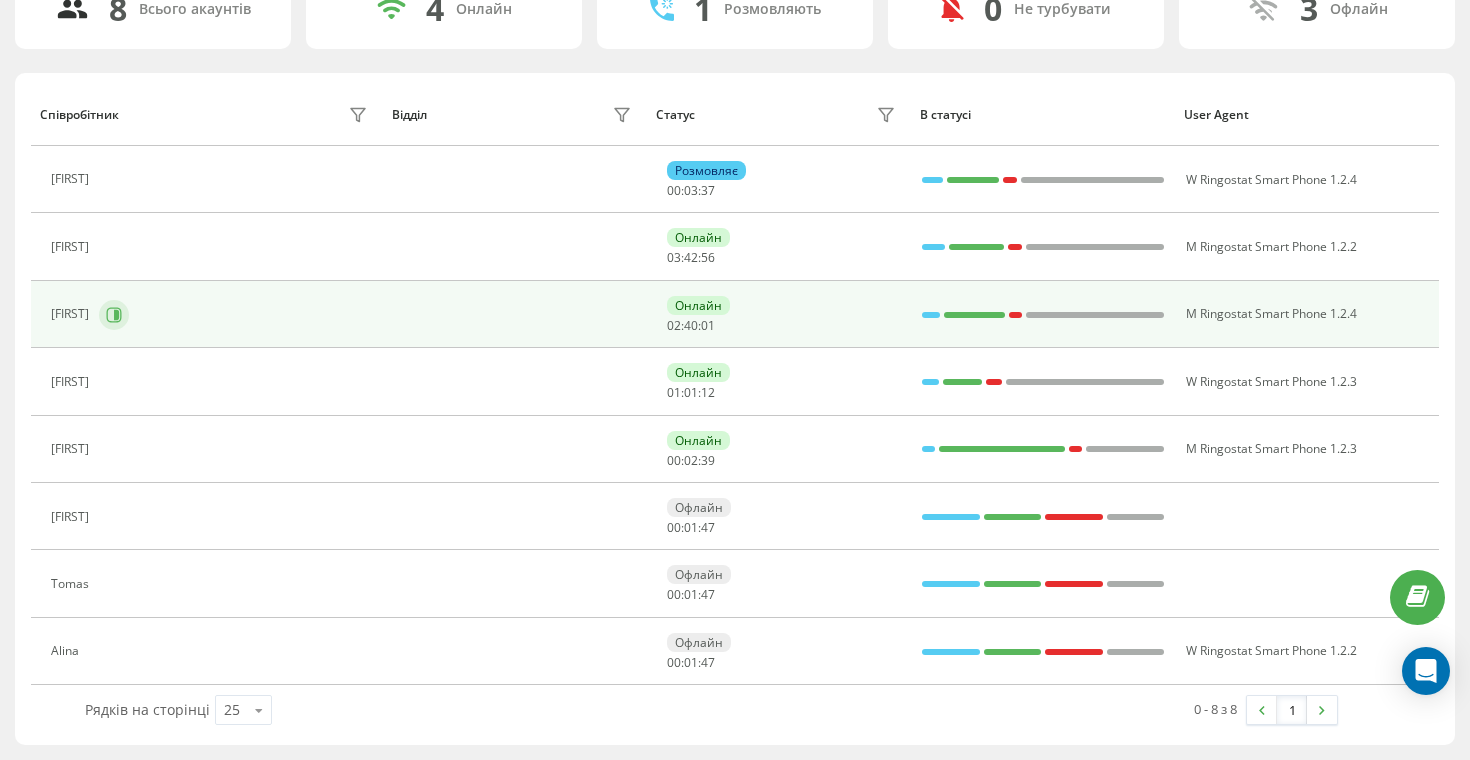 click 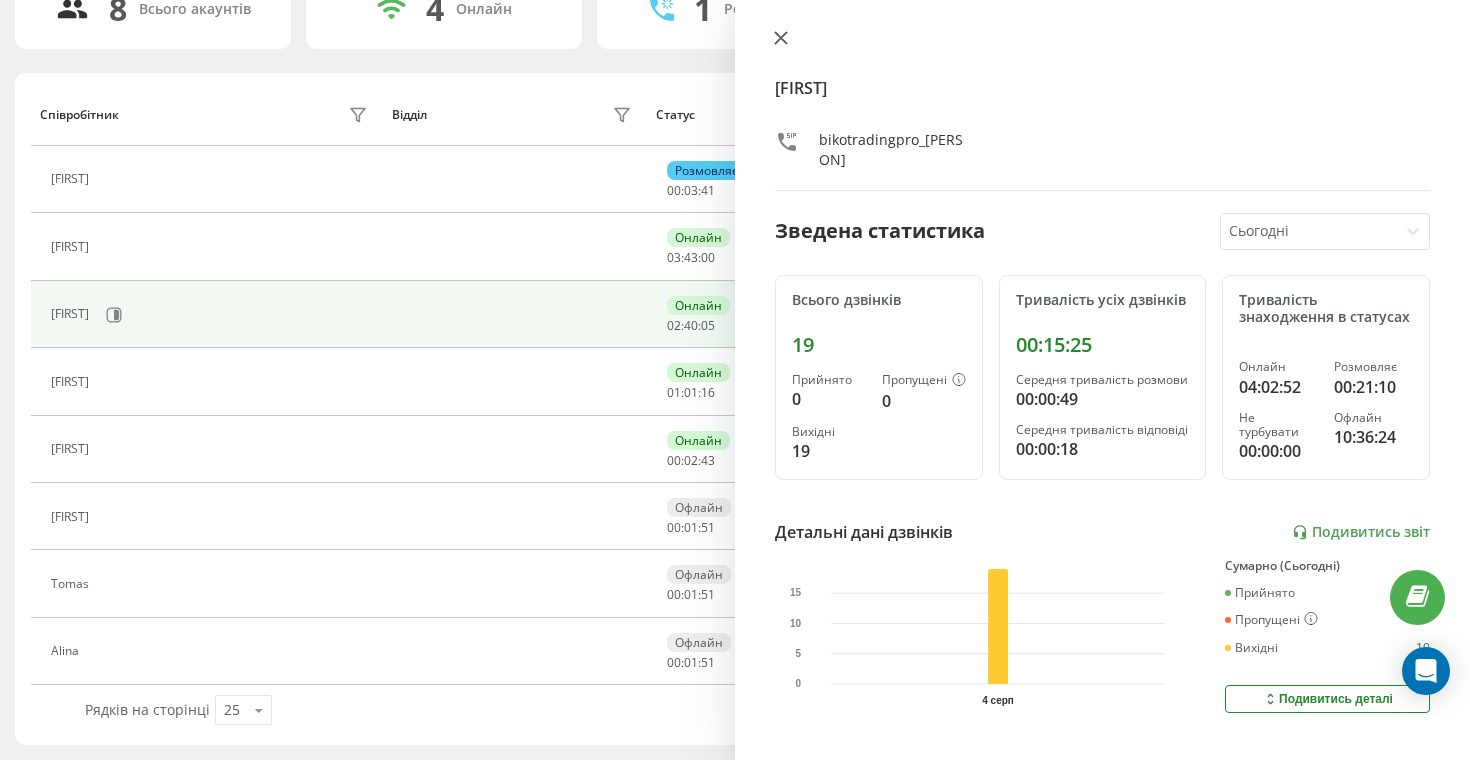 click at bounding box center (781, 39) 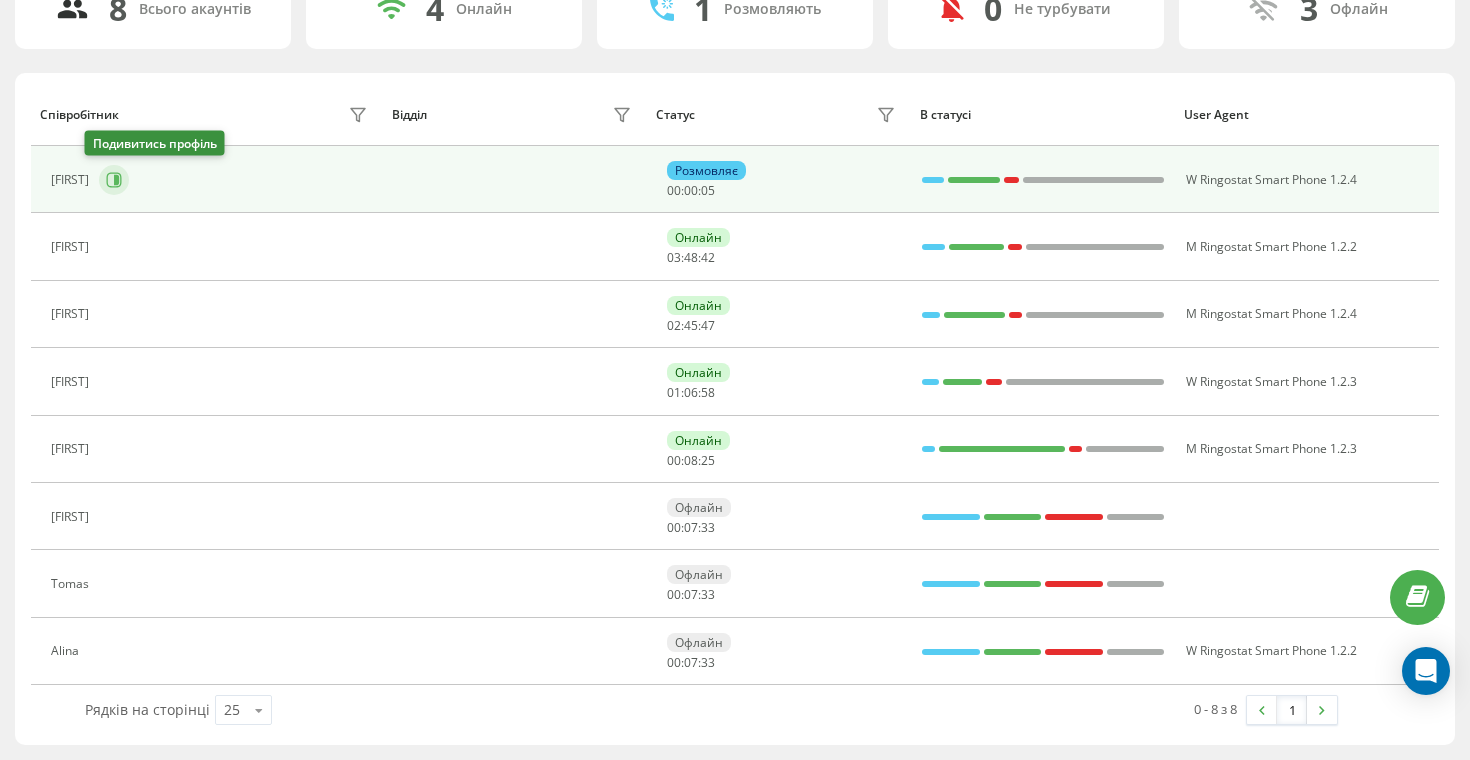 click at bounding box center [114, 180] 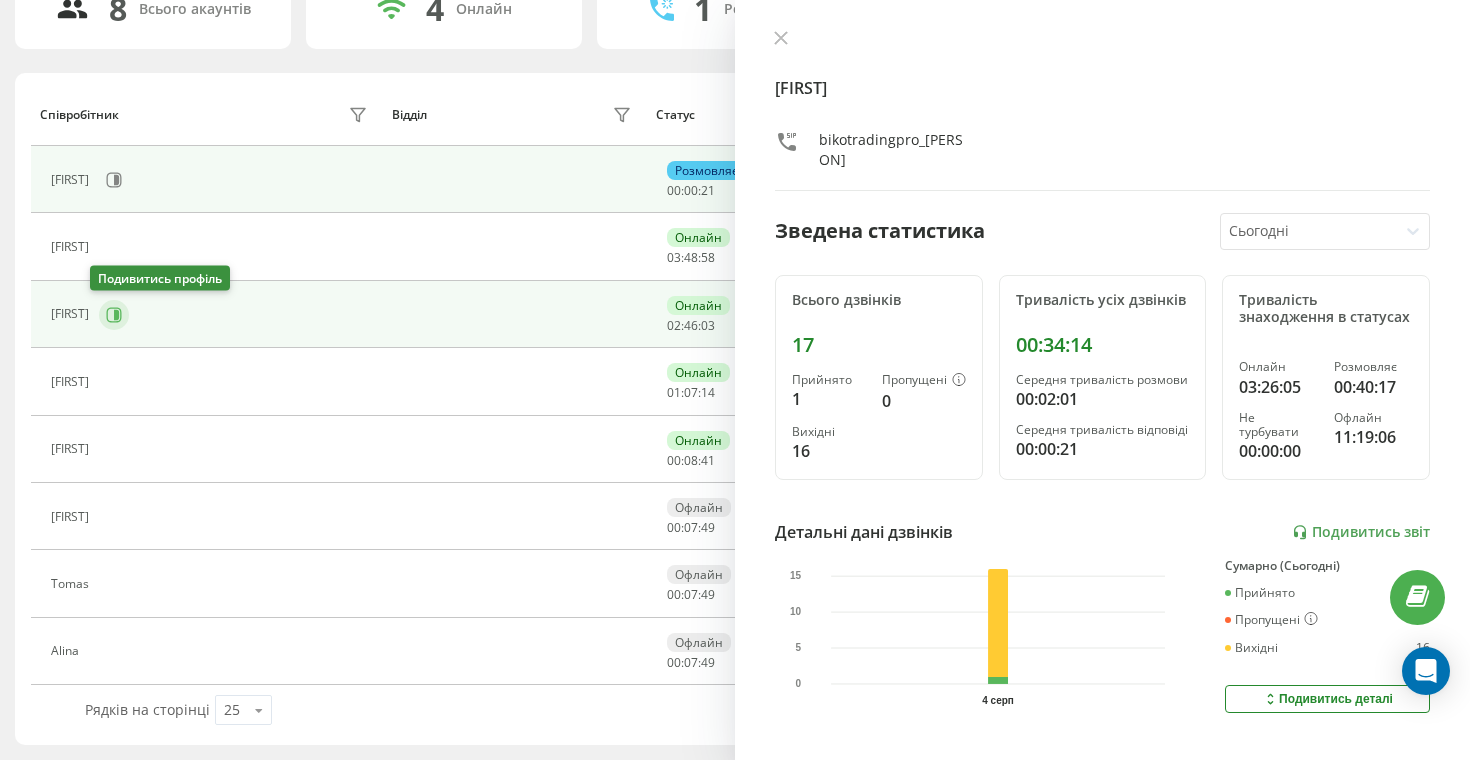 click at bounding box center (114, 315) 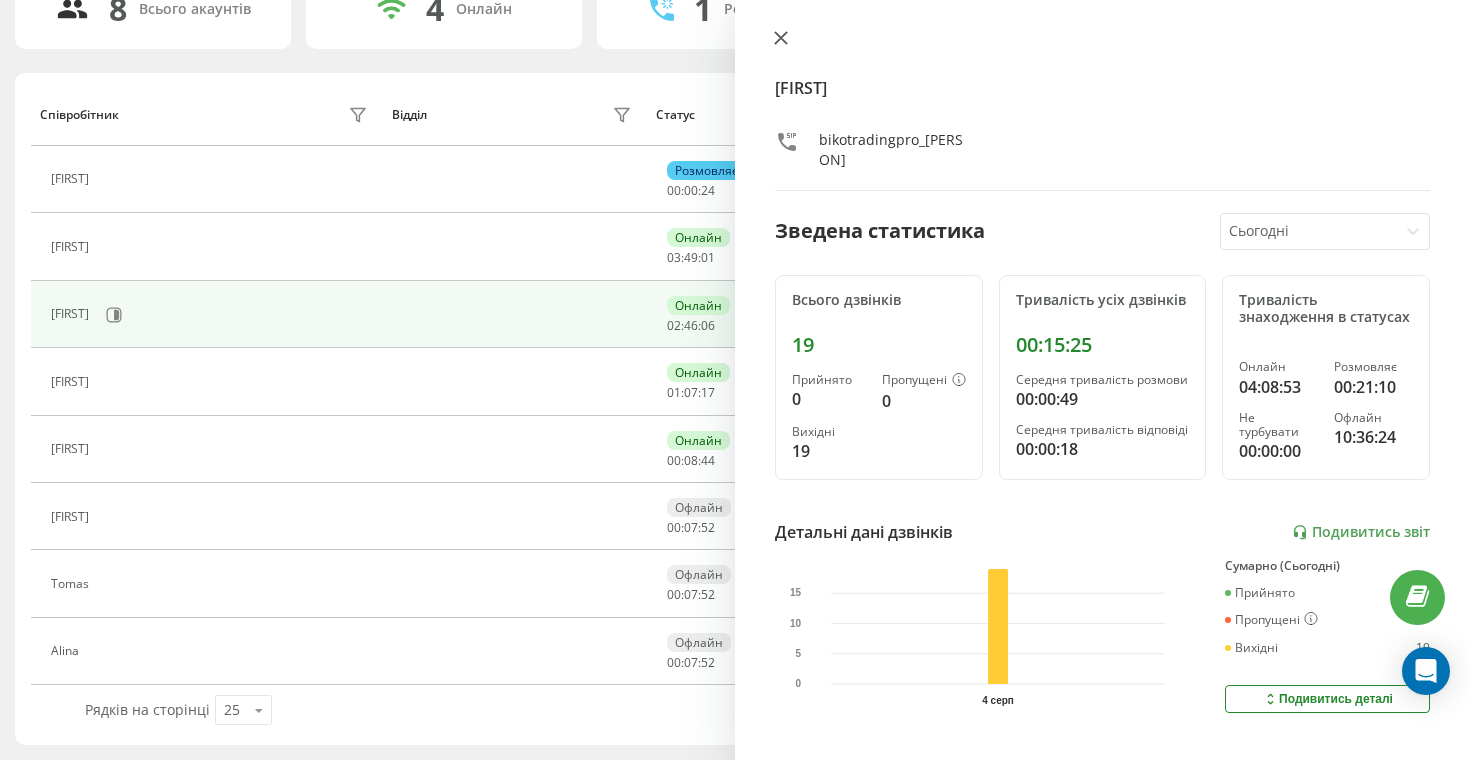 click 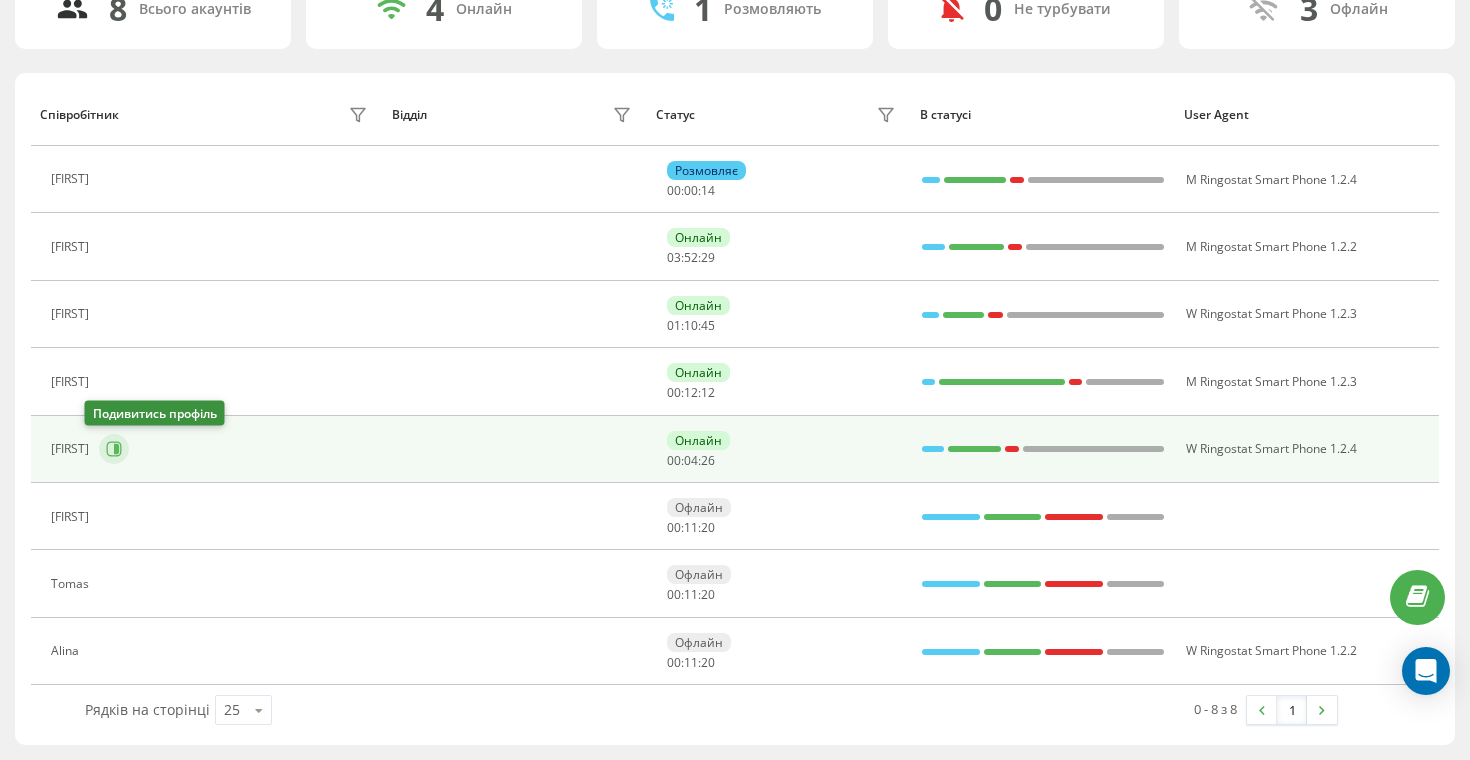 click 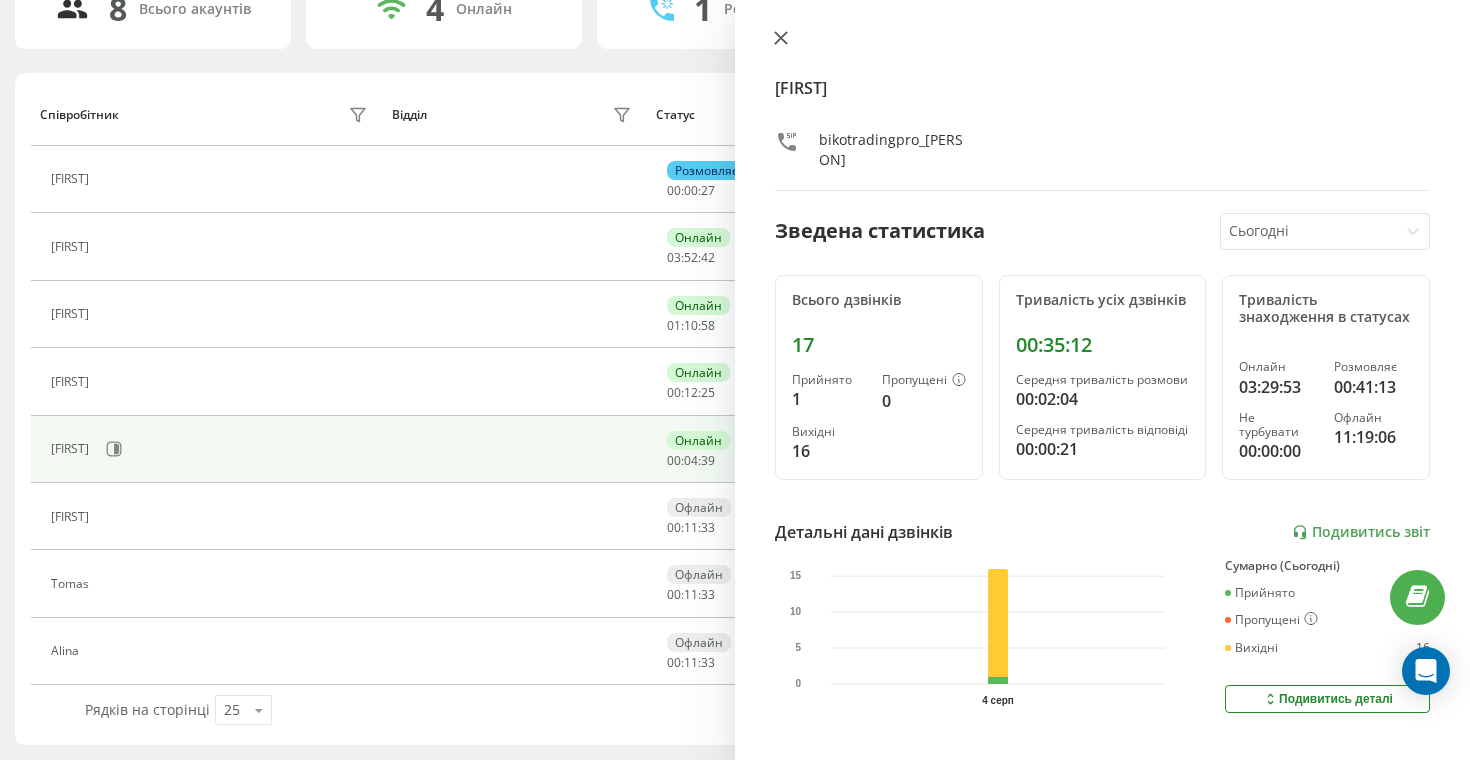click 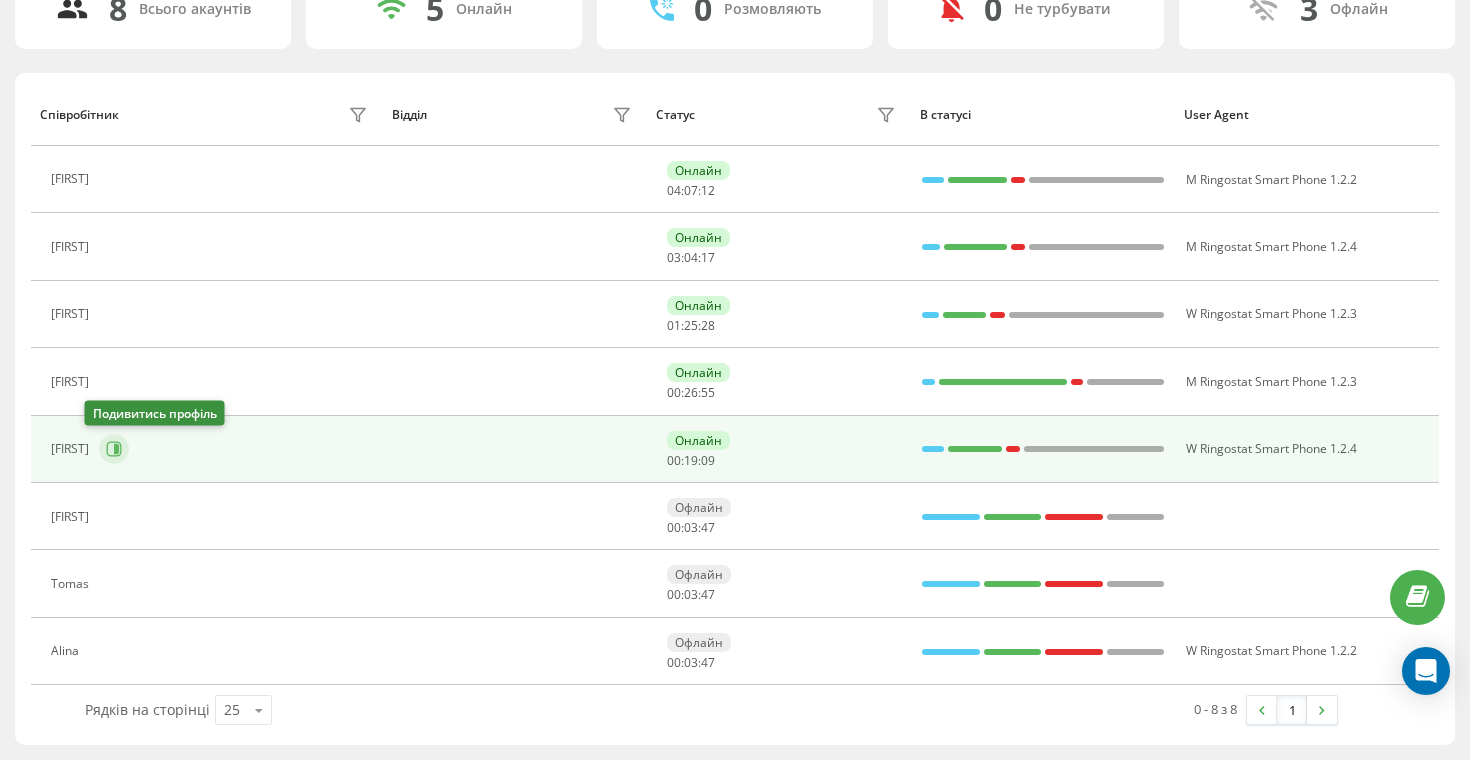 click 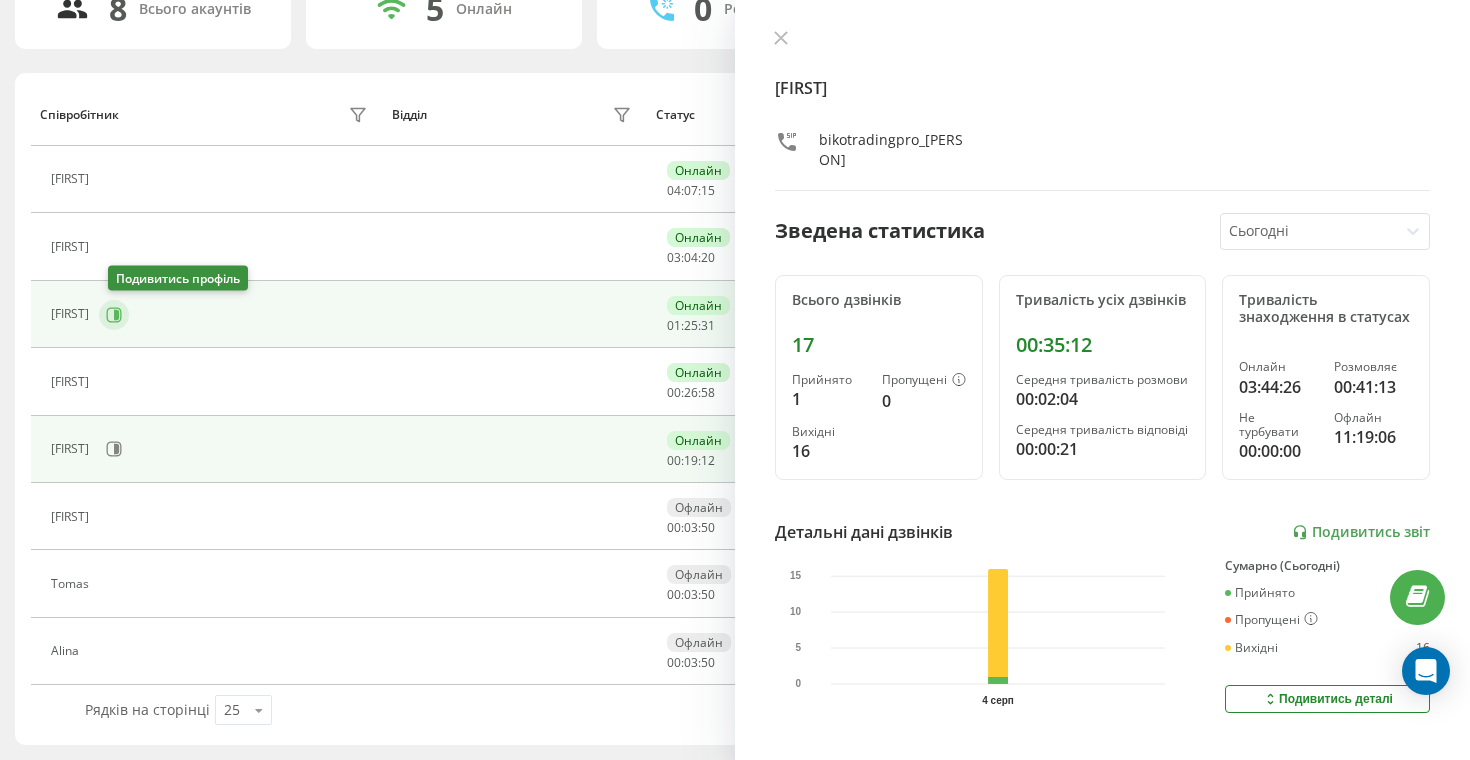click 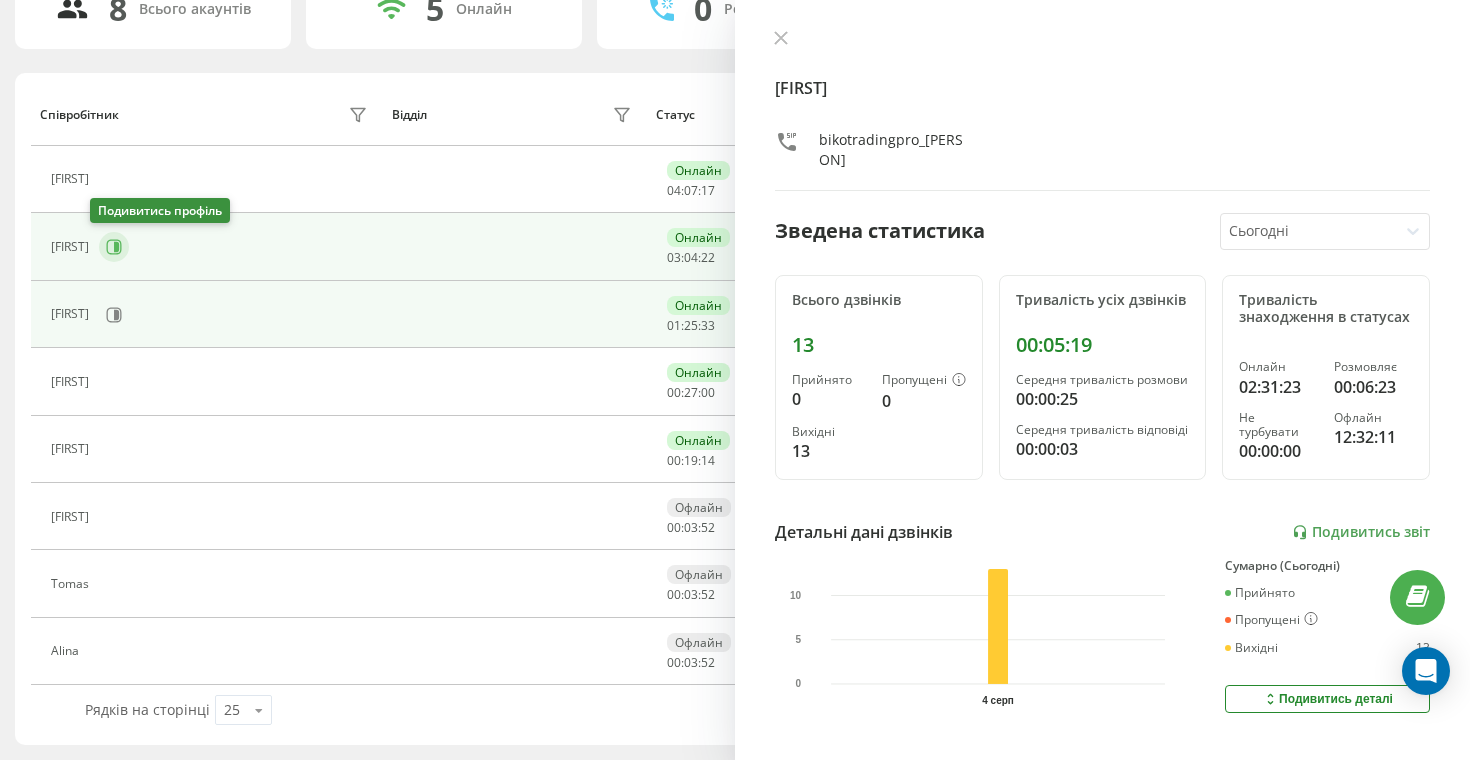 click 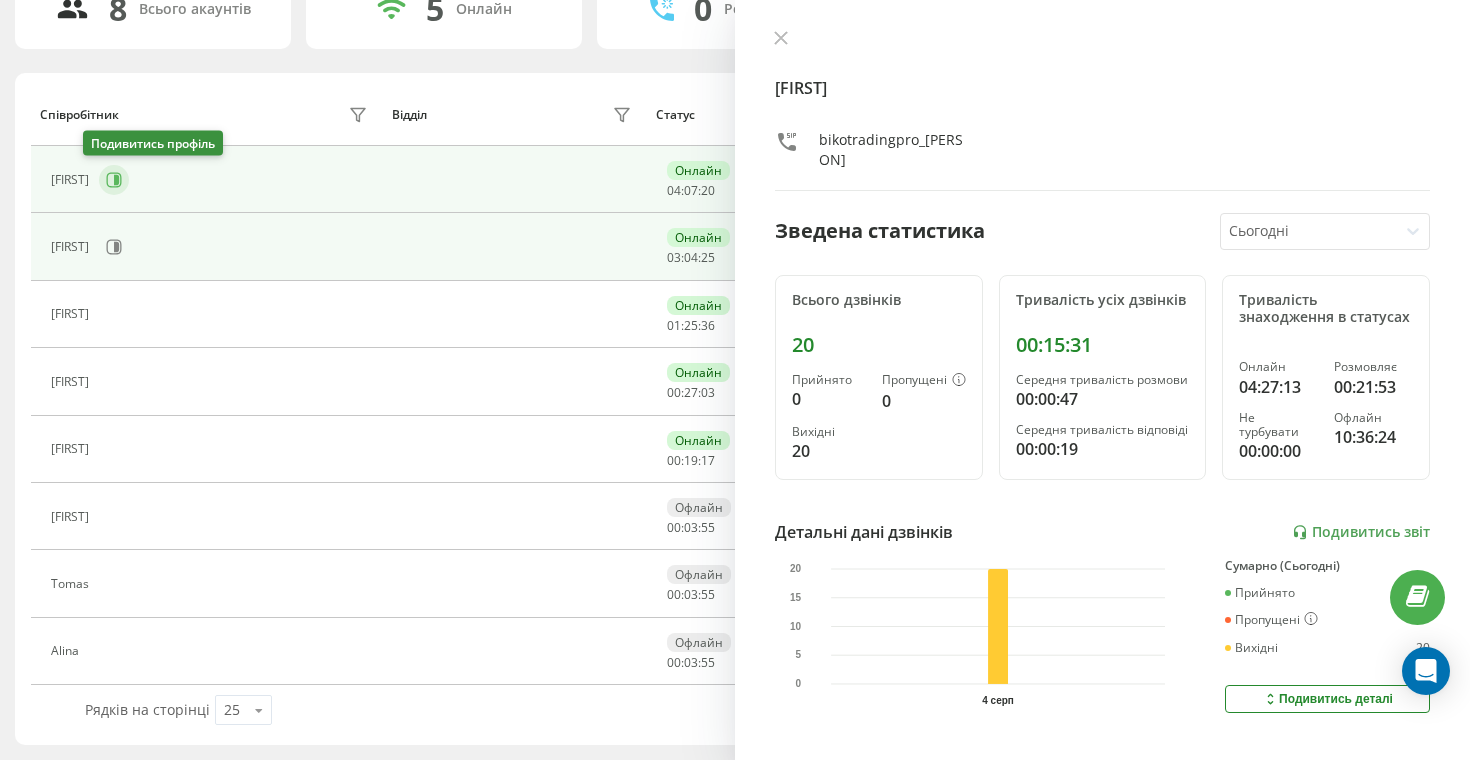 click 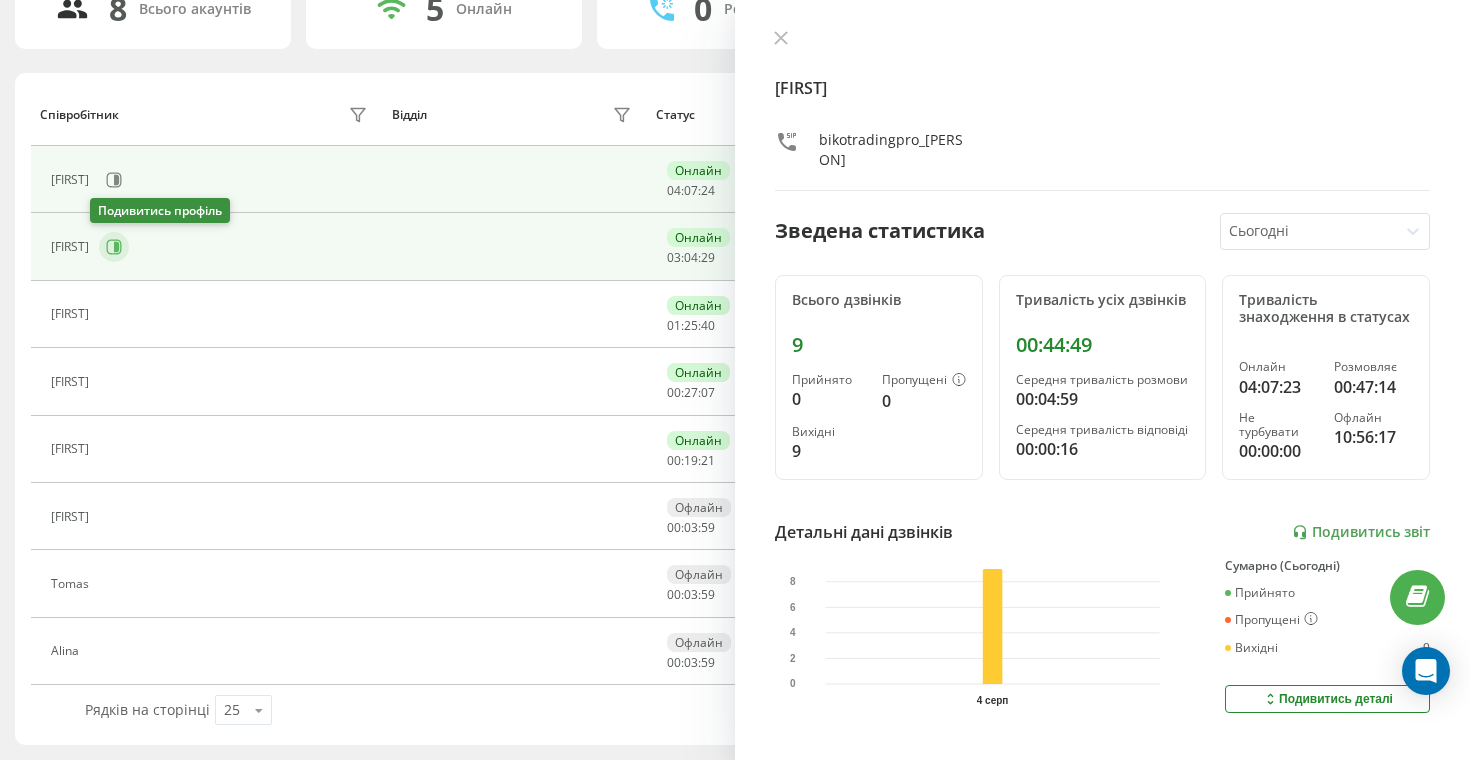 click at bounding box center (114, 247) 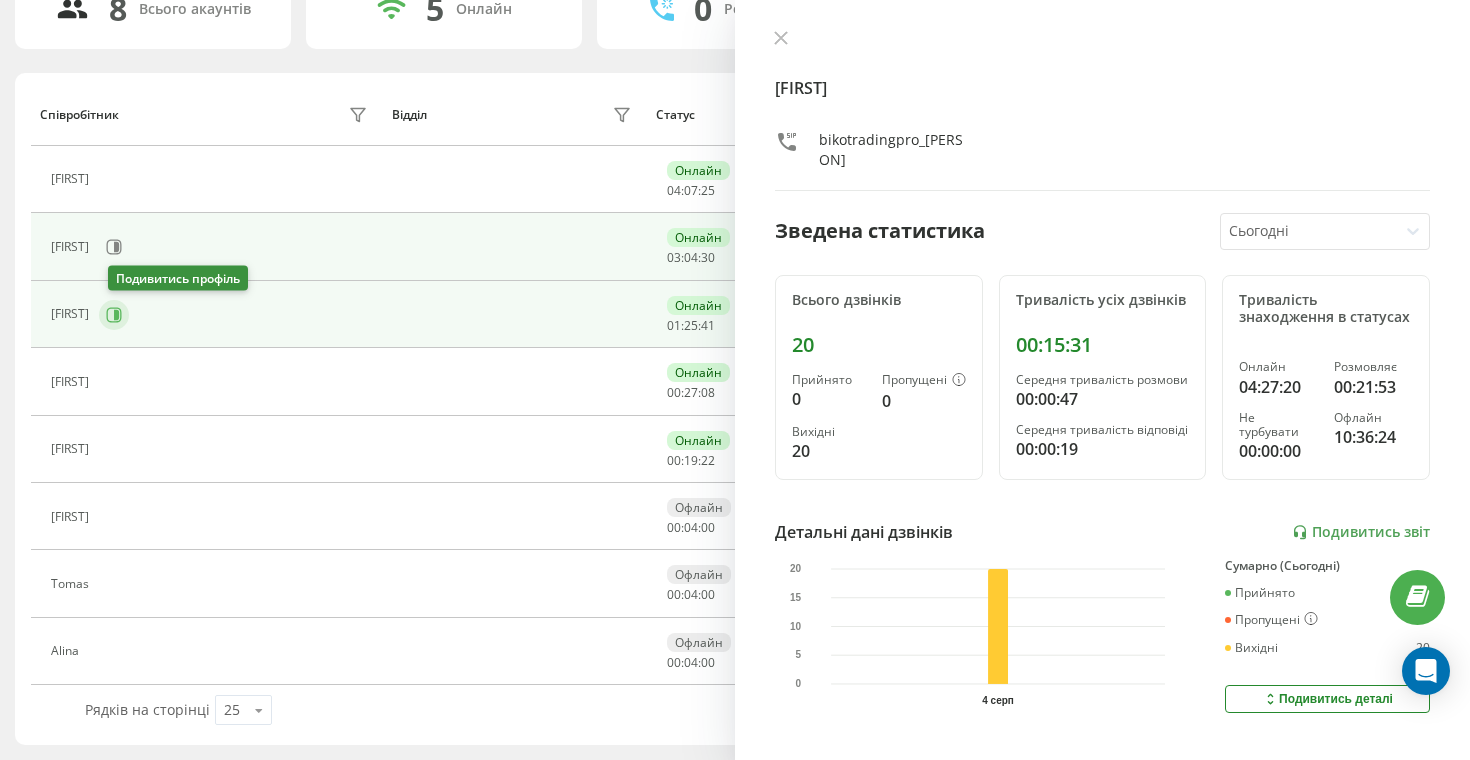 click 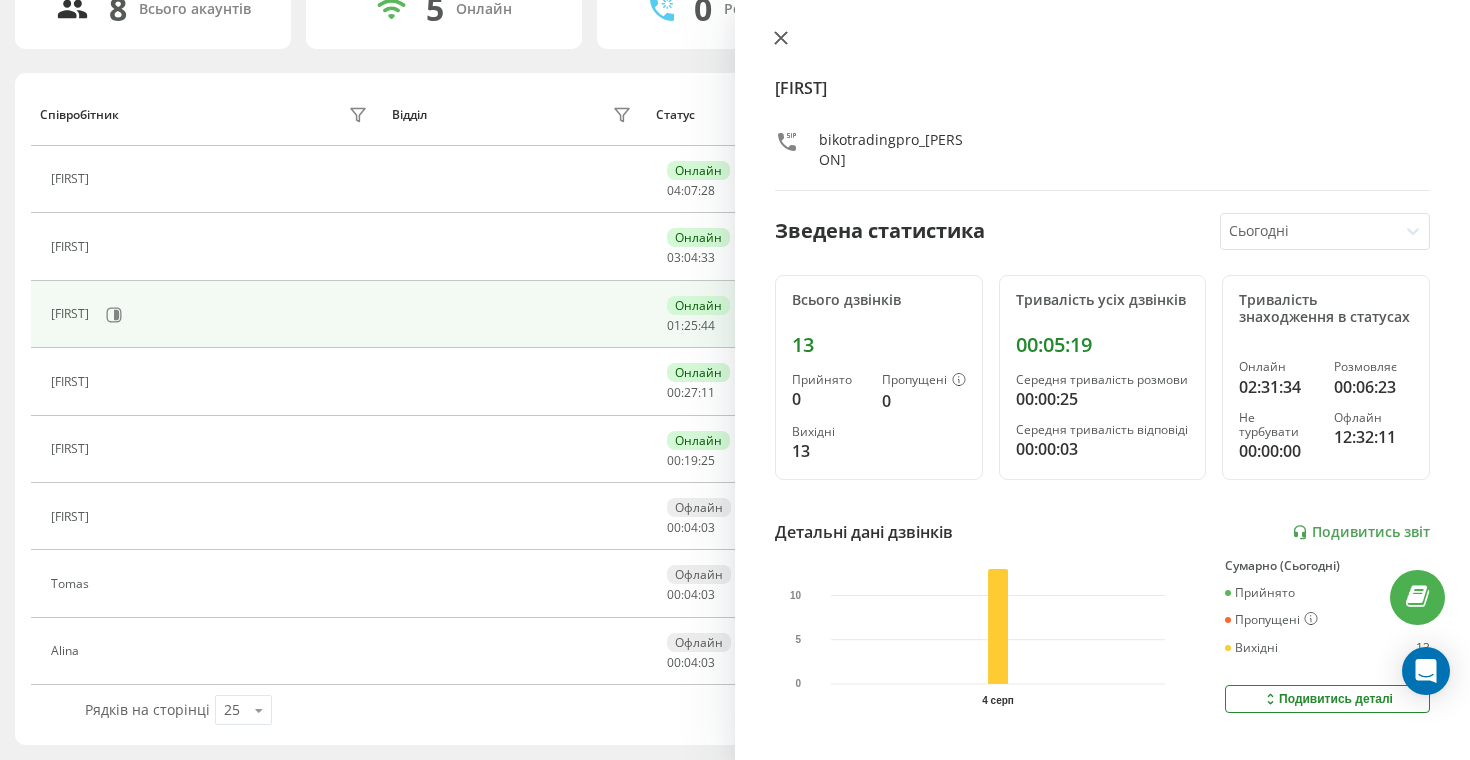 click at bounding box center [781, 39] 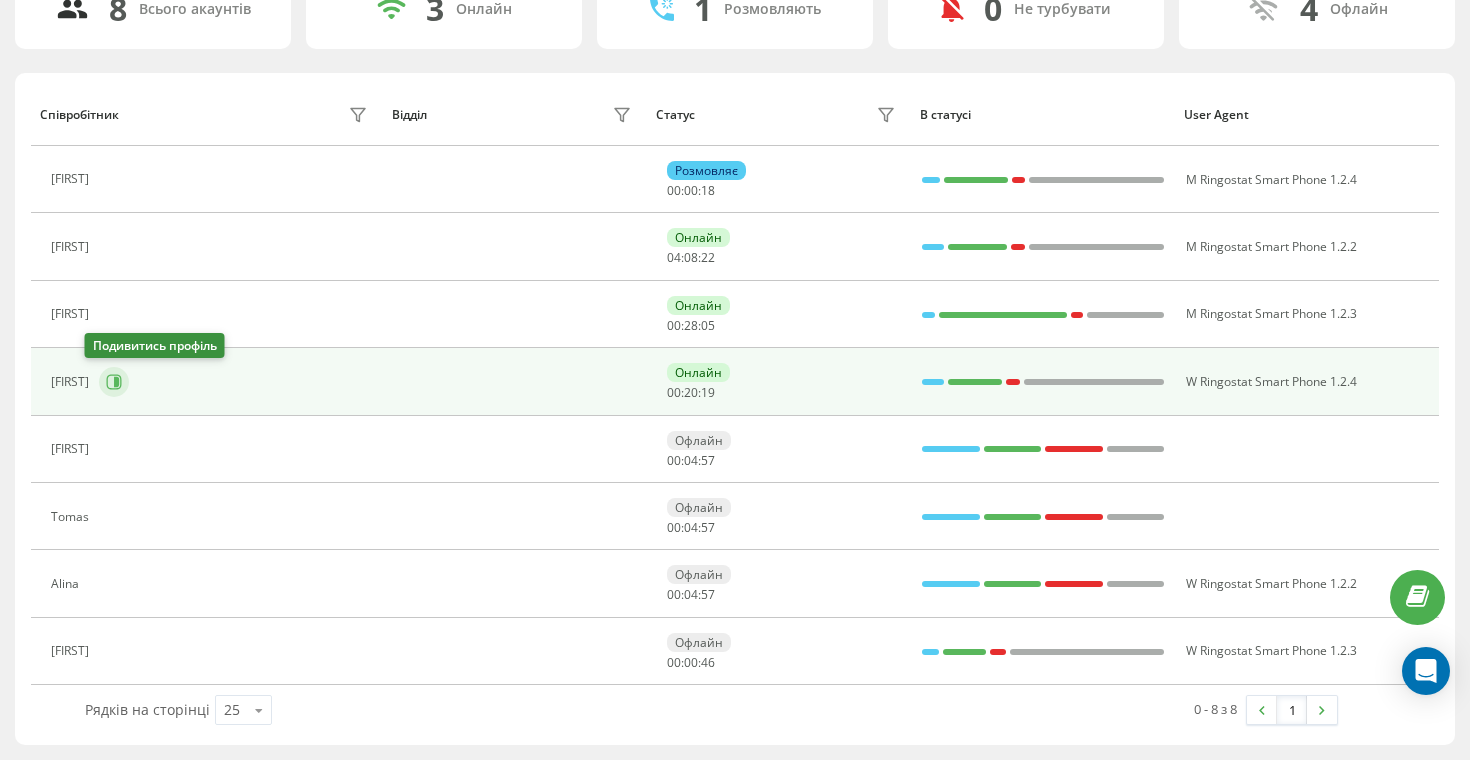 click 